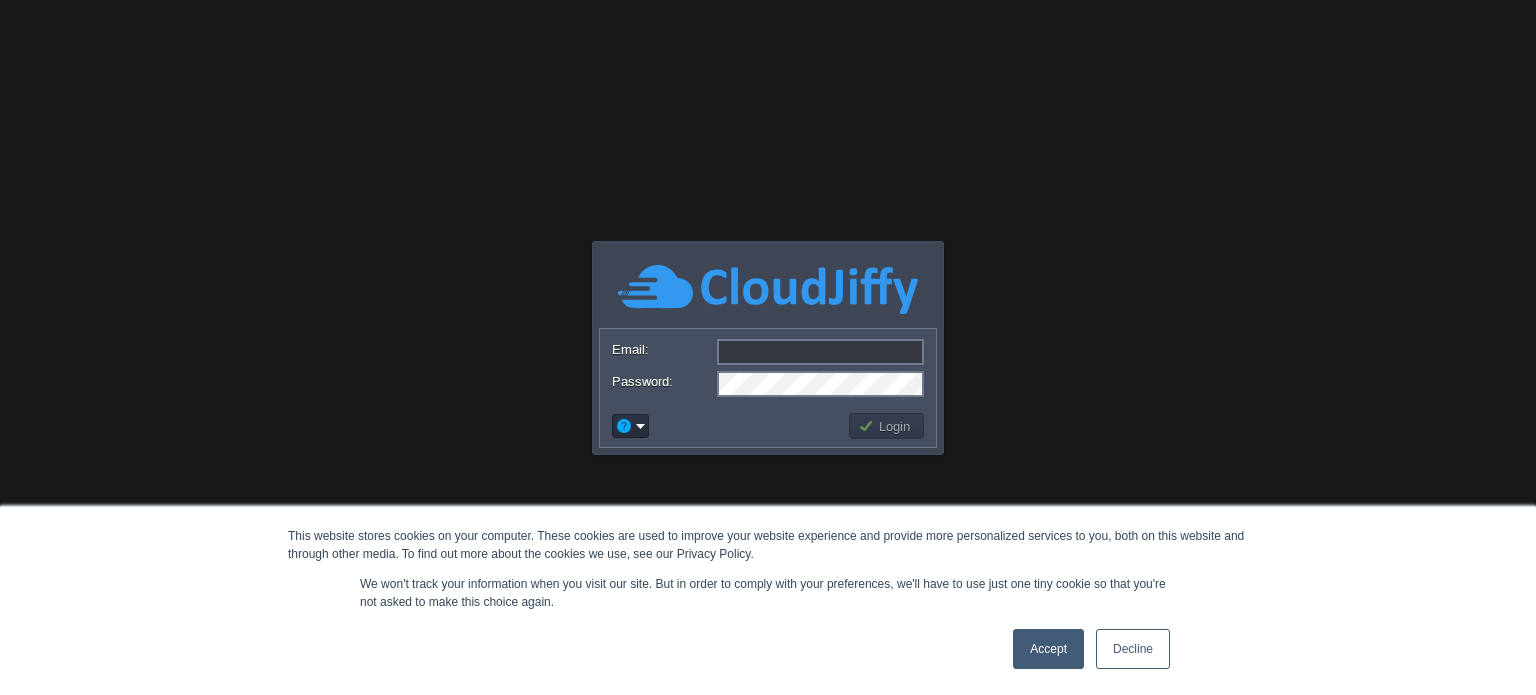 scroll, scrollTop: 0, scrollLeft: 0, axis: both 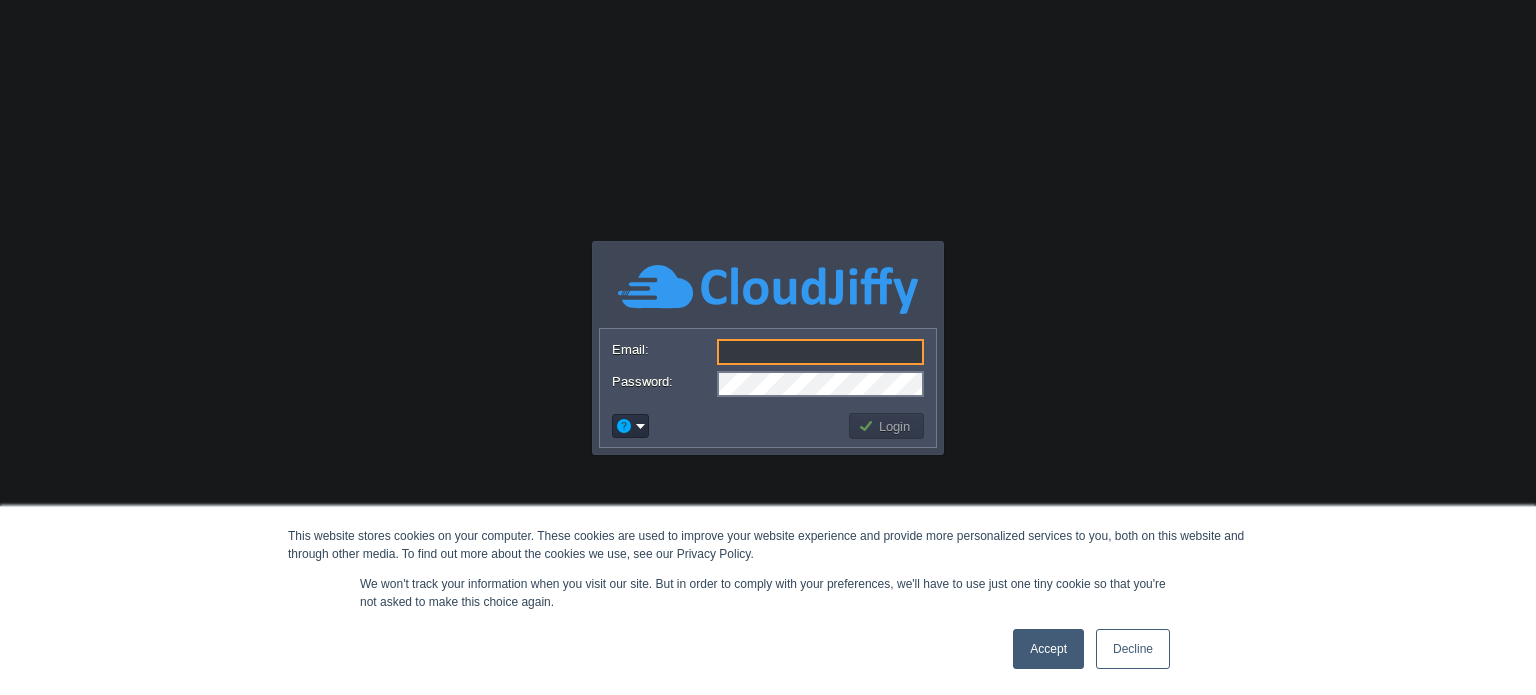 type on "[EMAIL_ADDRESS][DOMAIN_NAME]" 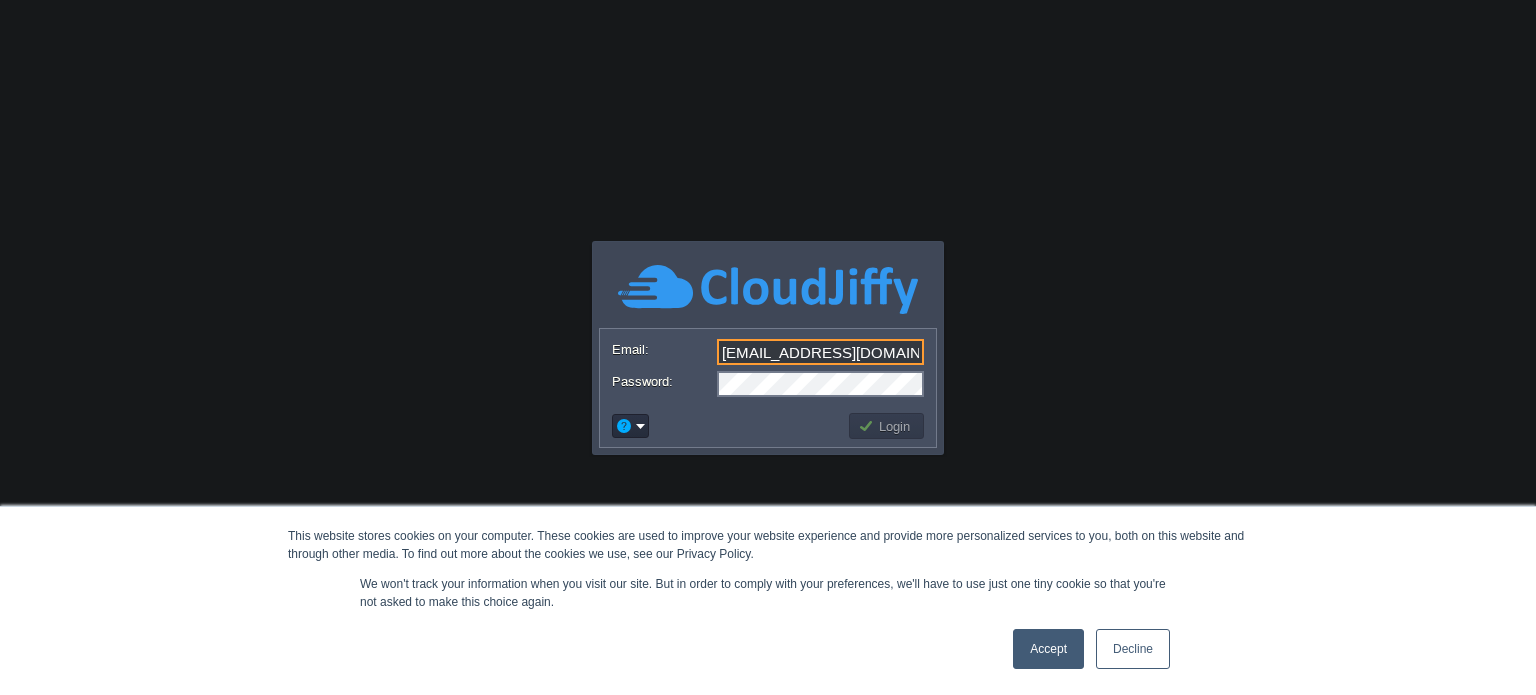 click on "Accept" at bounding box center [1048, 649] 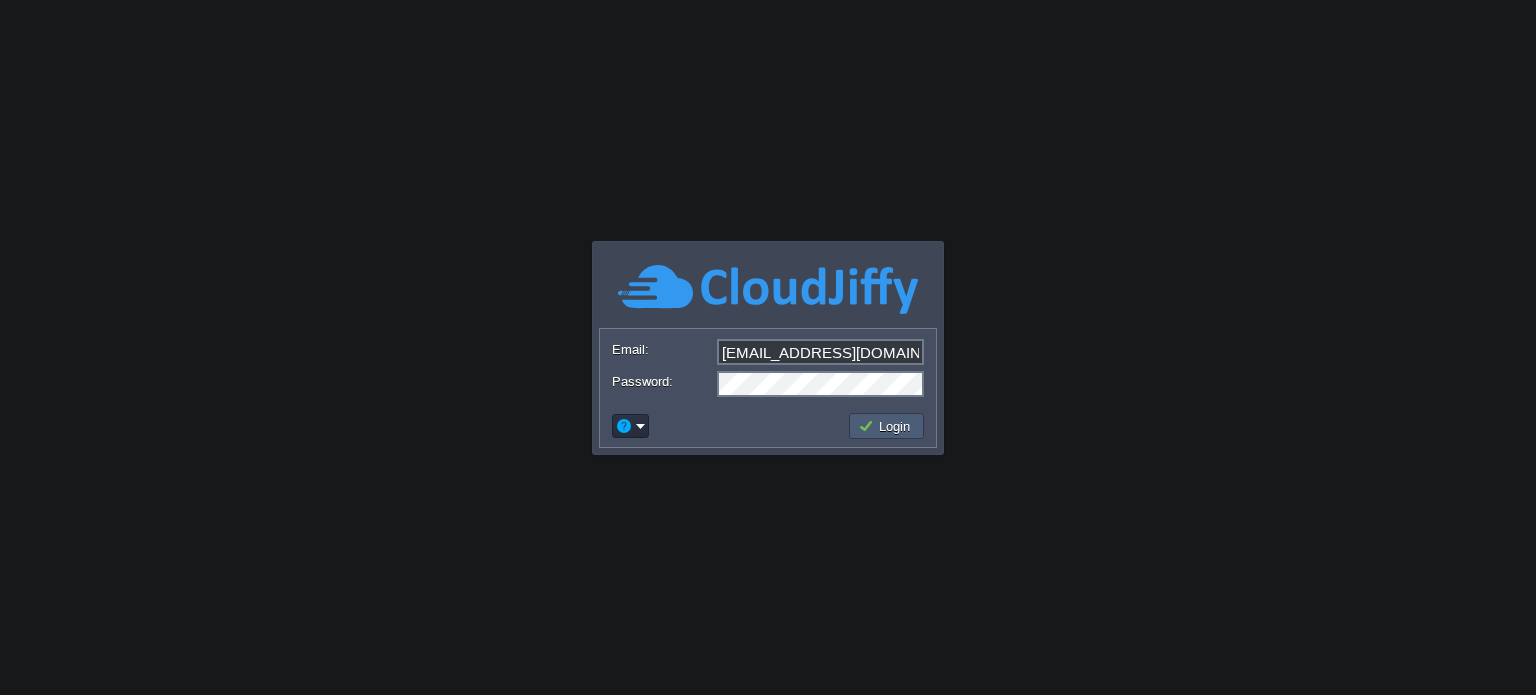 click on "Login" at bounding box center [886, 426] 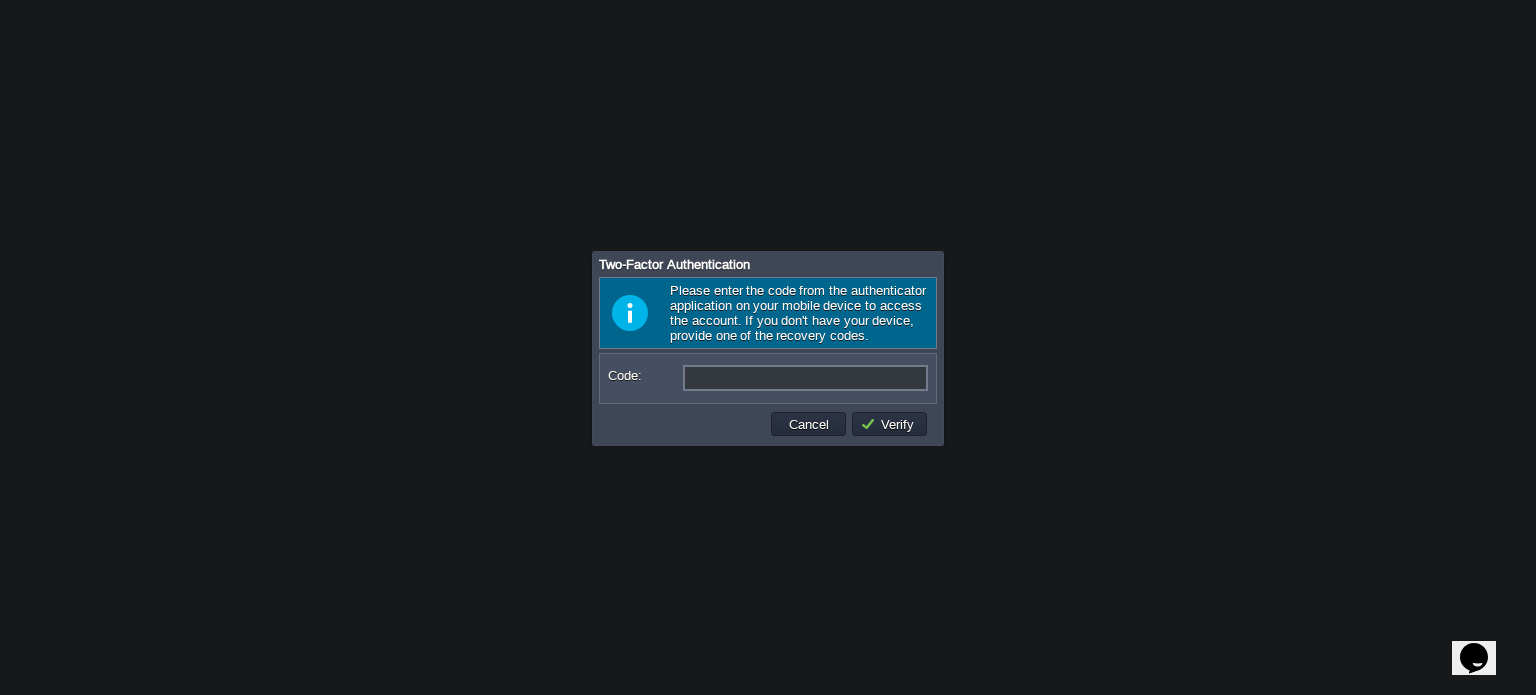 scroll, scrollTop: 0, scrollLeft: 0, axis: both 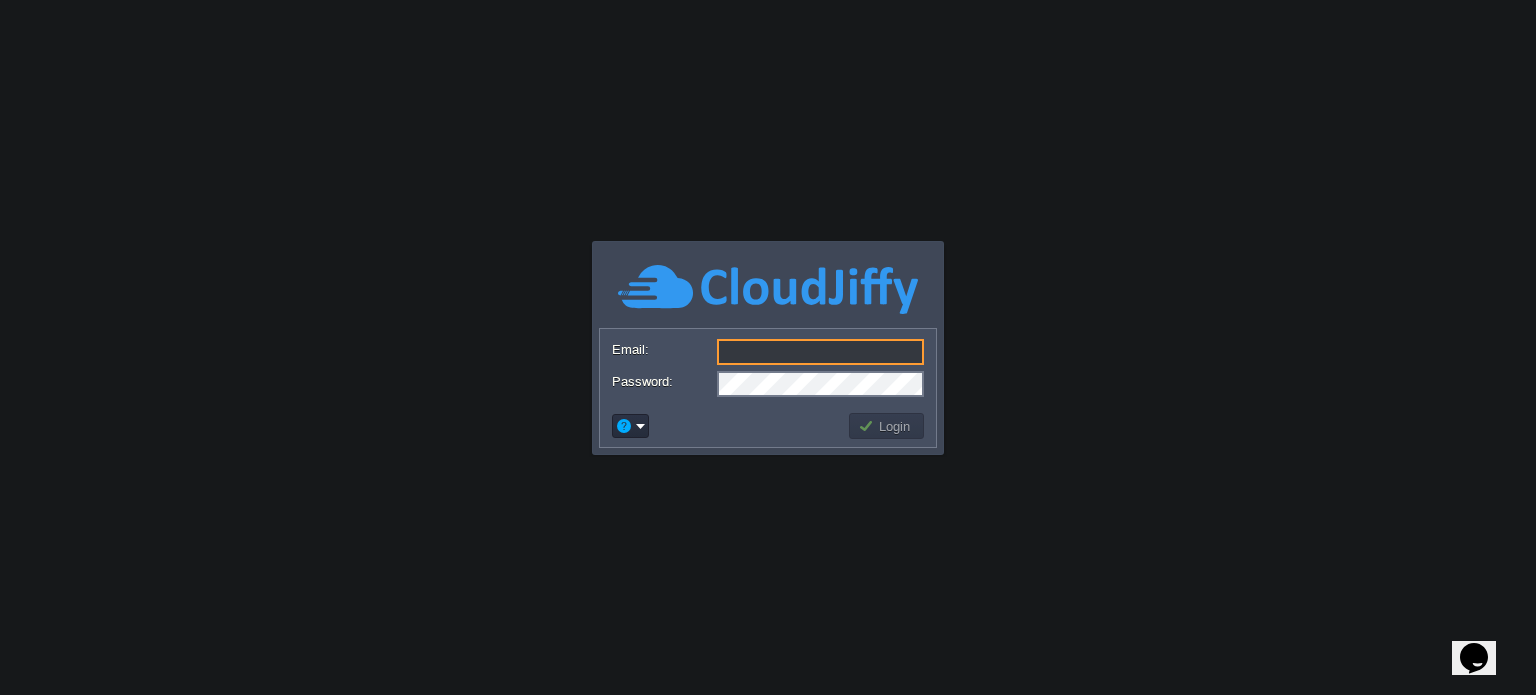 type on "[EMAIL_ADDRESS][DOMAIN_NAME]" 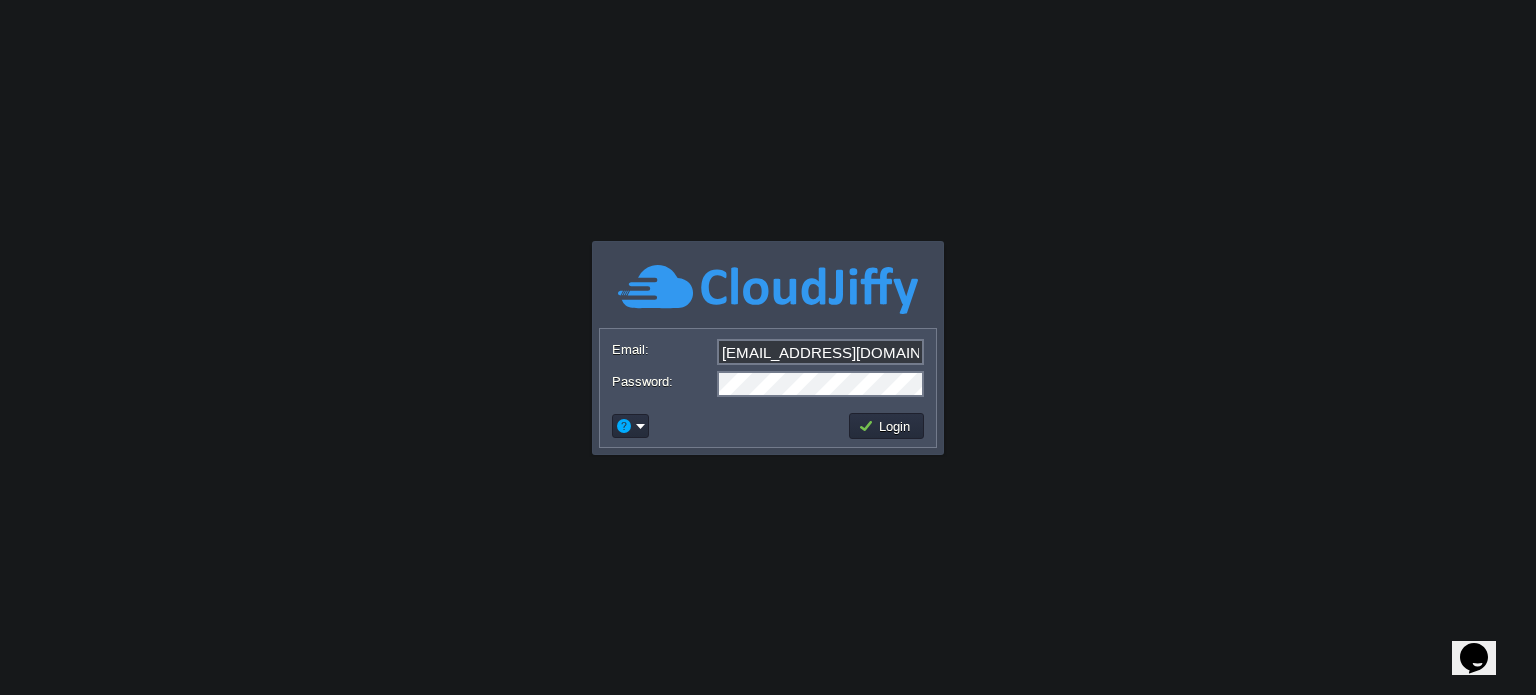 click on "Login" at bounding box center [887, 426] 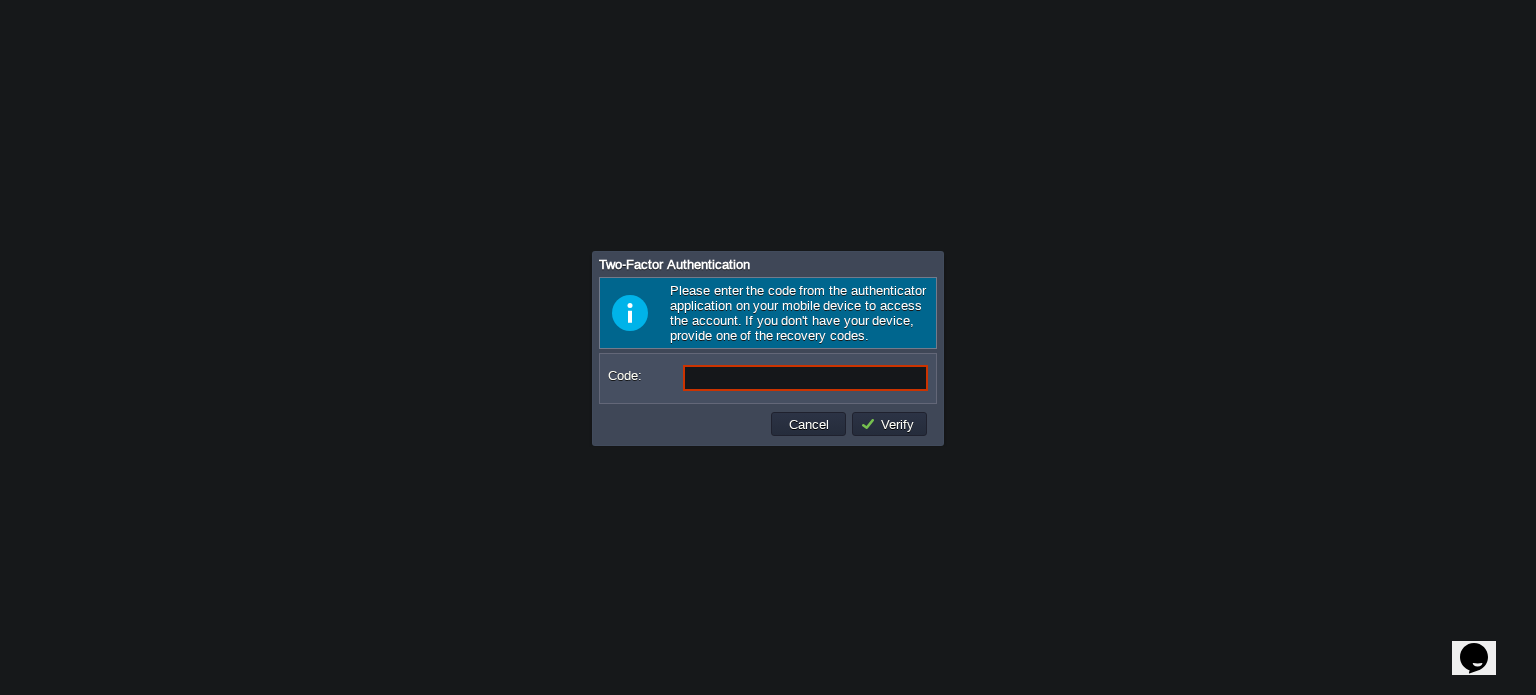 click on "Code:" at bounding box center (805, 378) 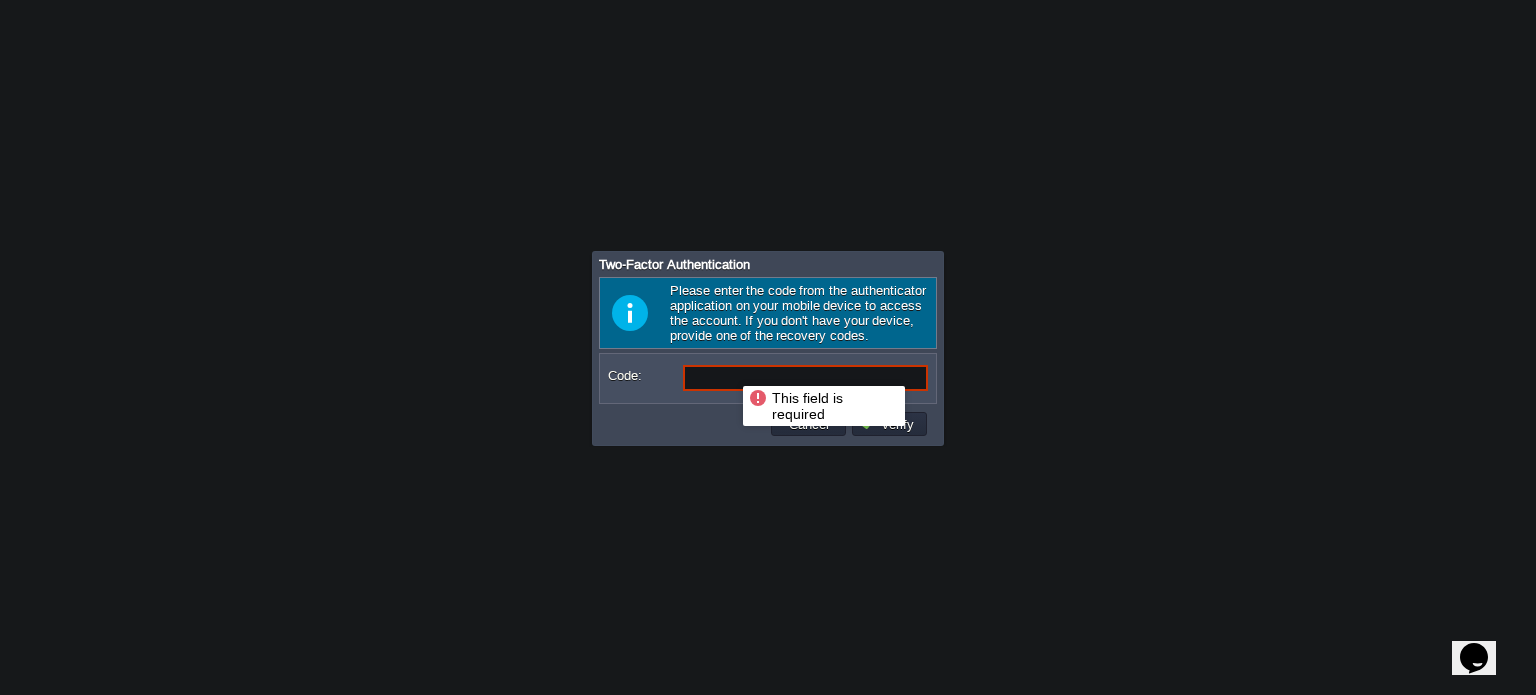 click on "Code:" at bounding box center (805, 378) 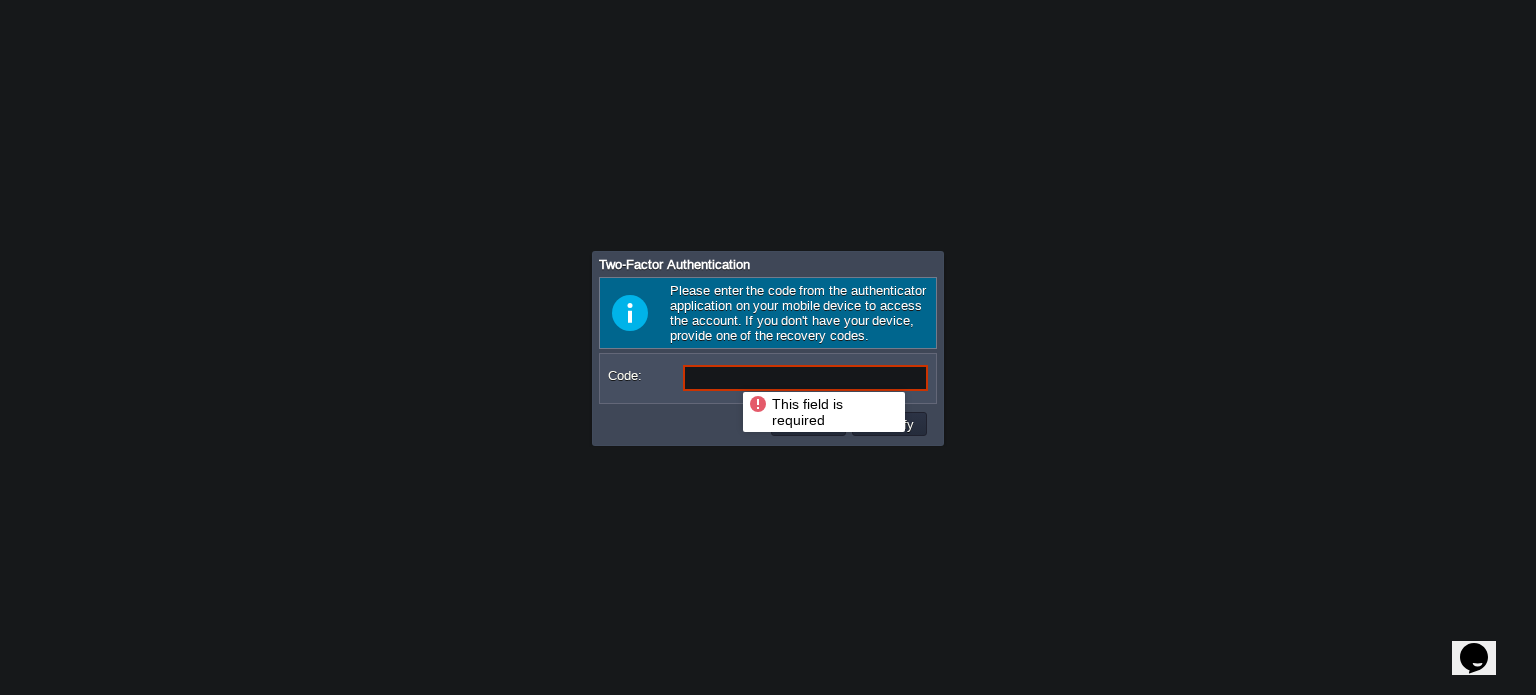click on "Code:" at bounding box center [805, 378] 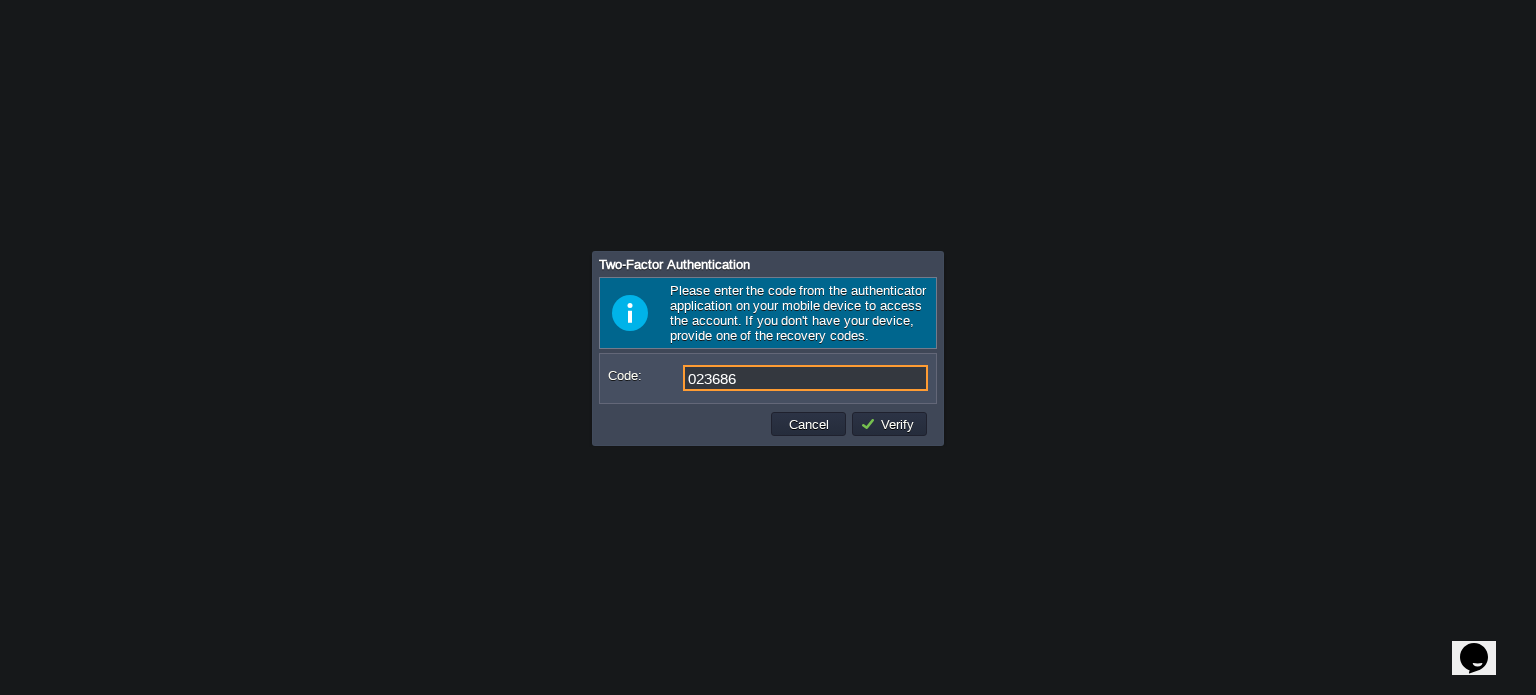 type on "023686" 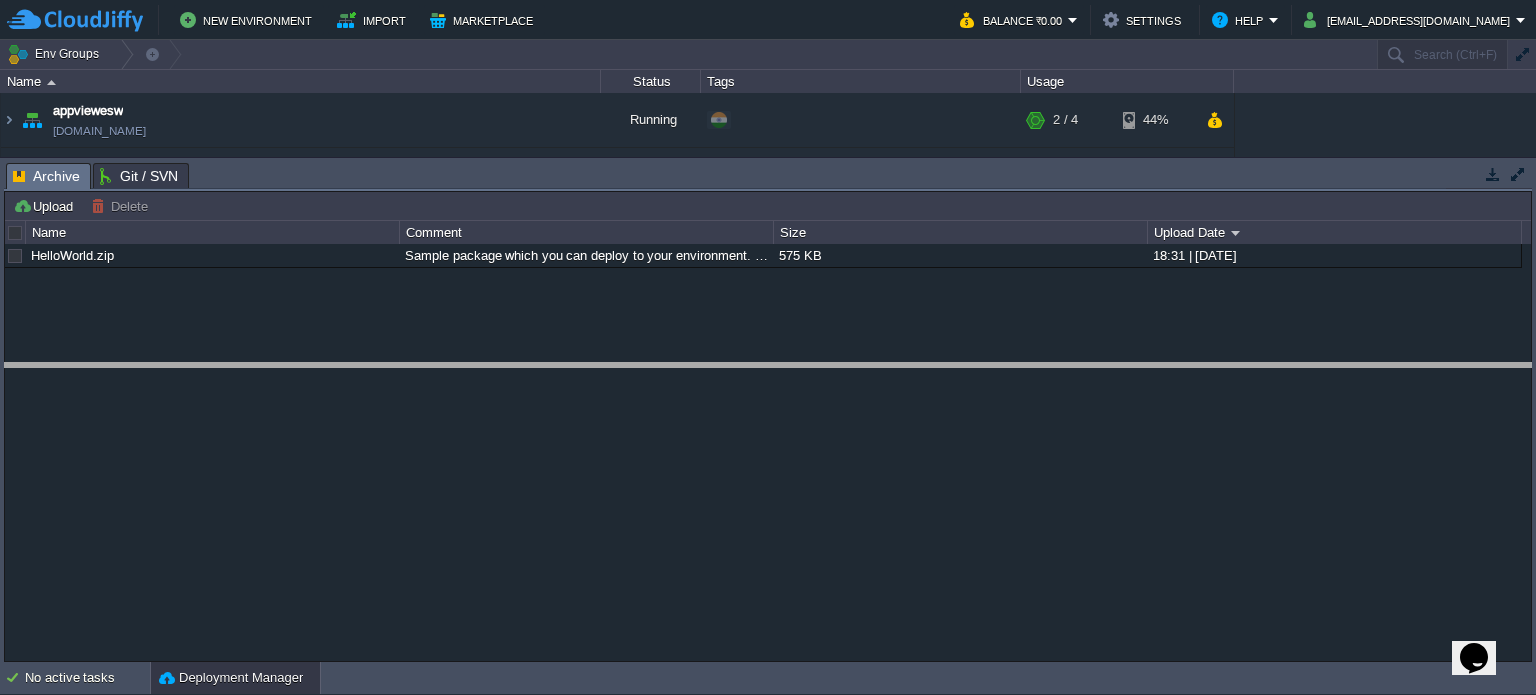 drag, startPoint x: 832, startPoint y: 171, endPoint x: 780, endPoint y: 394, distance: 228.98253 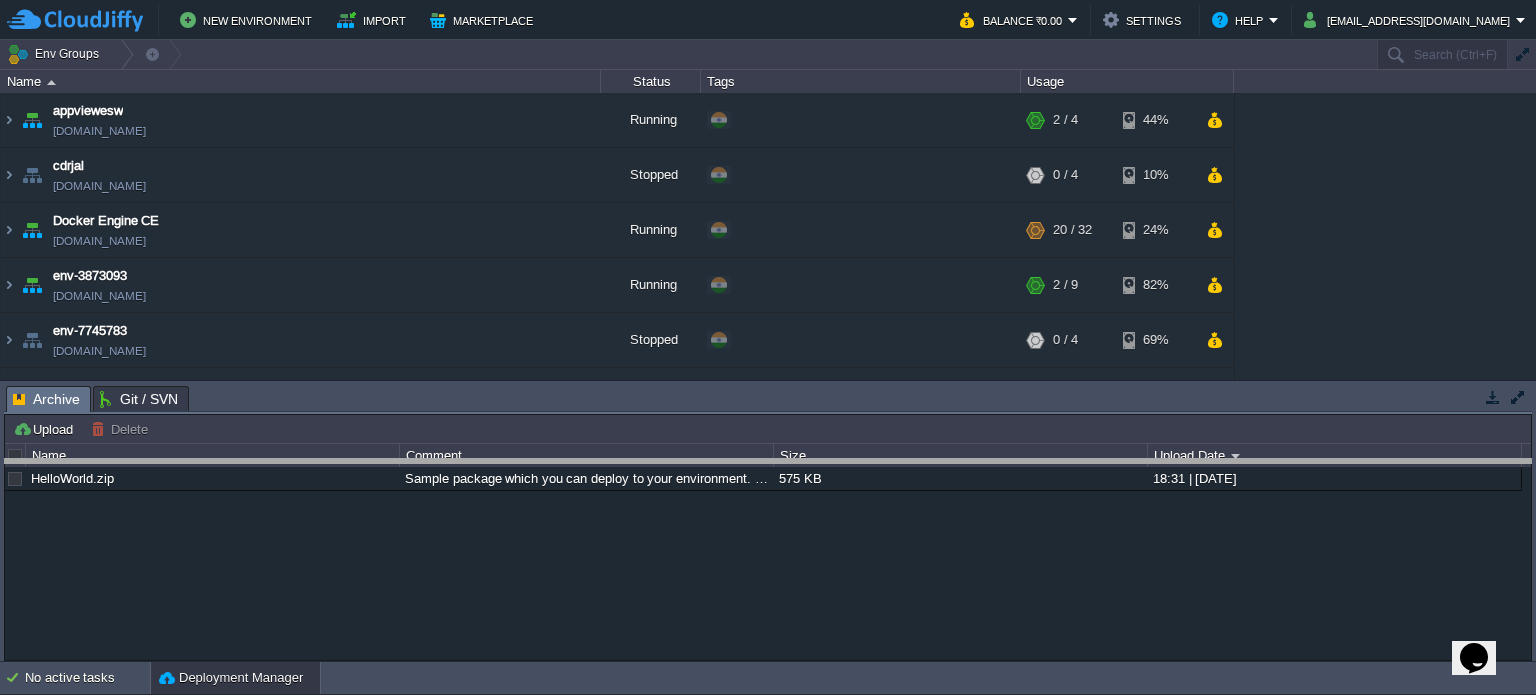 drag, startPoint x: 968, startPoint y: 397, endPoint x: 968, endPoint y: 470, distance: 73 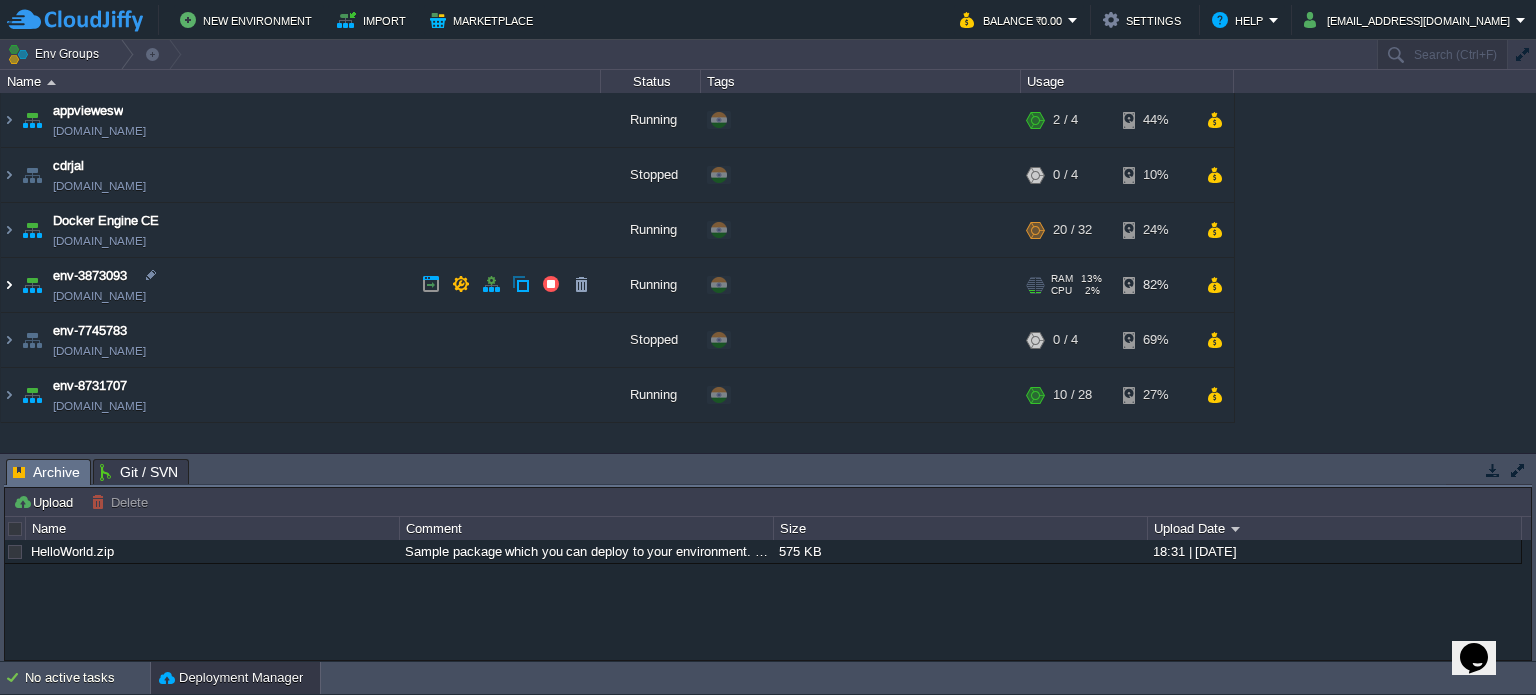 click at bounding box center (9, 285) 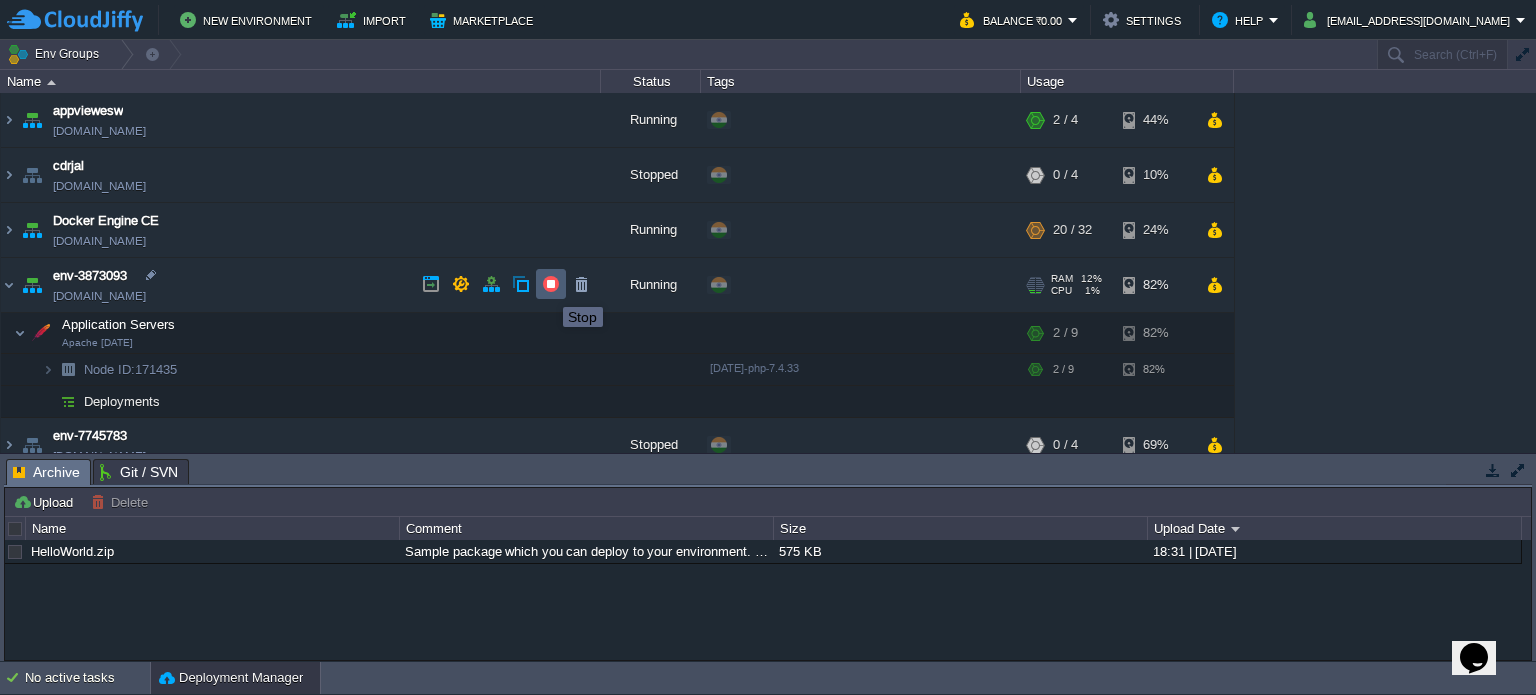 click at bounding box center (551, 284) 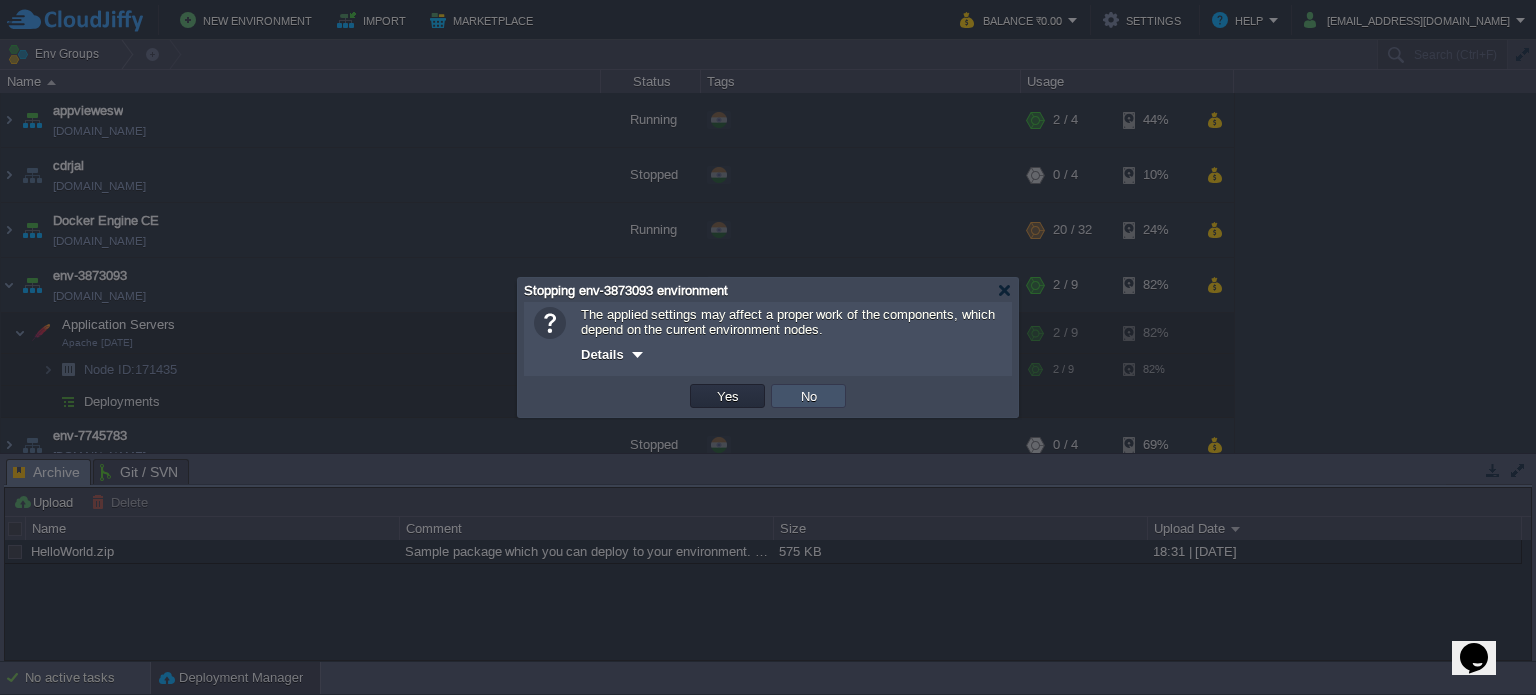 click on "No" at bounding box center [809, 396] 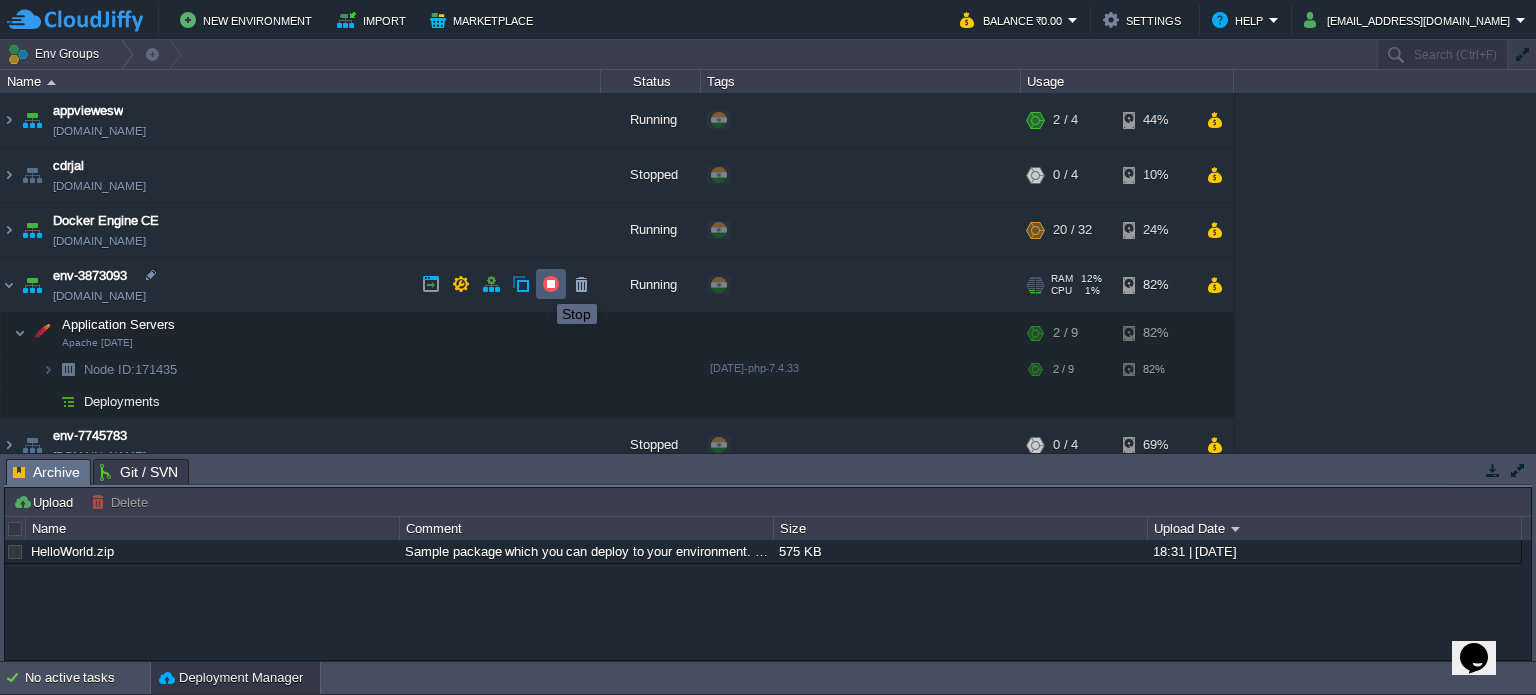 click at bounding box center (551, 284) 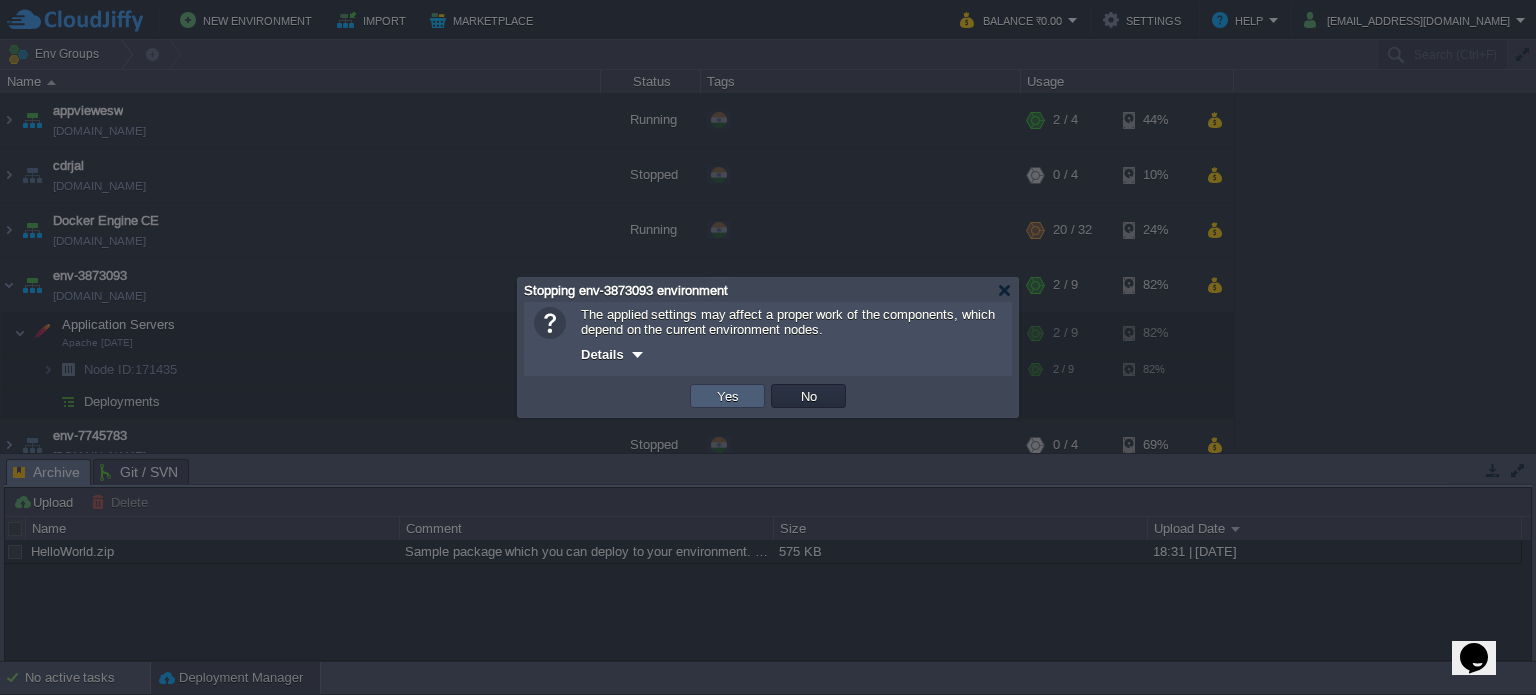 click on "Yes" at bounding box center (728, 396) 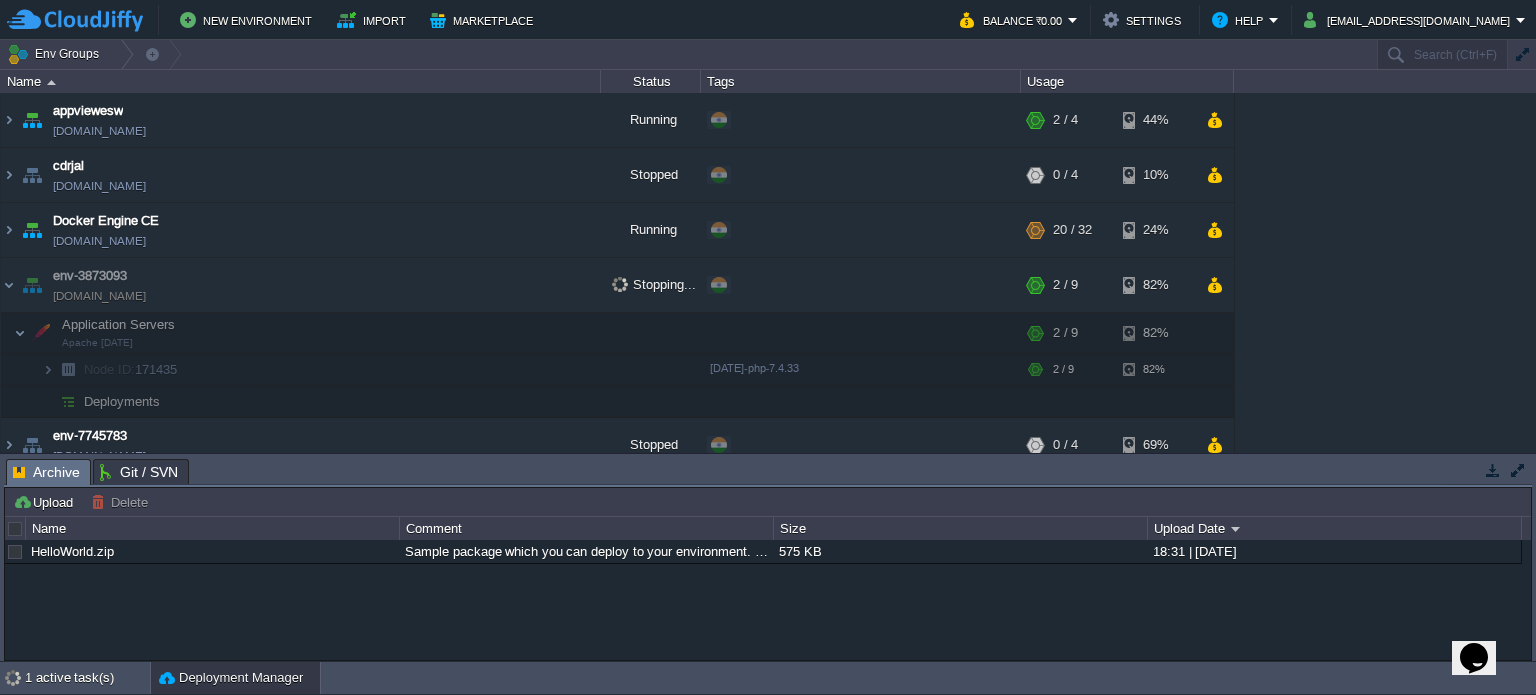 click on "Opens Chat This icon Opens the chat window." 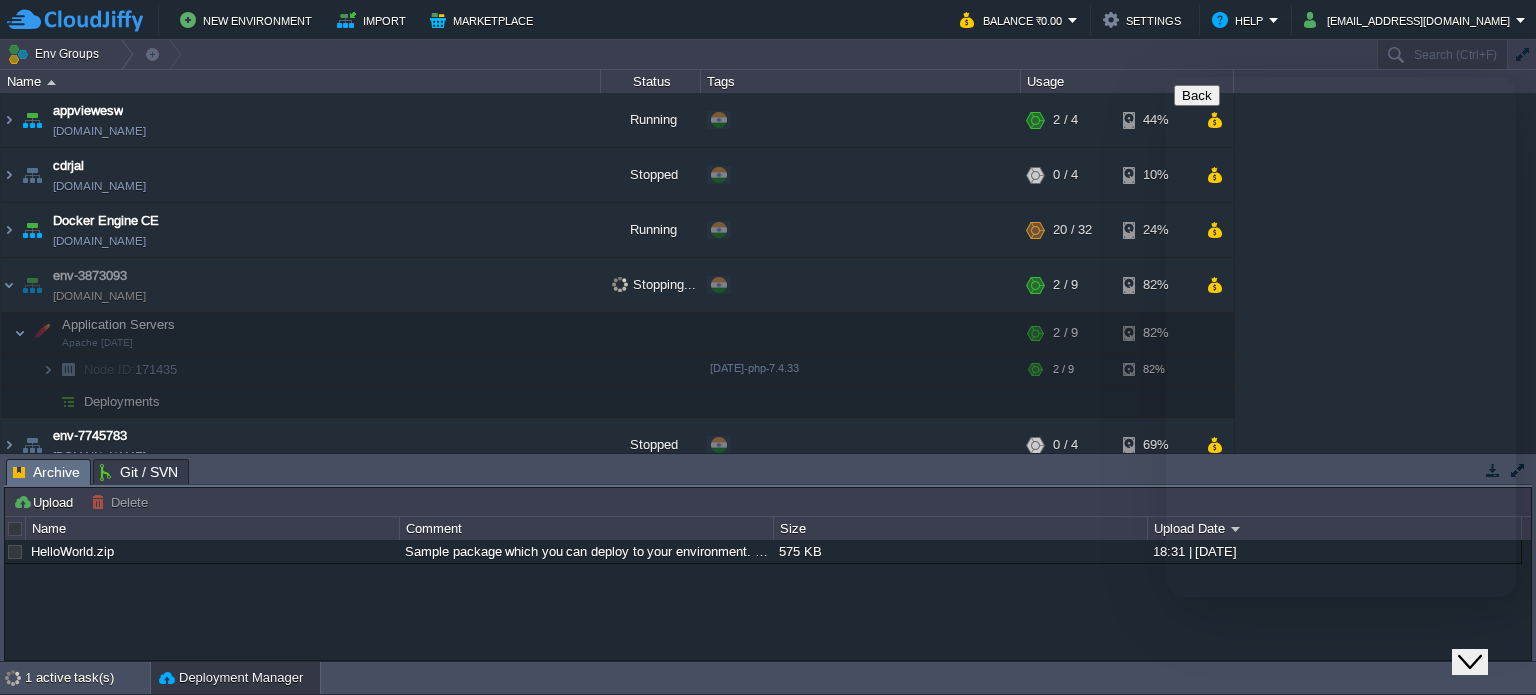 click at bounding box center (1174, 762) 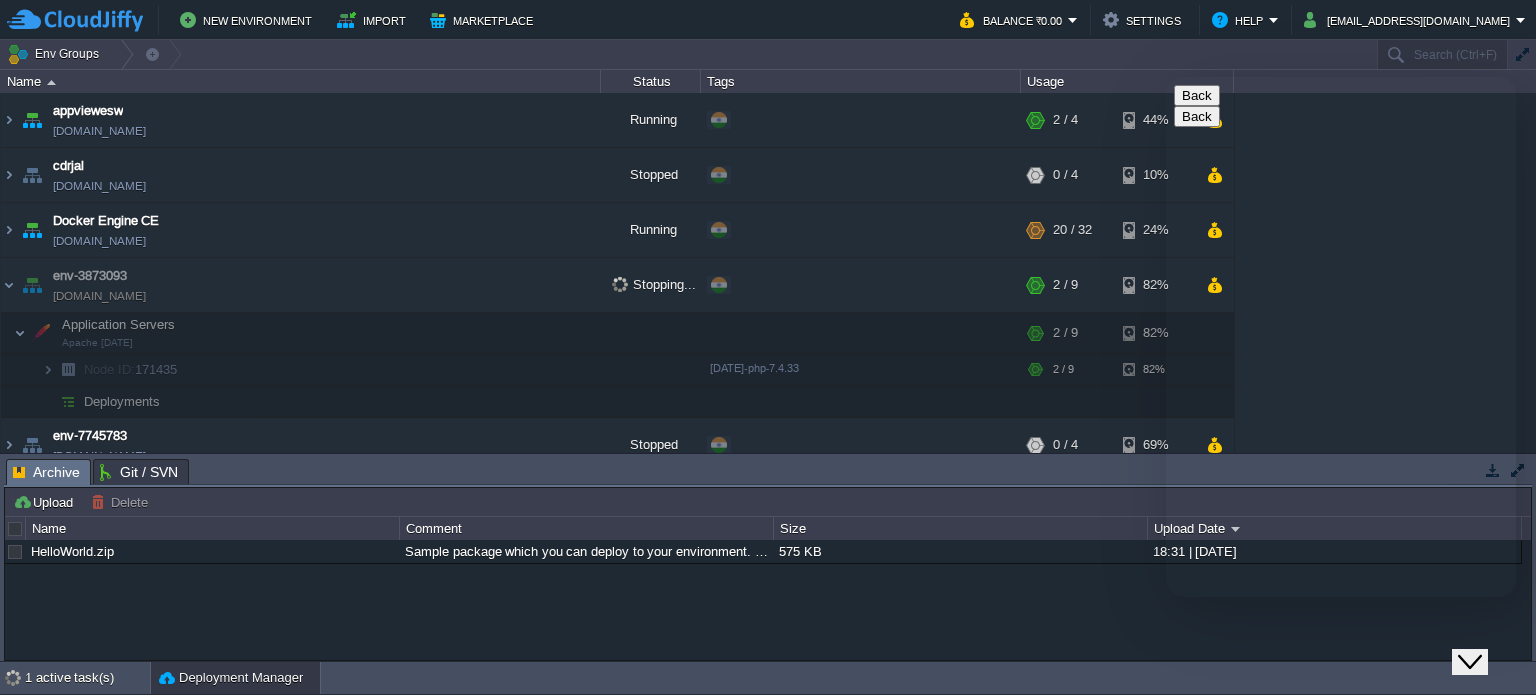 click on "*  Name" at bounding box center (1278, 733) 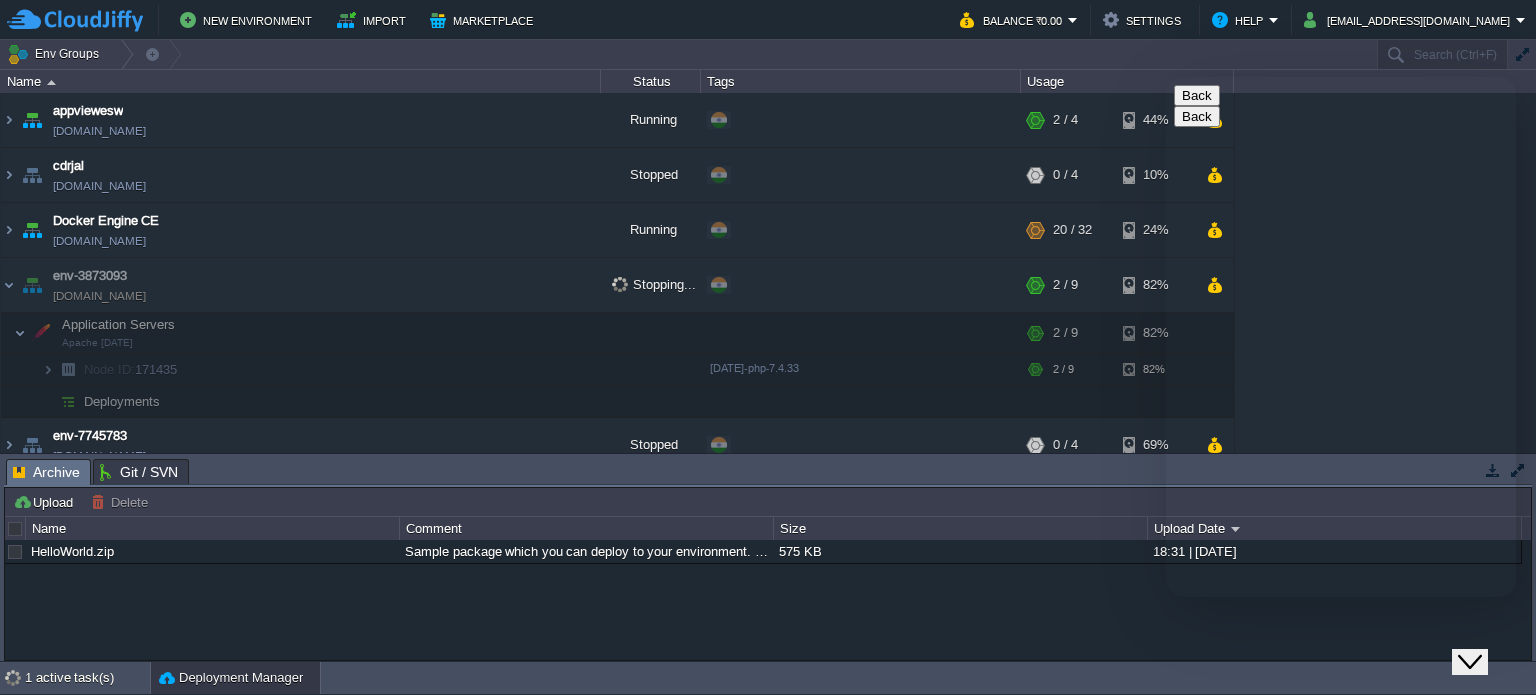 type on "[PERSON_NAME]" 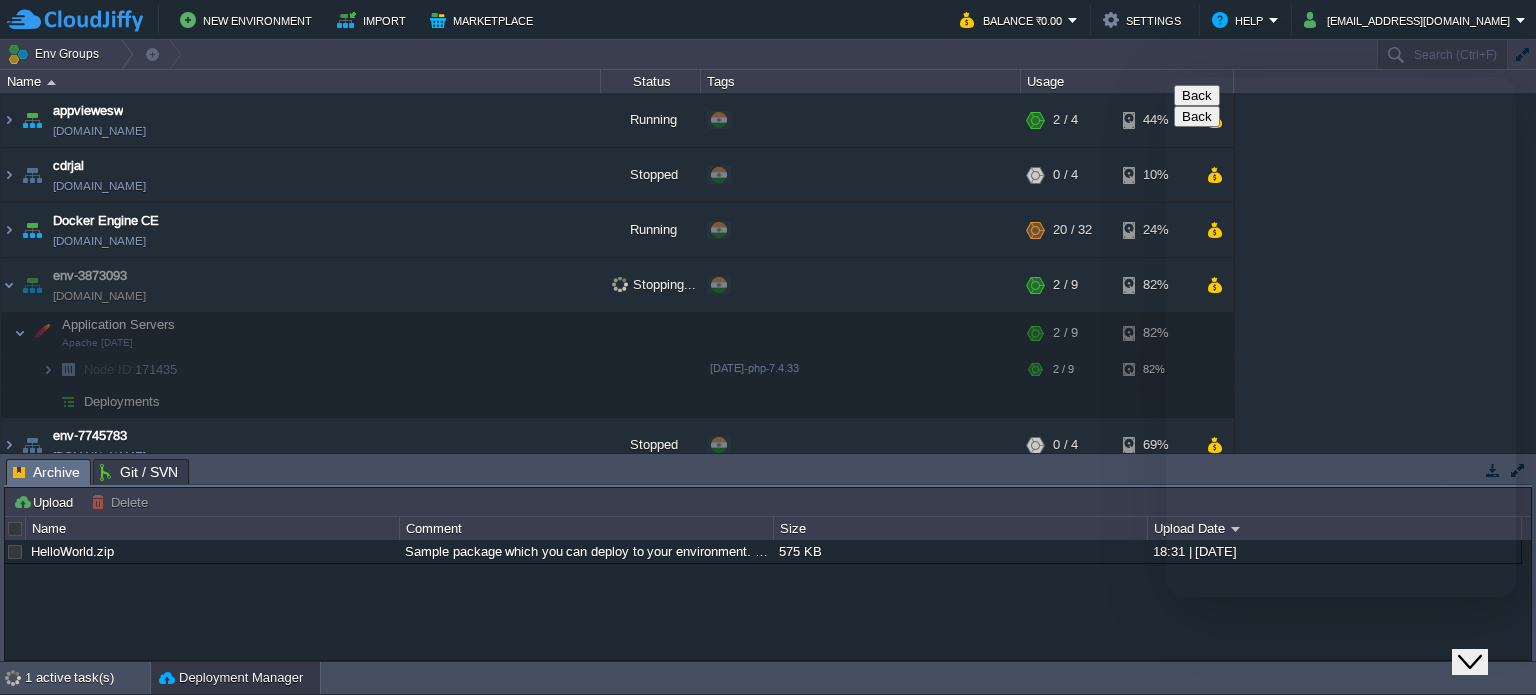 click on "*  Email" at bounding box center (1278, 773) 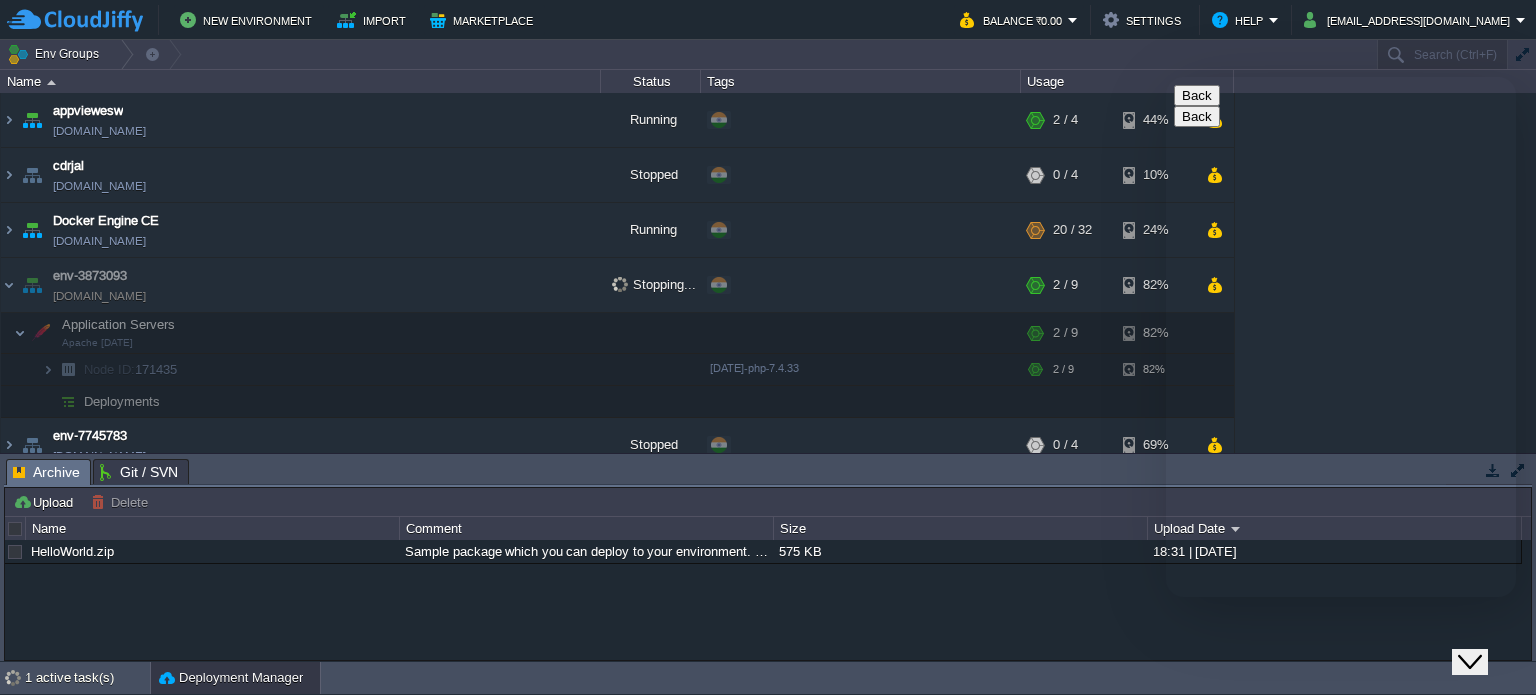 type on "[PERSON_NAME][EMAIL_ADDRESS][DOMAIN_NAME]" 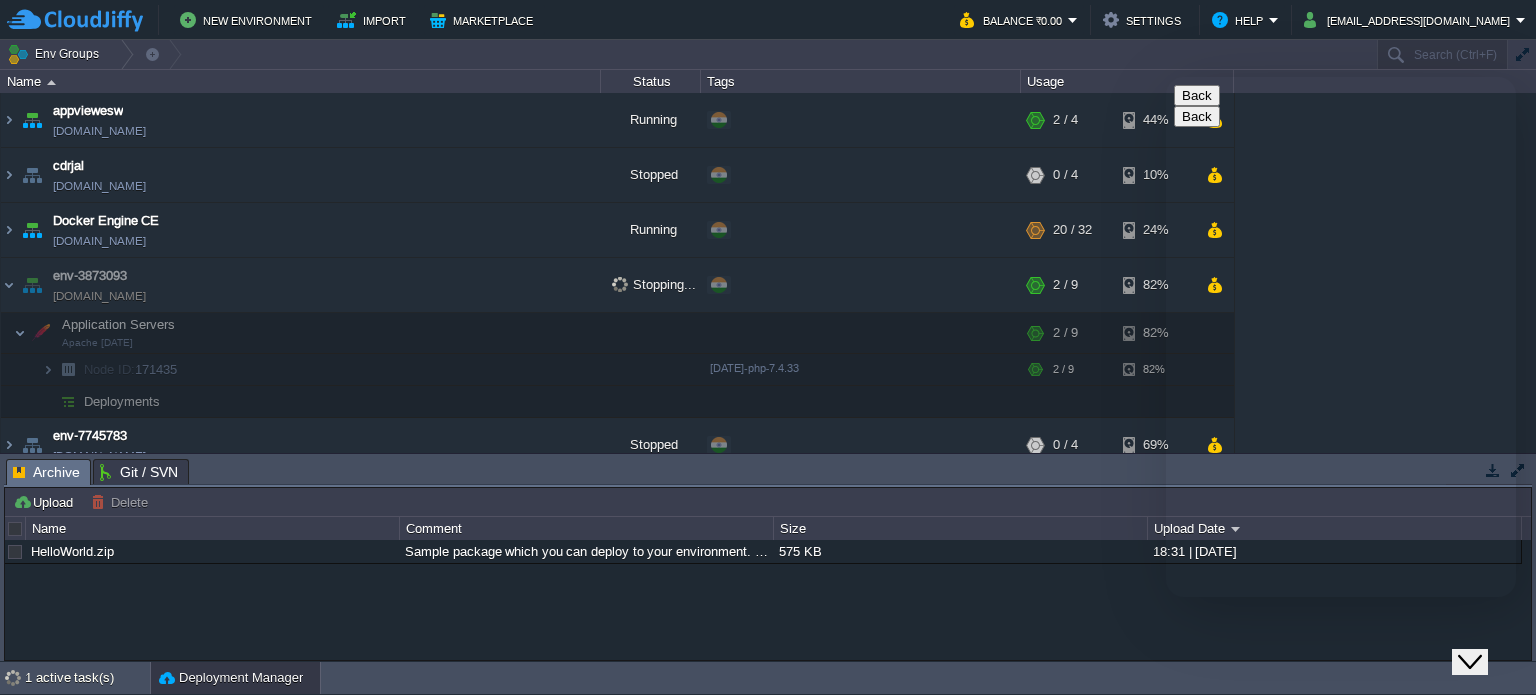 click on "91" at bounding box center (1278, 854) 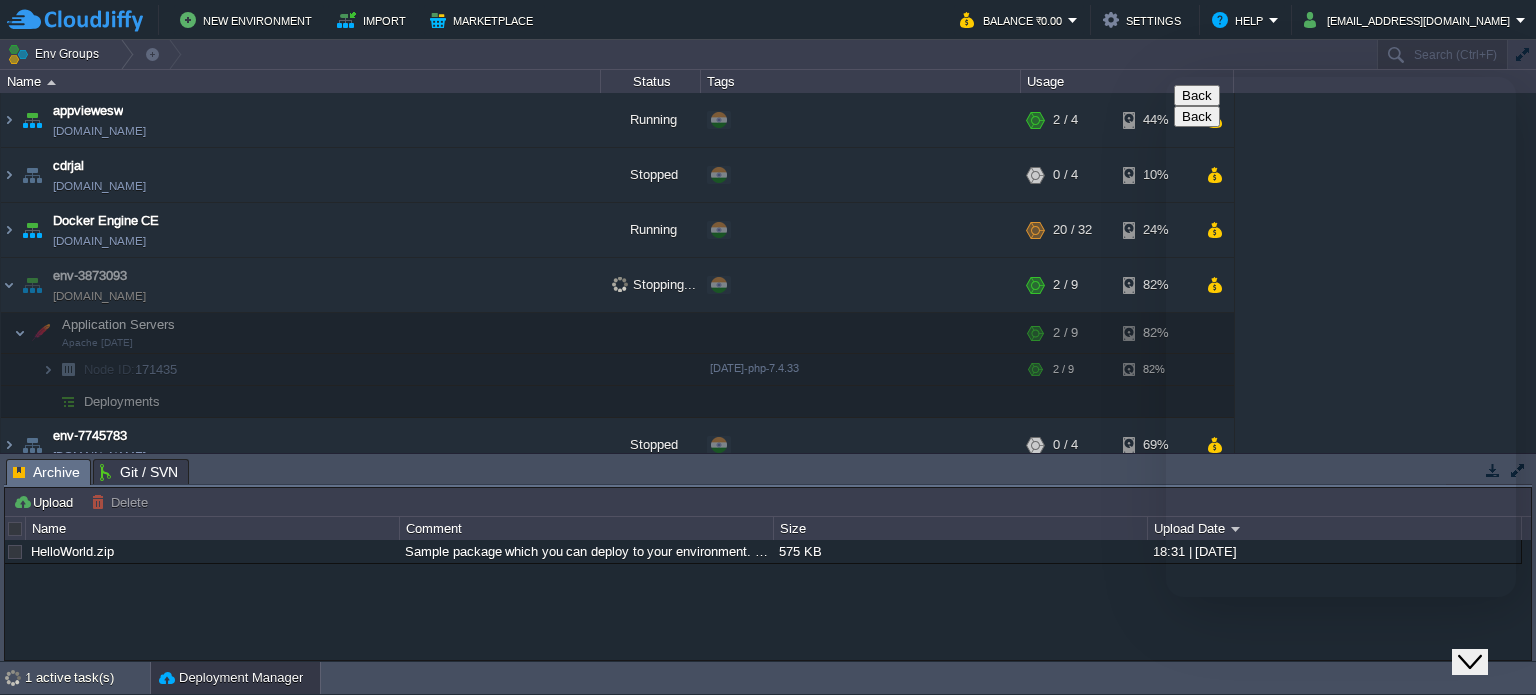 type on "918928044044" 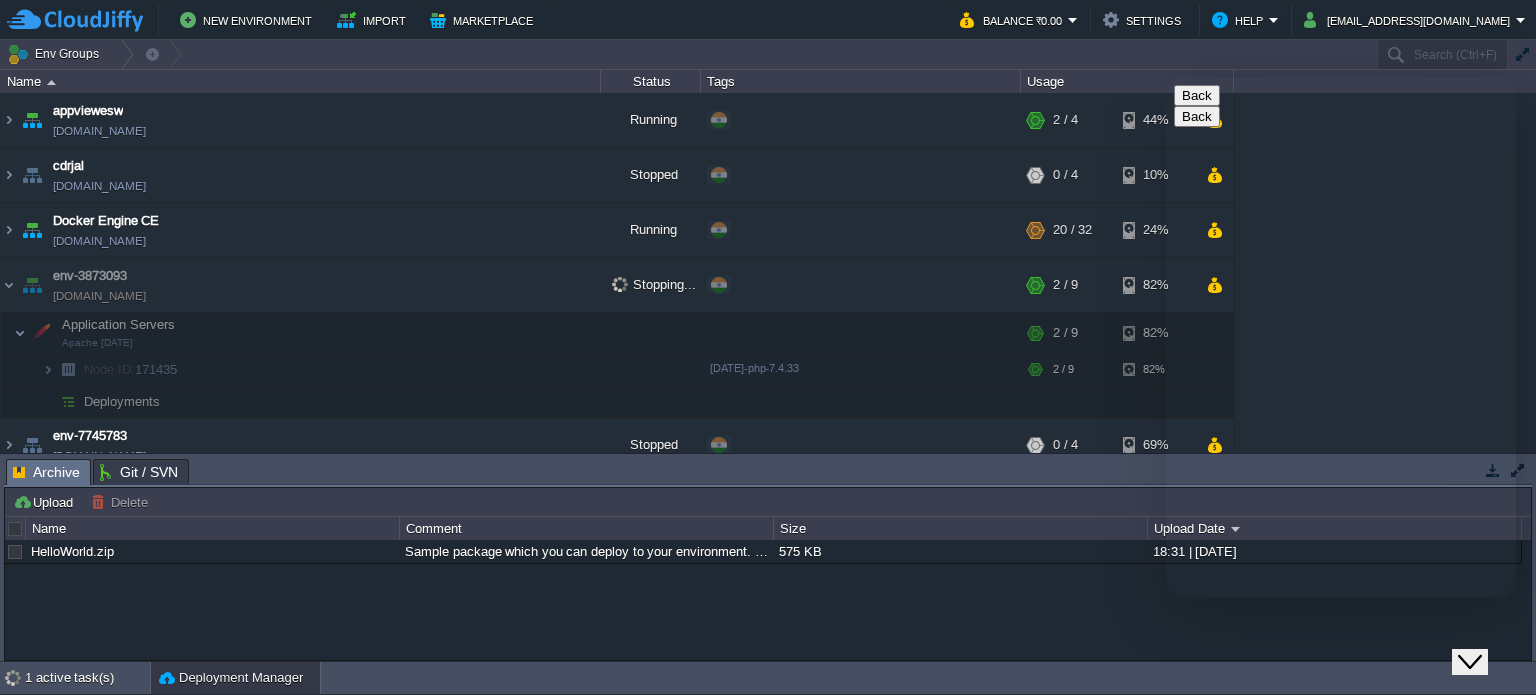 click on "* Department" at bounding box center (1237, 894) 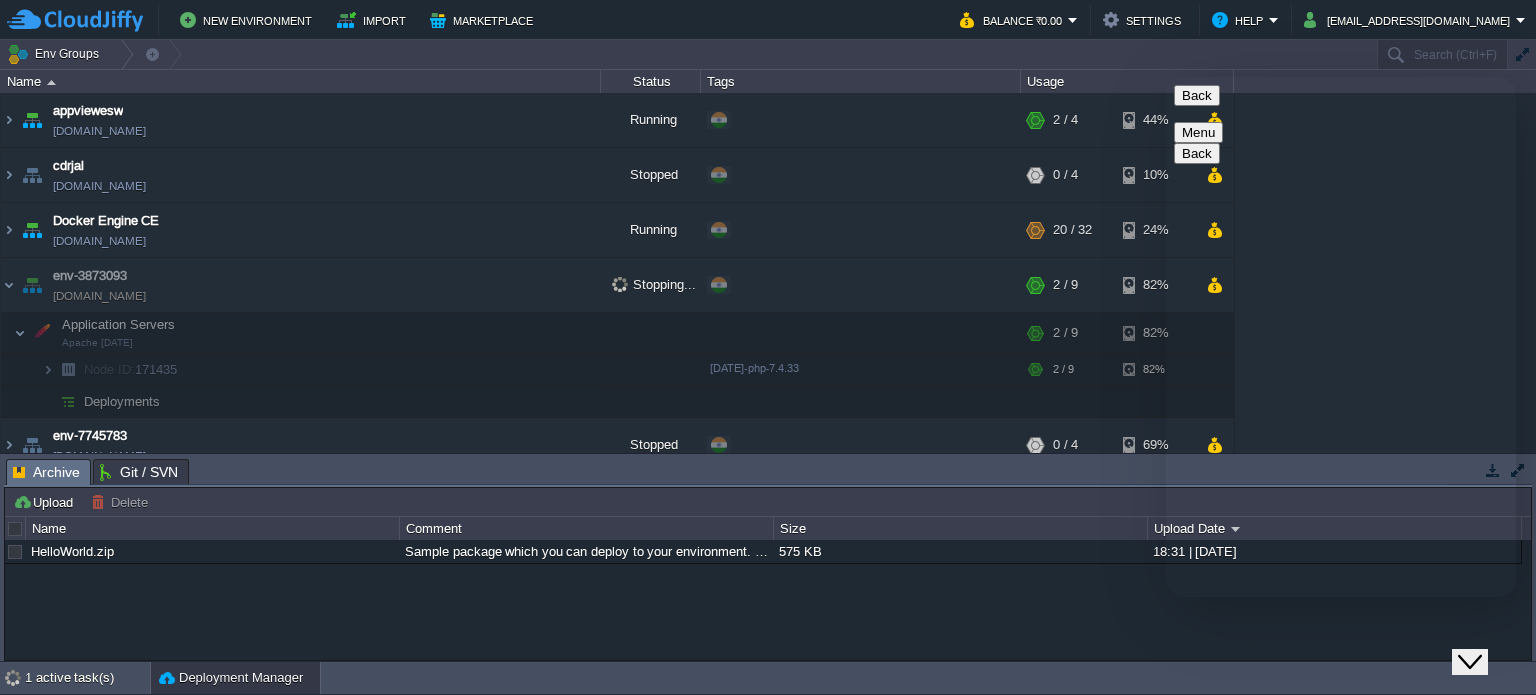 click at bounding box center (1166, 77) 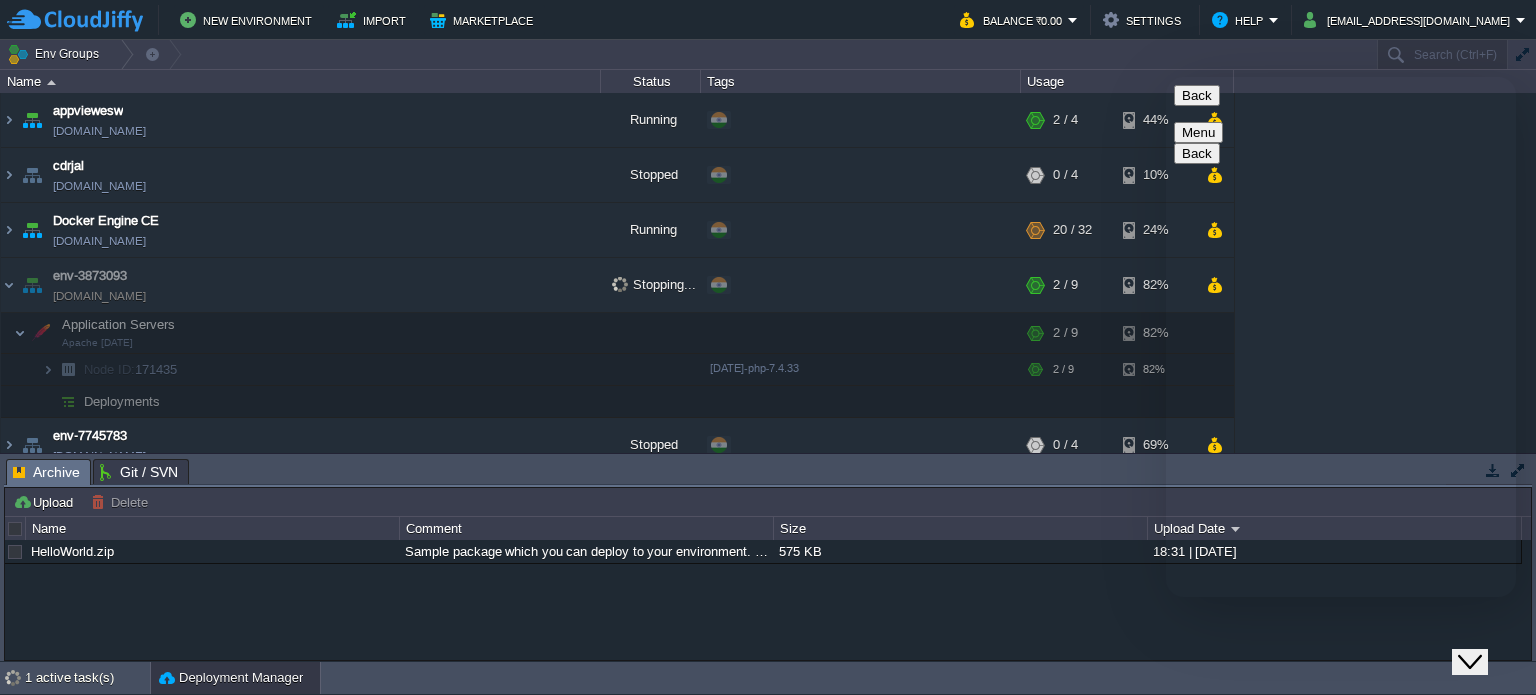 paste on "[URL][DOMAIN_NAME]" 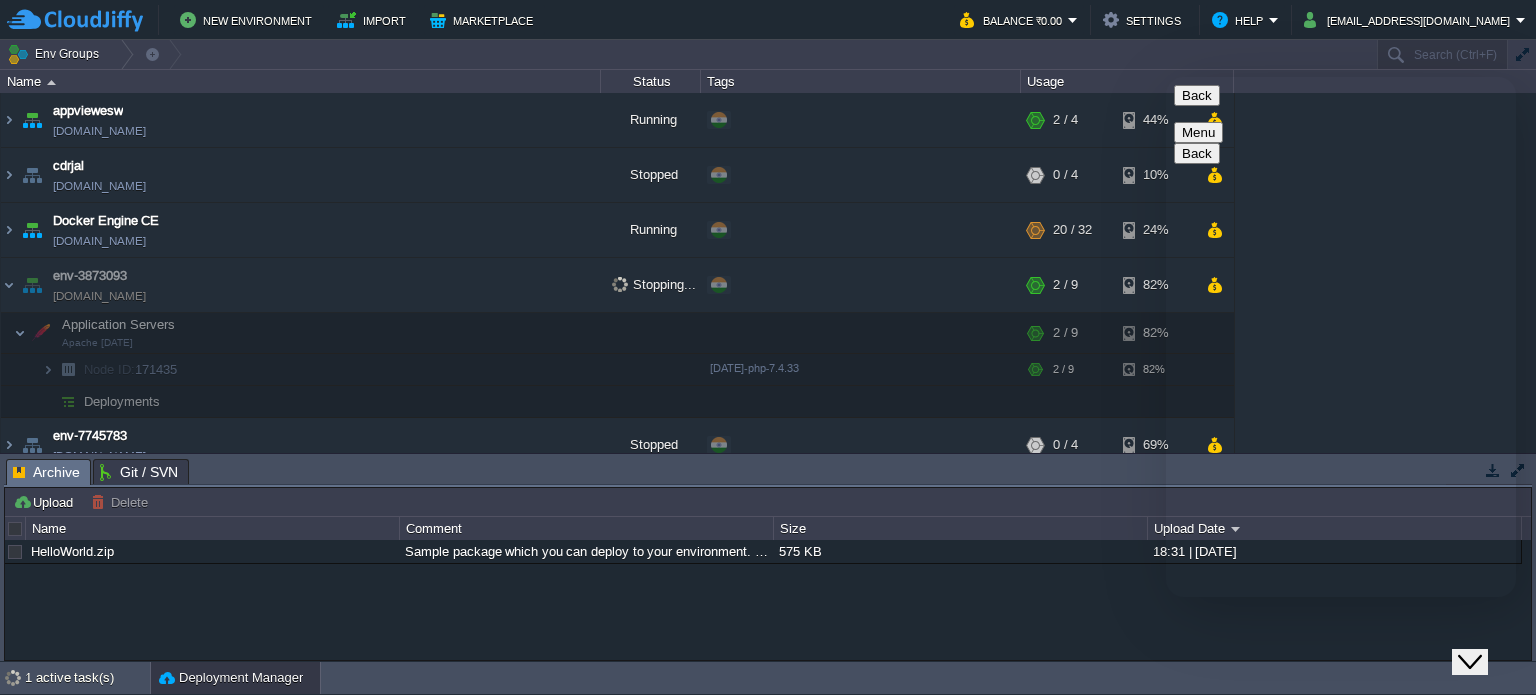 type on "[URL][DOMAIN_NAME]" 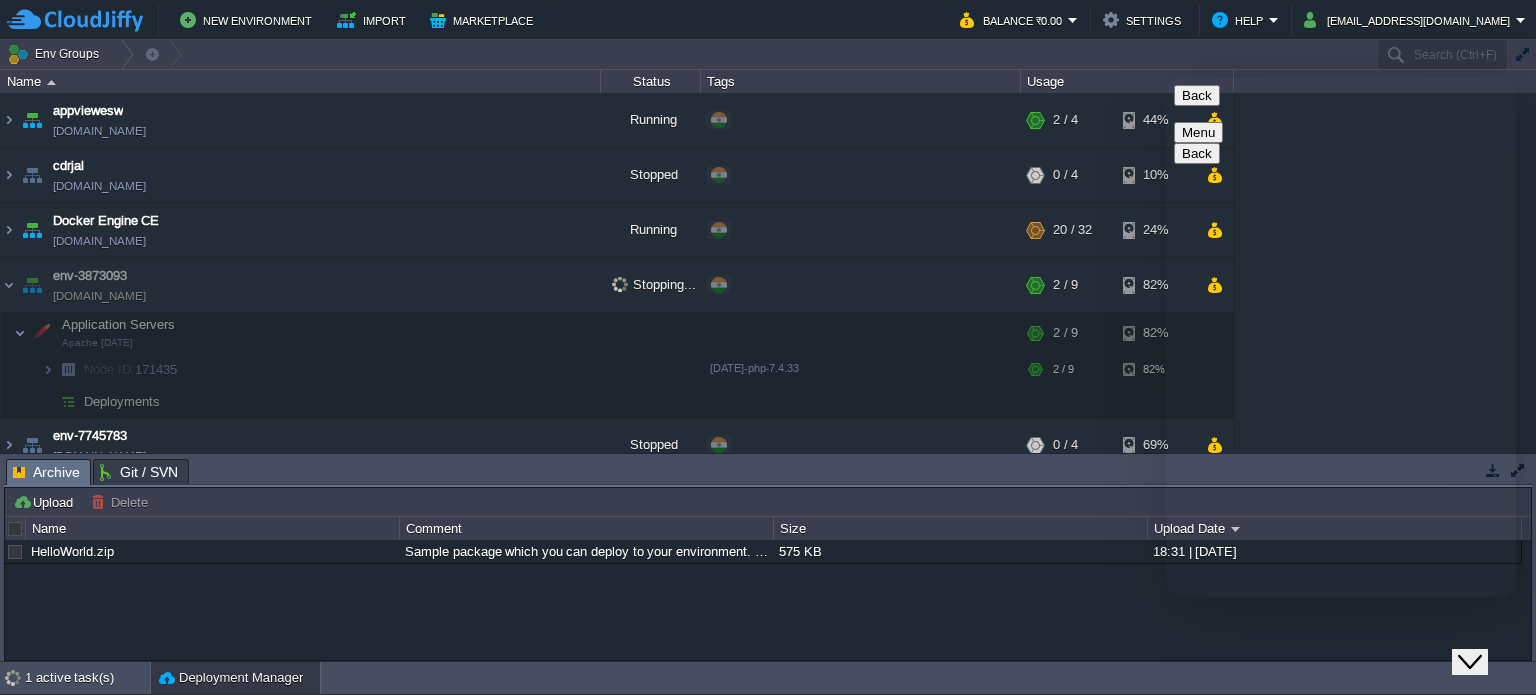 type on "not reached site" 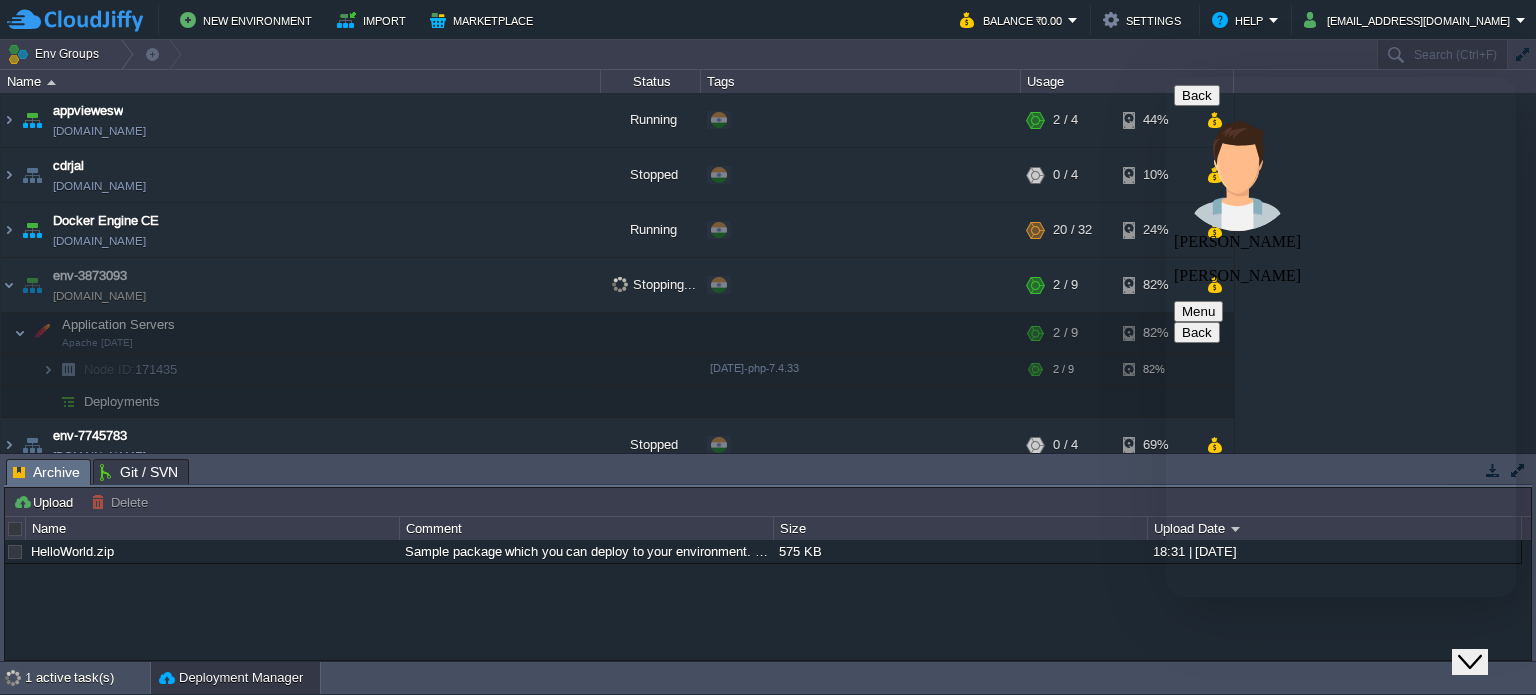 scroll, scrollTop: 0, scrollLeft: 0, axis: both 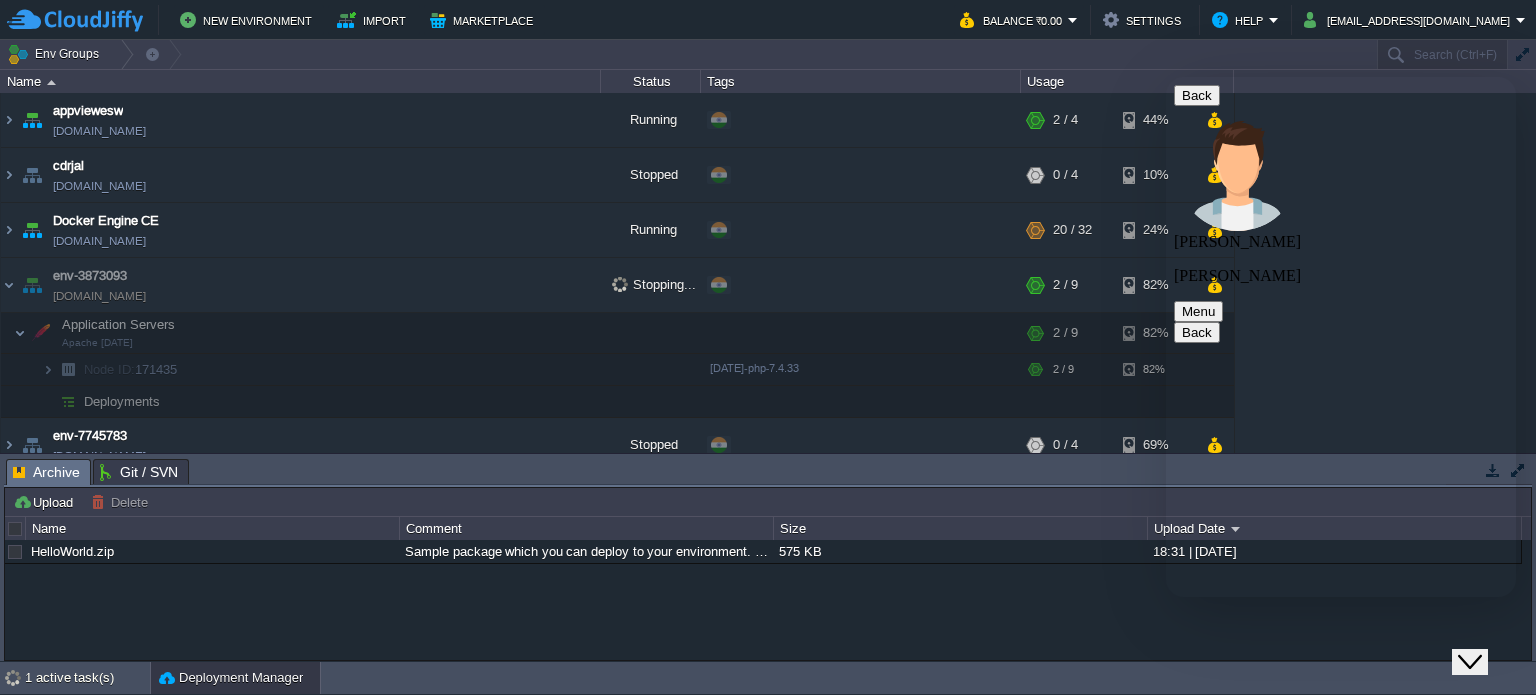 click at bounding box center (1166, 77) 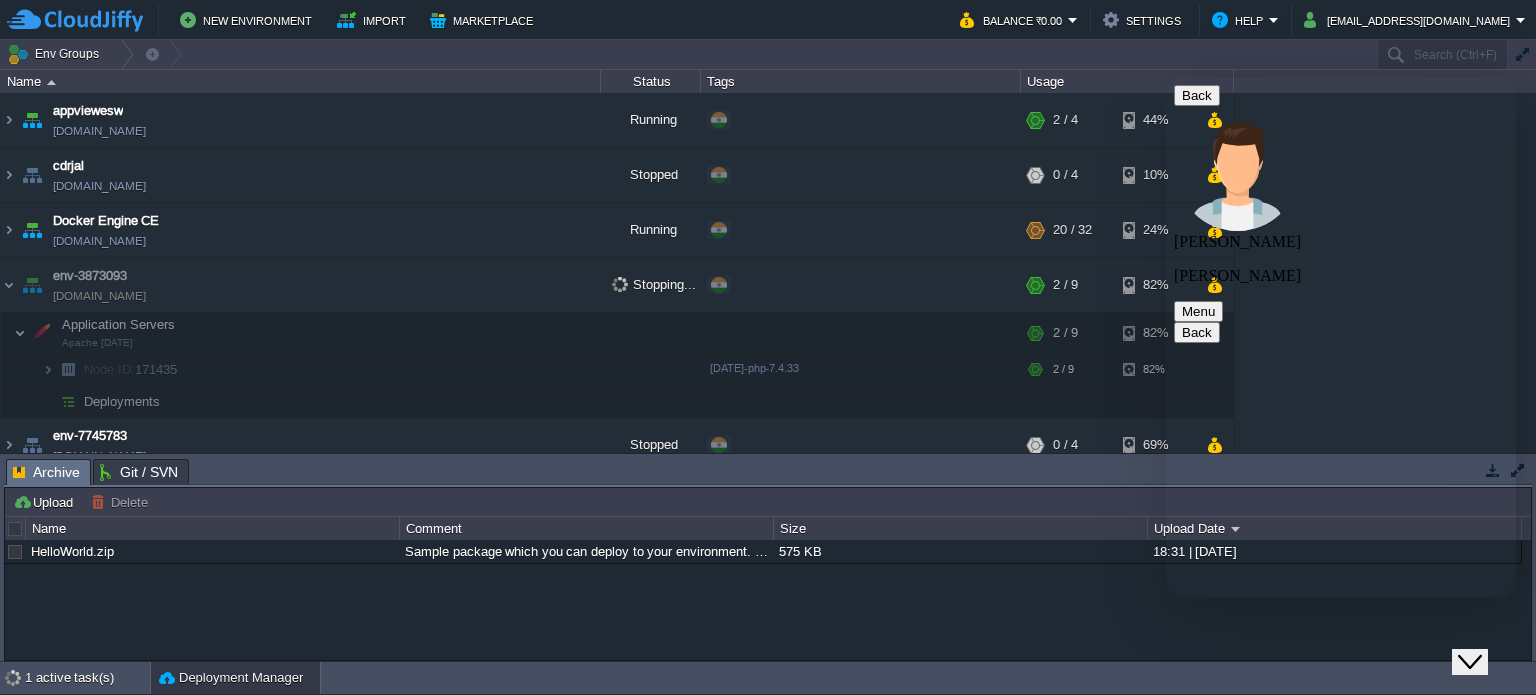 type on "C" 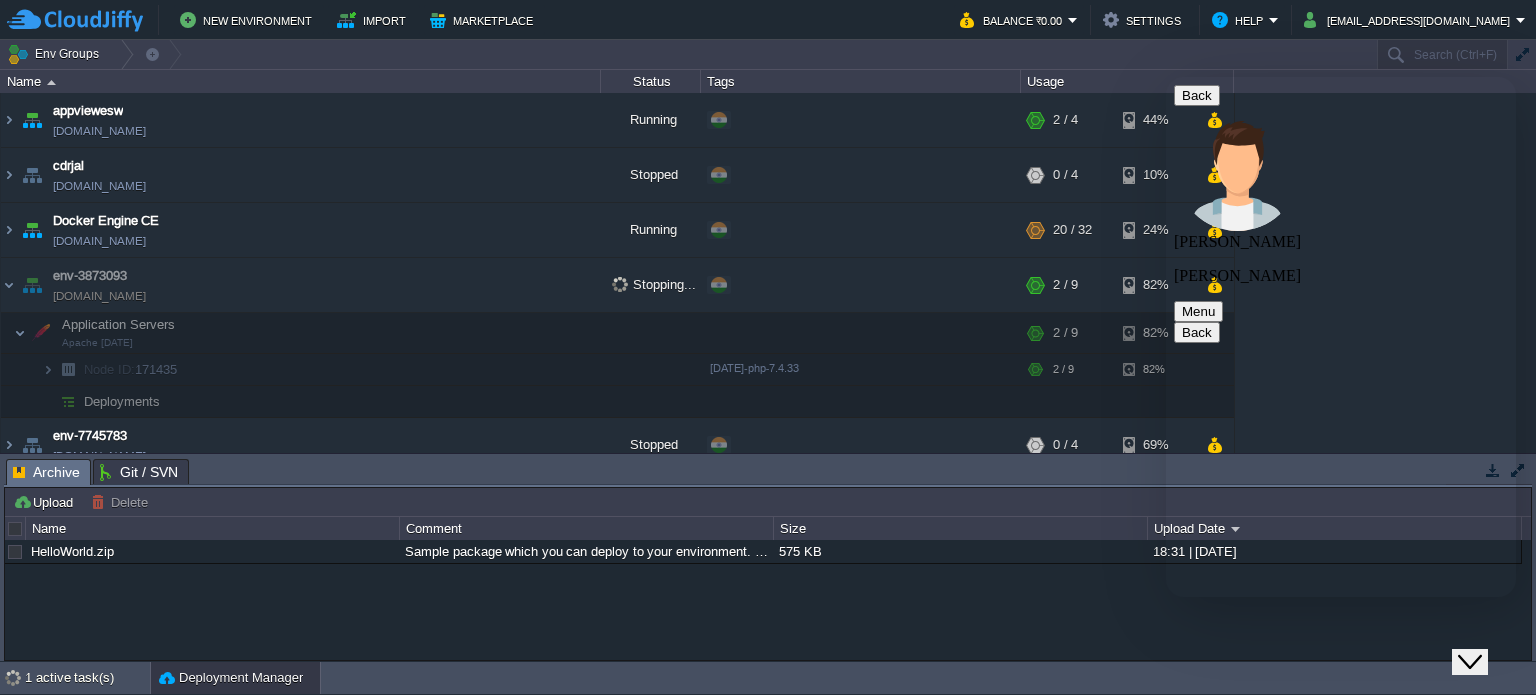 type on "[URL][DOMAIN_NAME] not working" 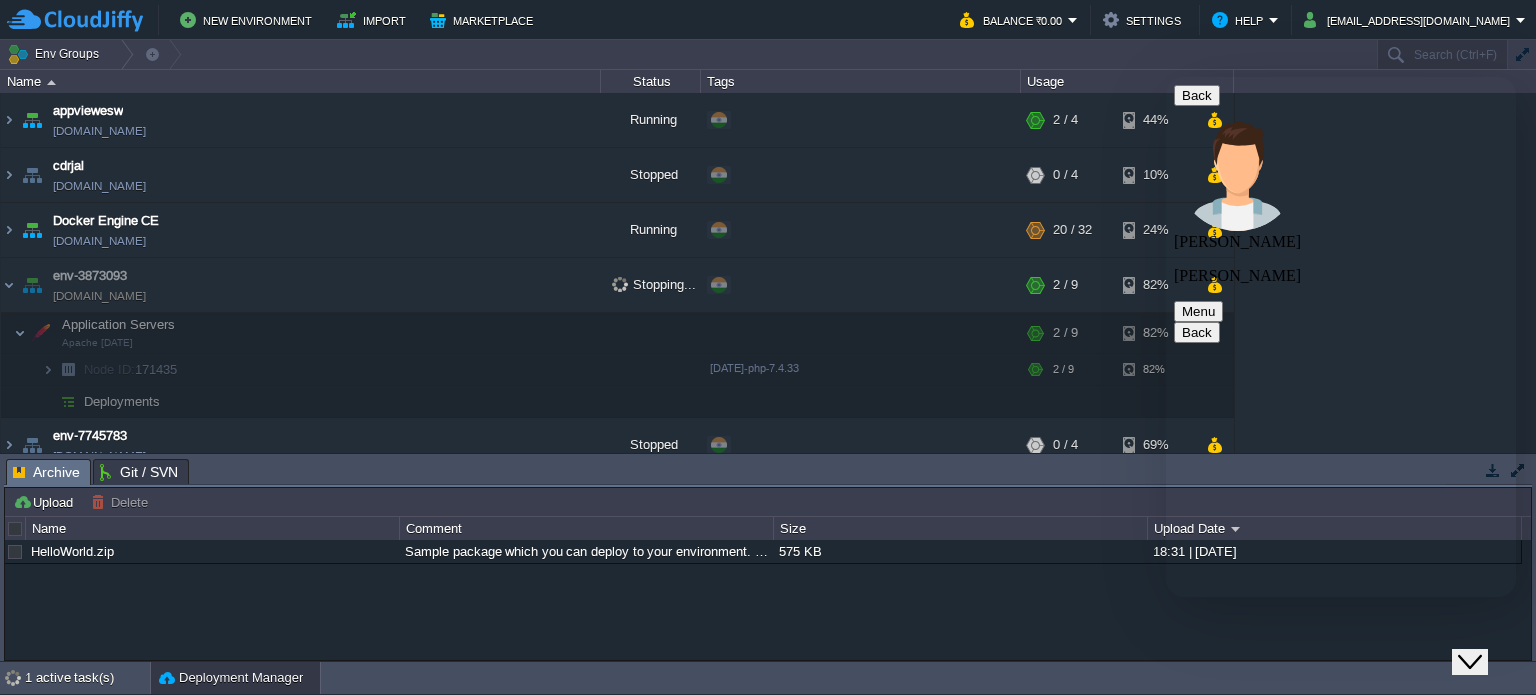 scroll, scrollTop: 67, scrollLeft: 0, axis: vertical 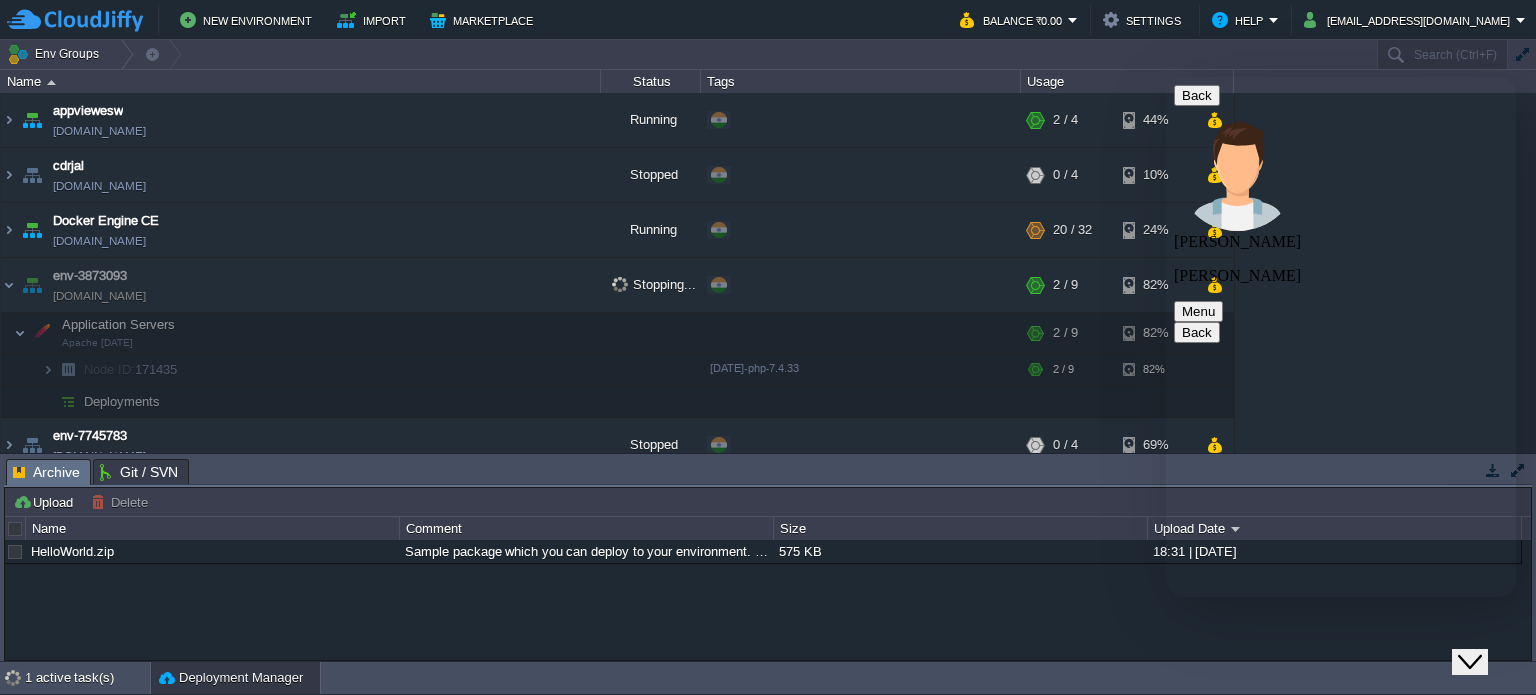 type on "whats the issue" 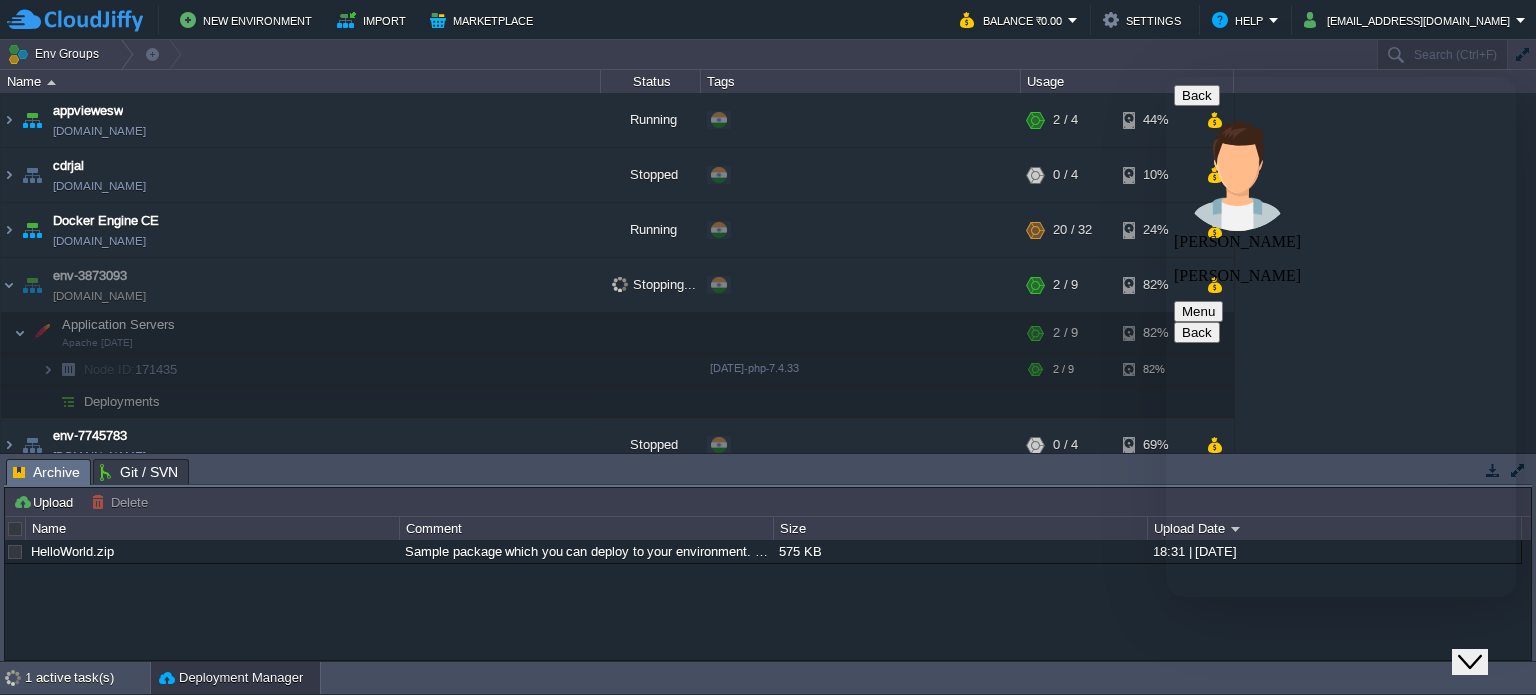 scroll, scrollTop: 117, scrollLeft: 0, axis: vertical 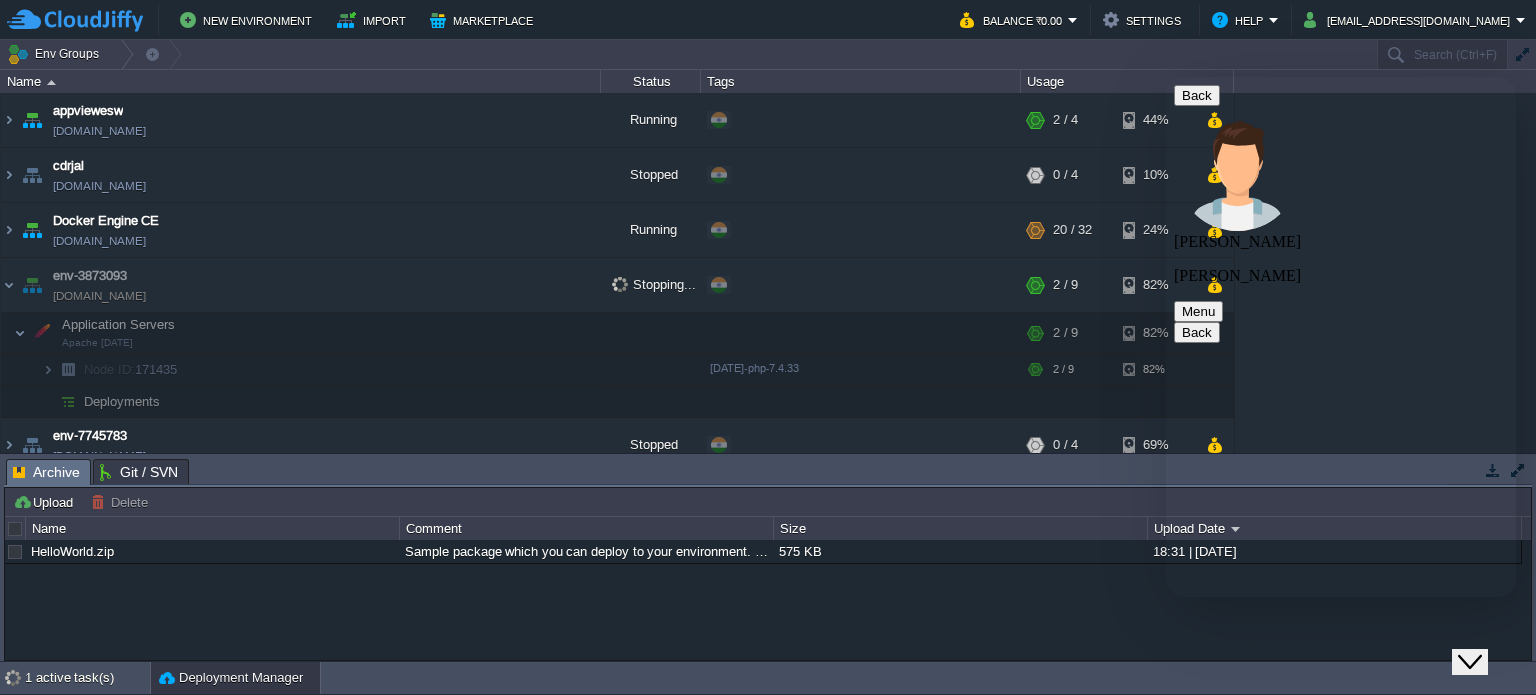 type on "now currently i am restating environment" 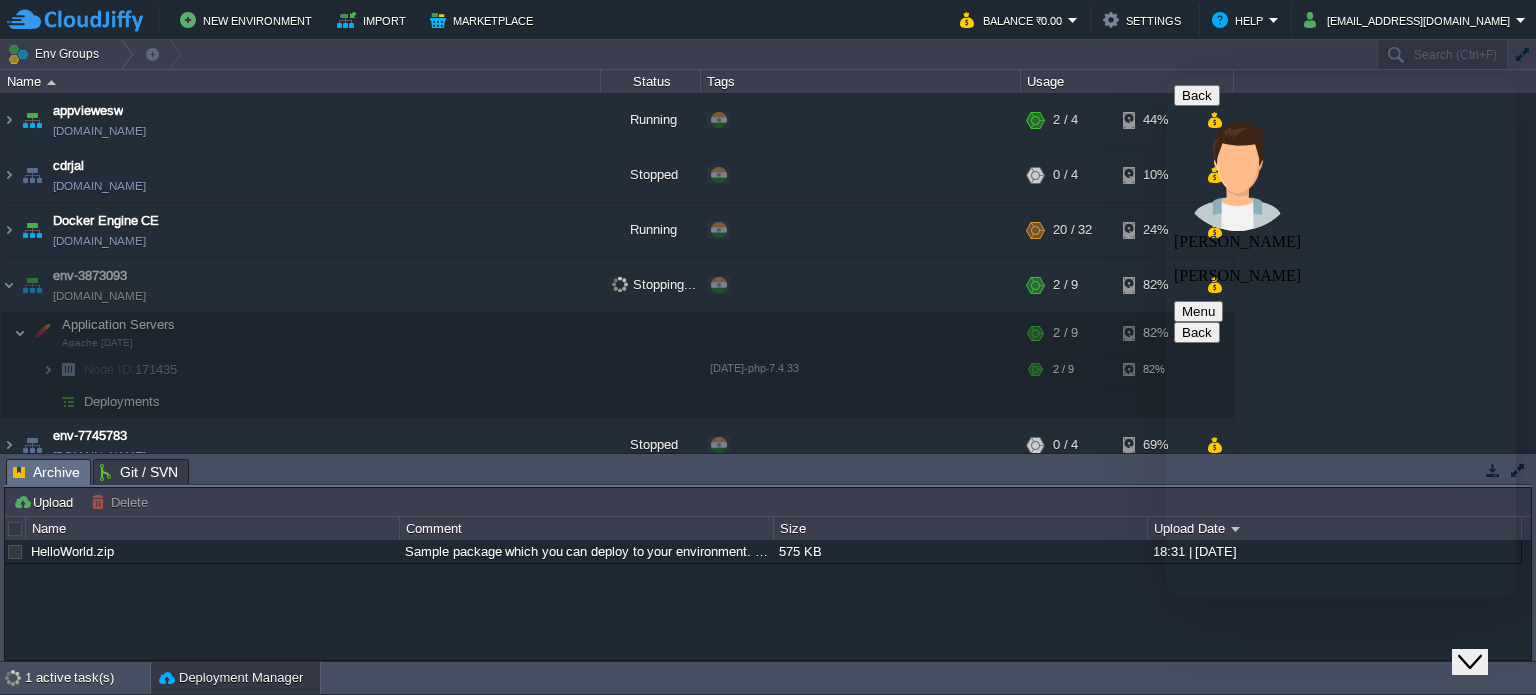 scroll, scrollTop: 0, scrollLeft: 0, axis: both 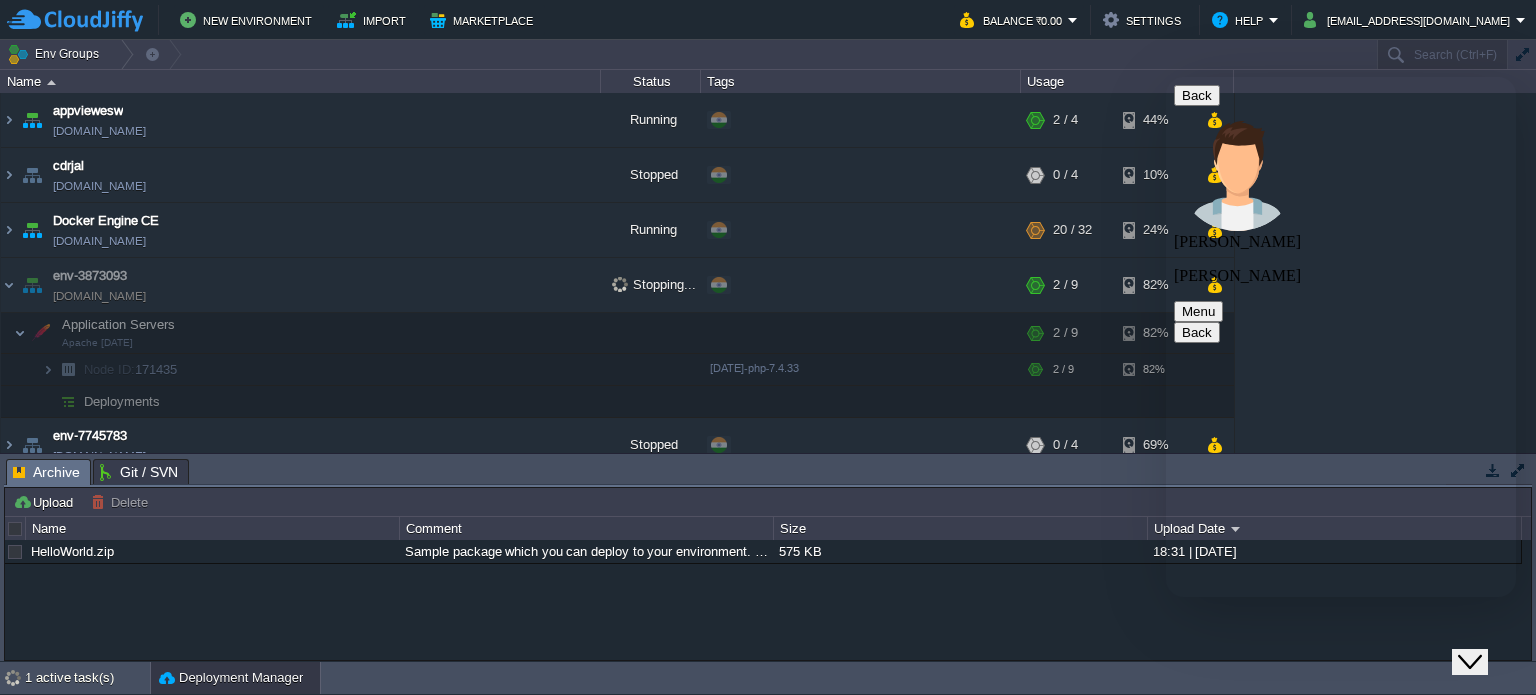 type on "From last week we face most issues" 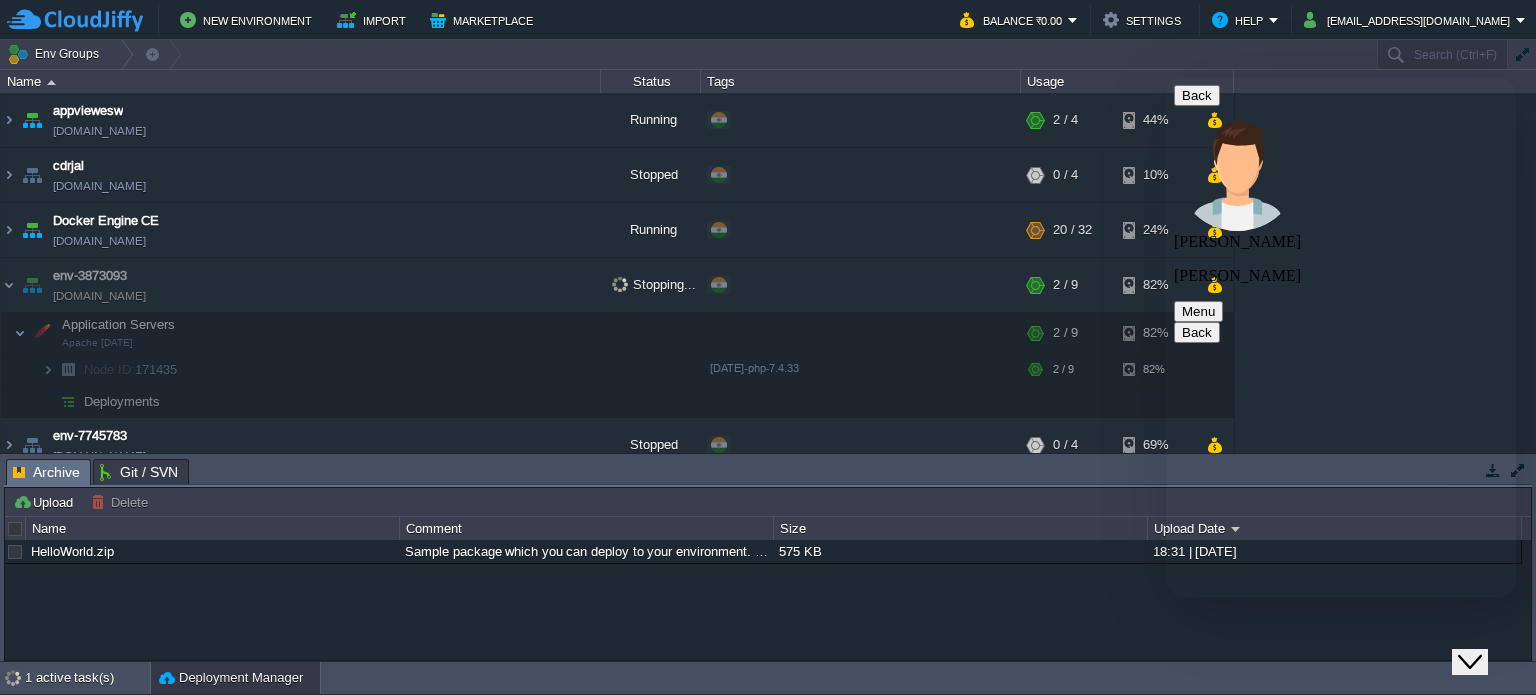 scroll, scrollTop: 264, scrollLeft: 0, axis: vertical 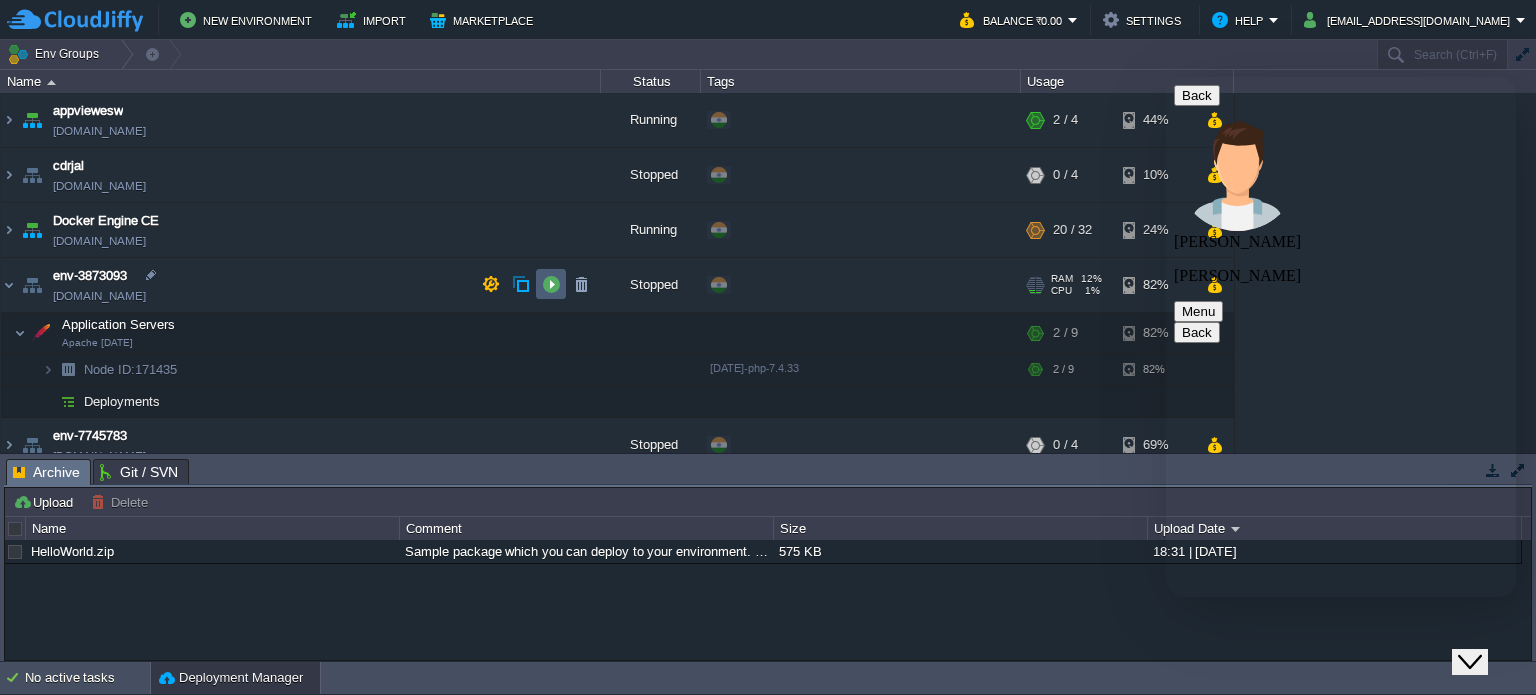 click at bounding box center (551, 284) 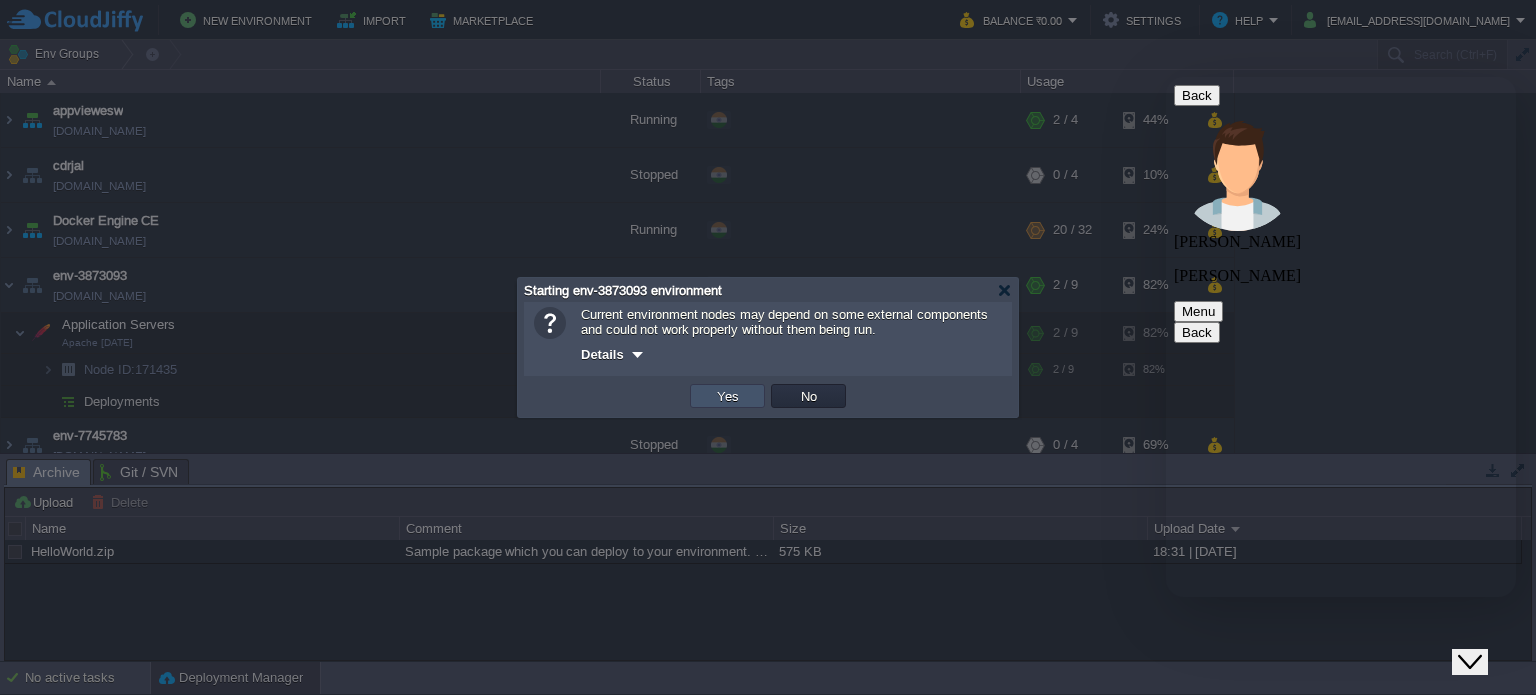 click on "Yes" at bounding box center (728, 396) 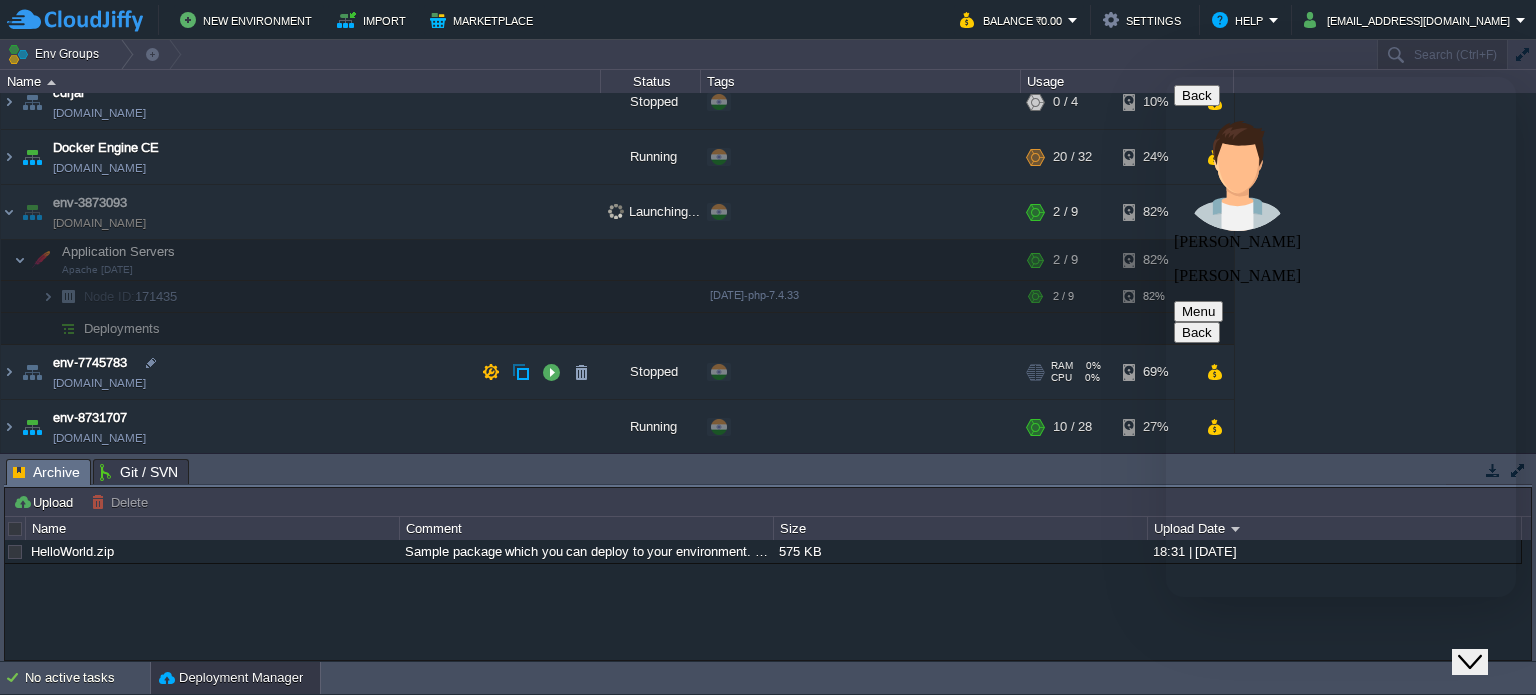 scroll, scrollTop: 73, scrollLeft: 0, axis: vertical 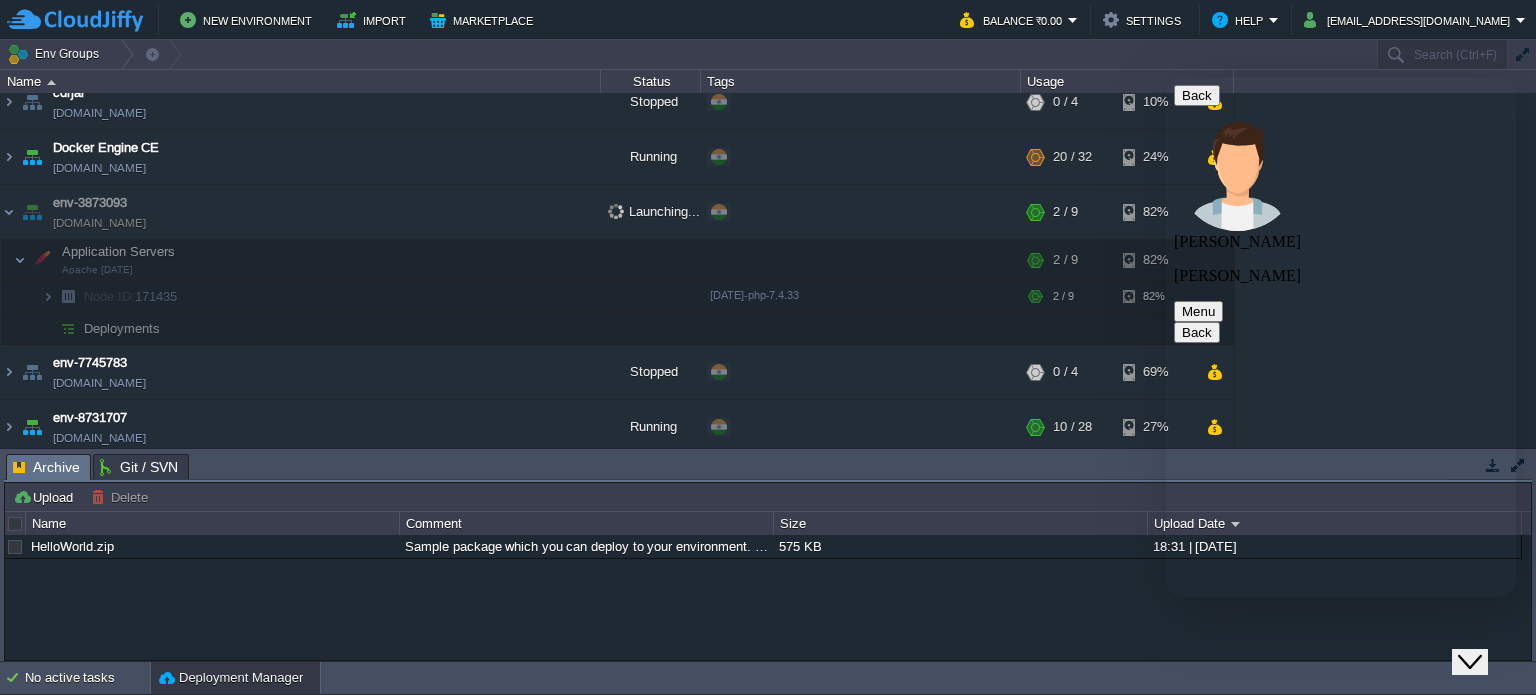 click at bounding box center [1166, 77] 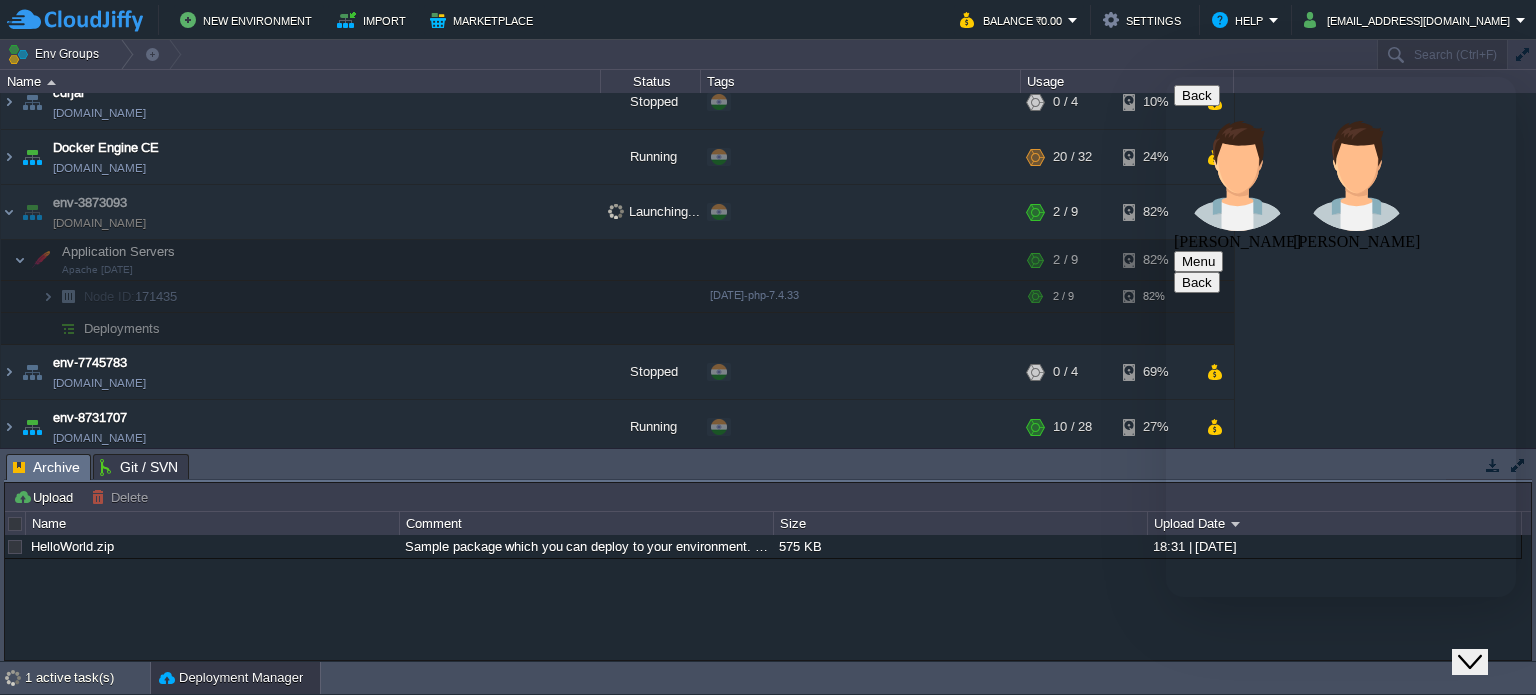 scroll, scrollTop: 388, scrollLeft: 0, axis: vertical 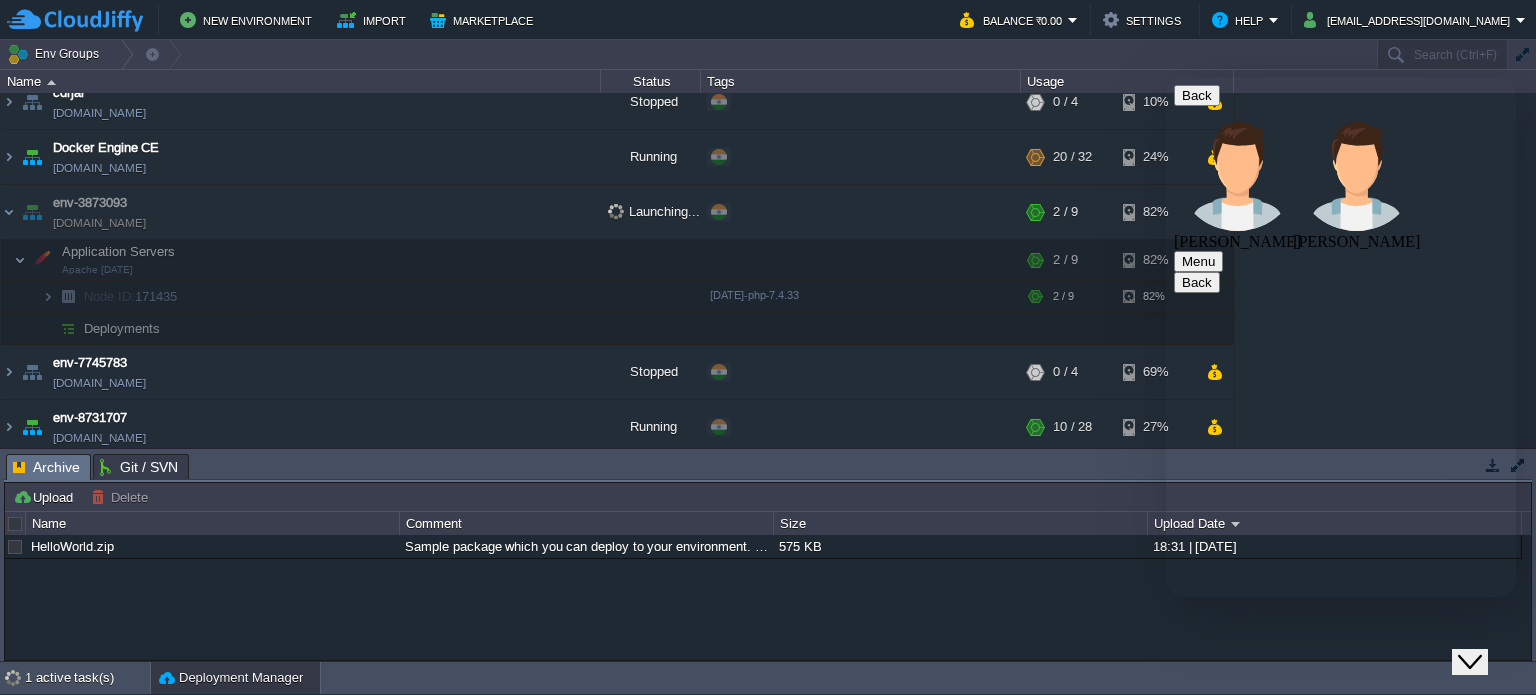type on "As coudlets also in" 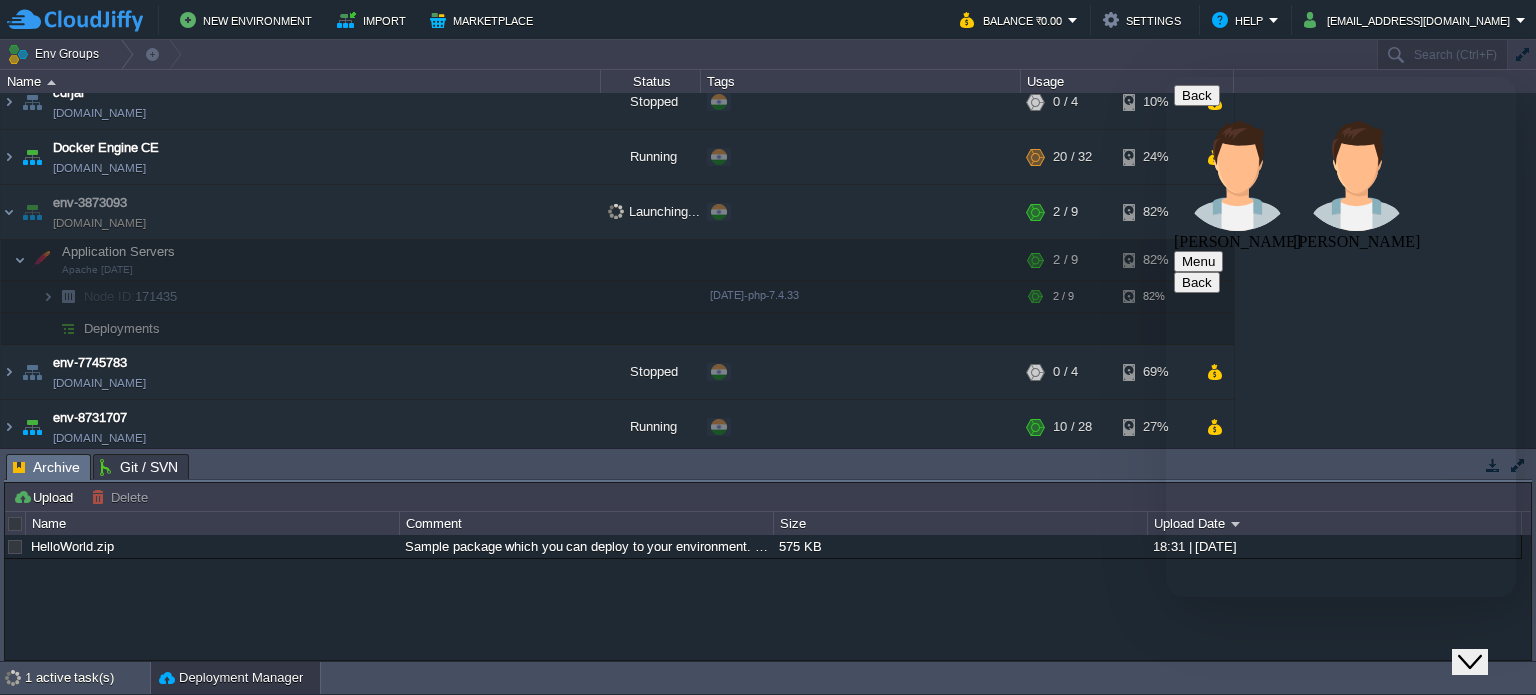 click on "Rate this chat Upload File Insert emoji" at bounding box center (1166, 77) 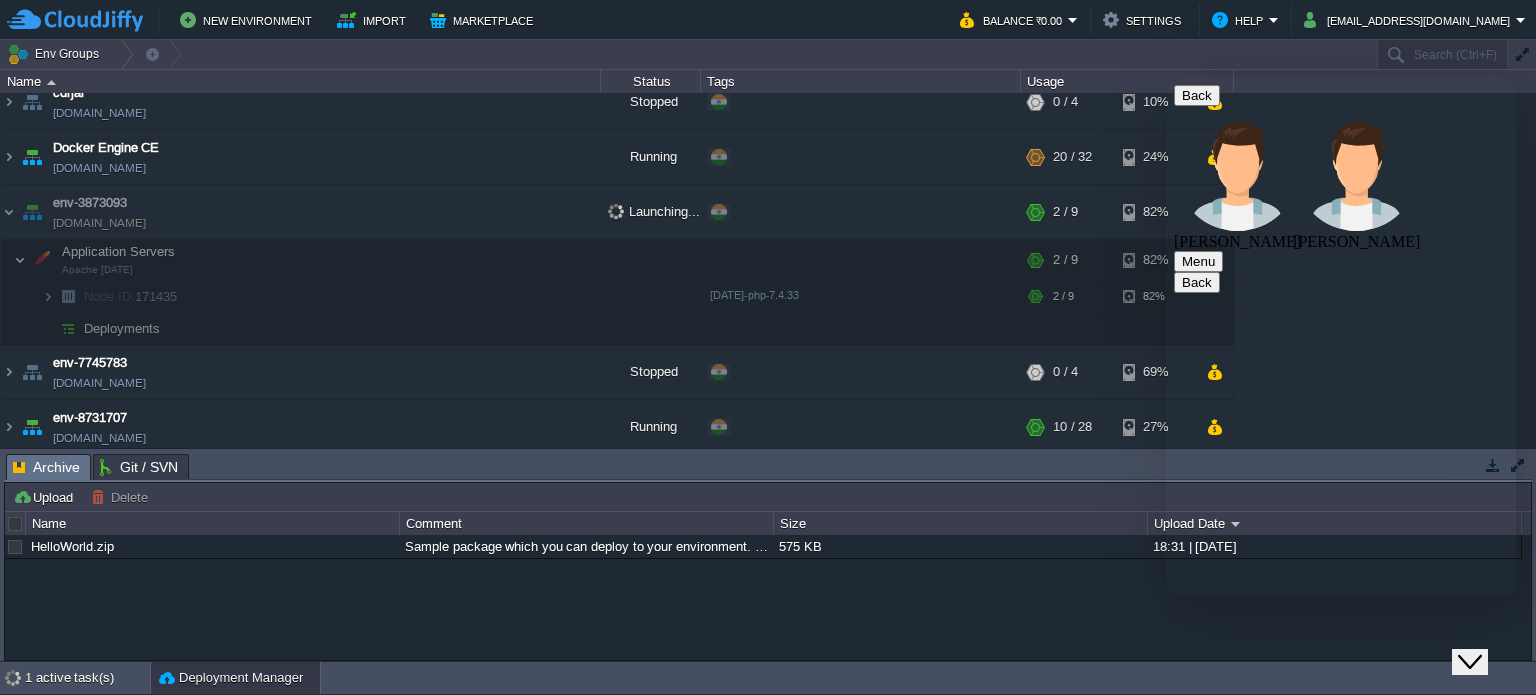 click at bounding box center (1166, 77) 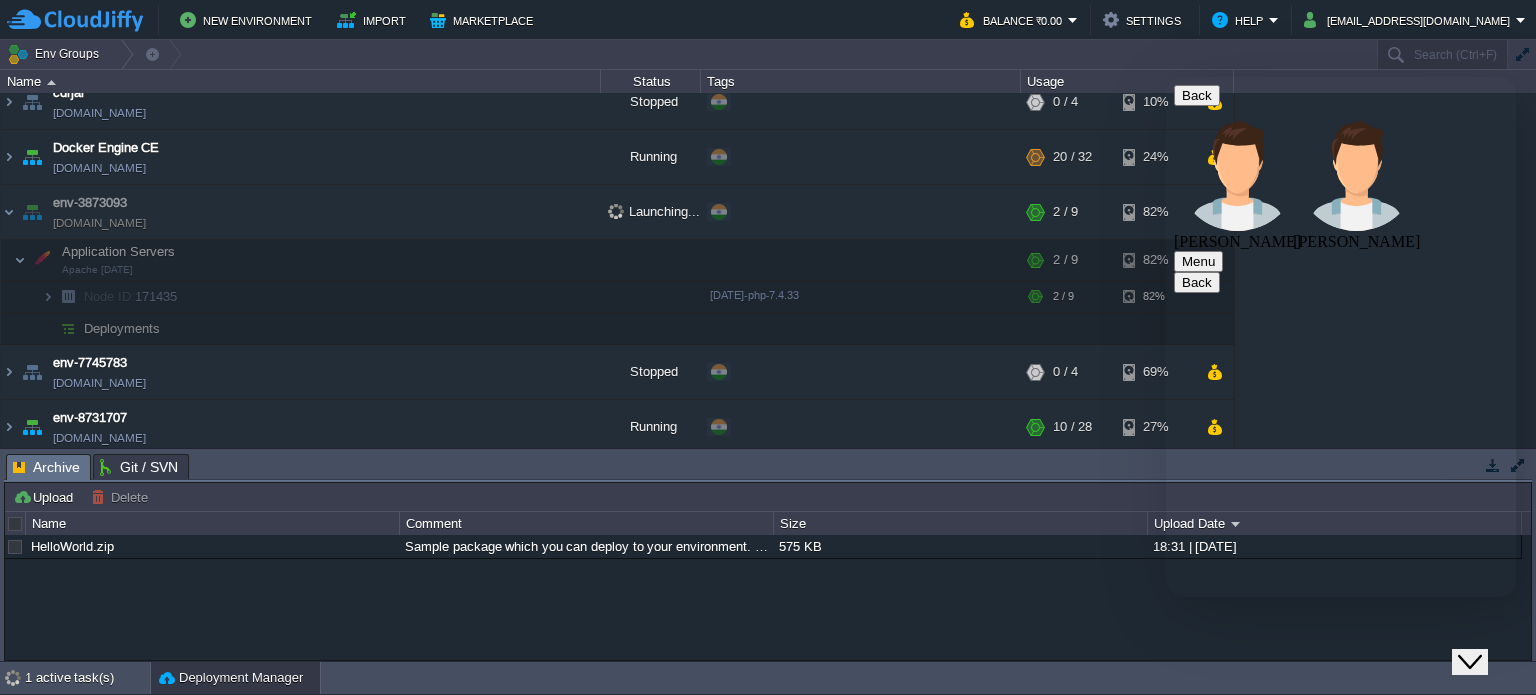 type on "Can you please help" 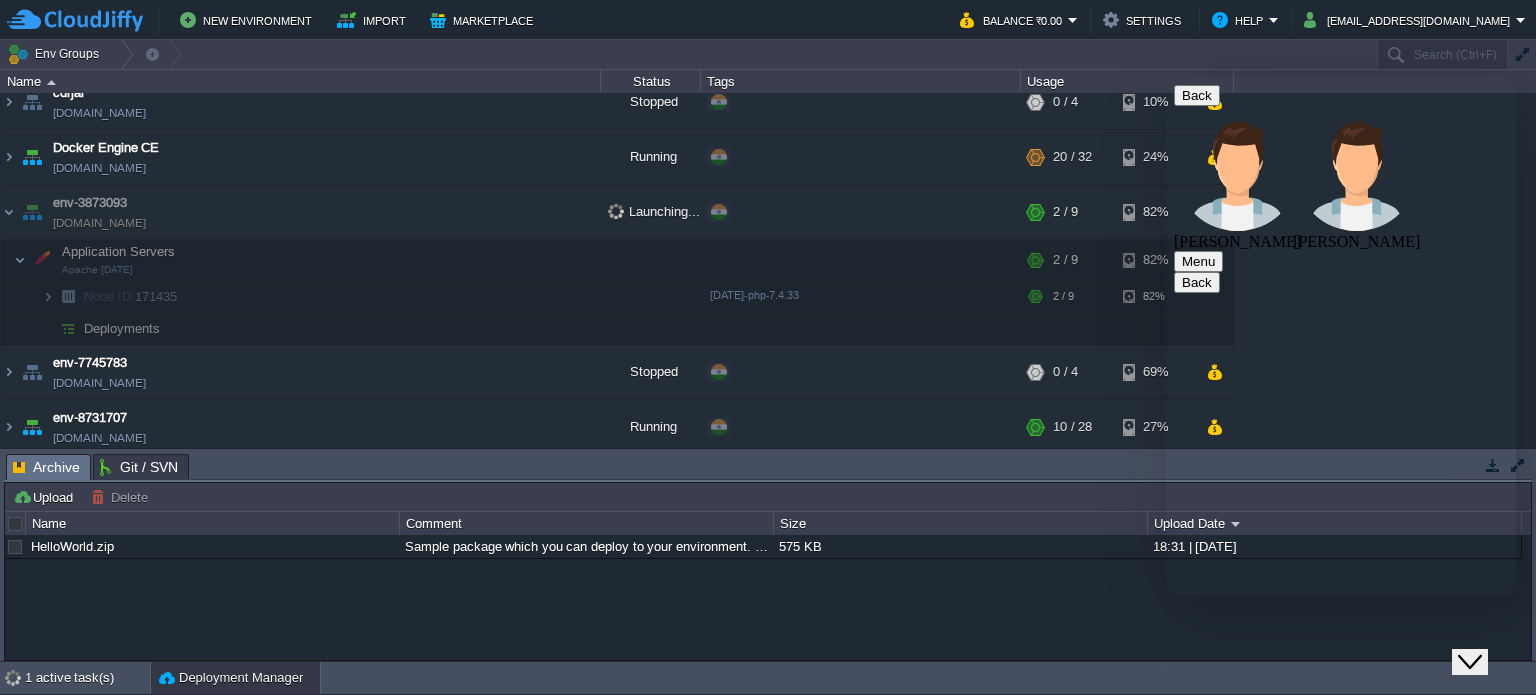 type 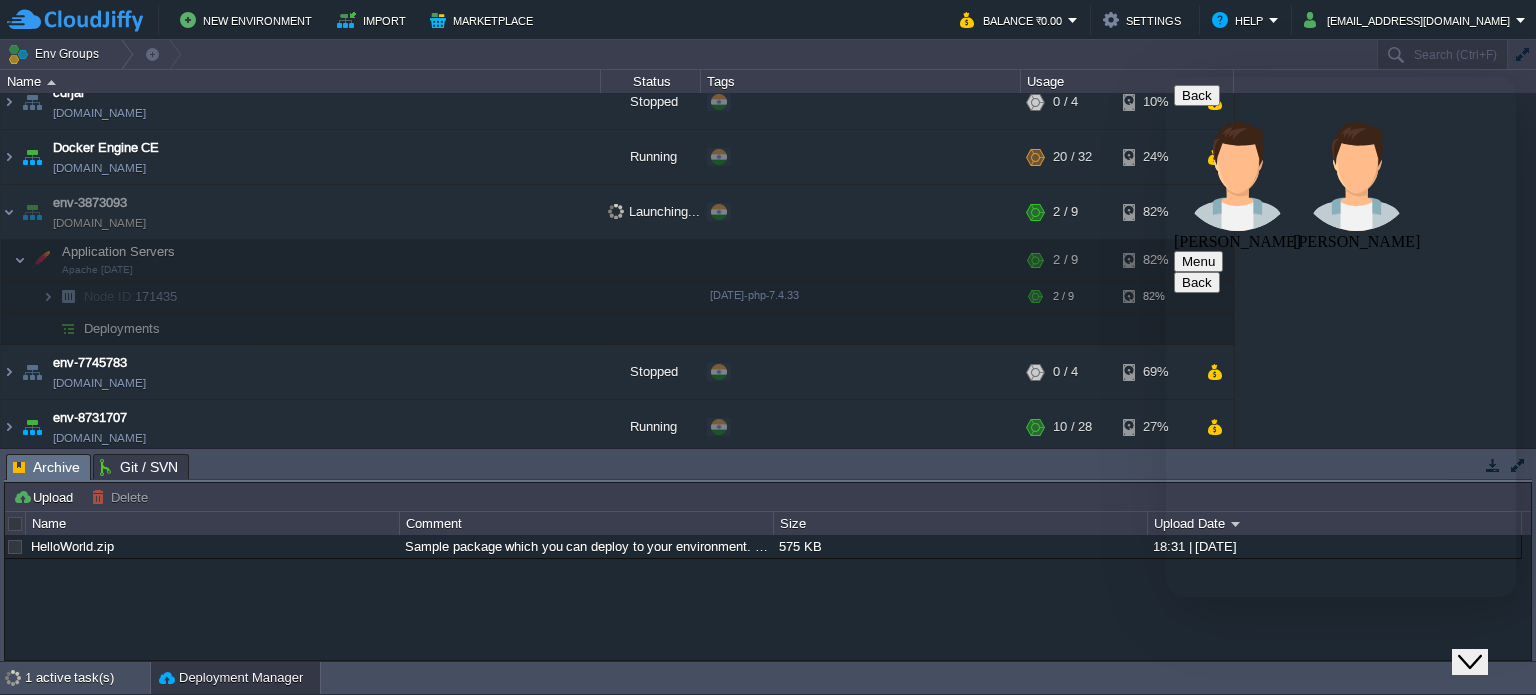 scroll, scrollTop: 439, scrollLeft: 0, axis: vertical 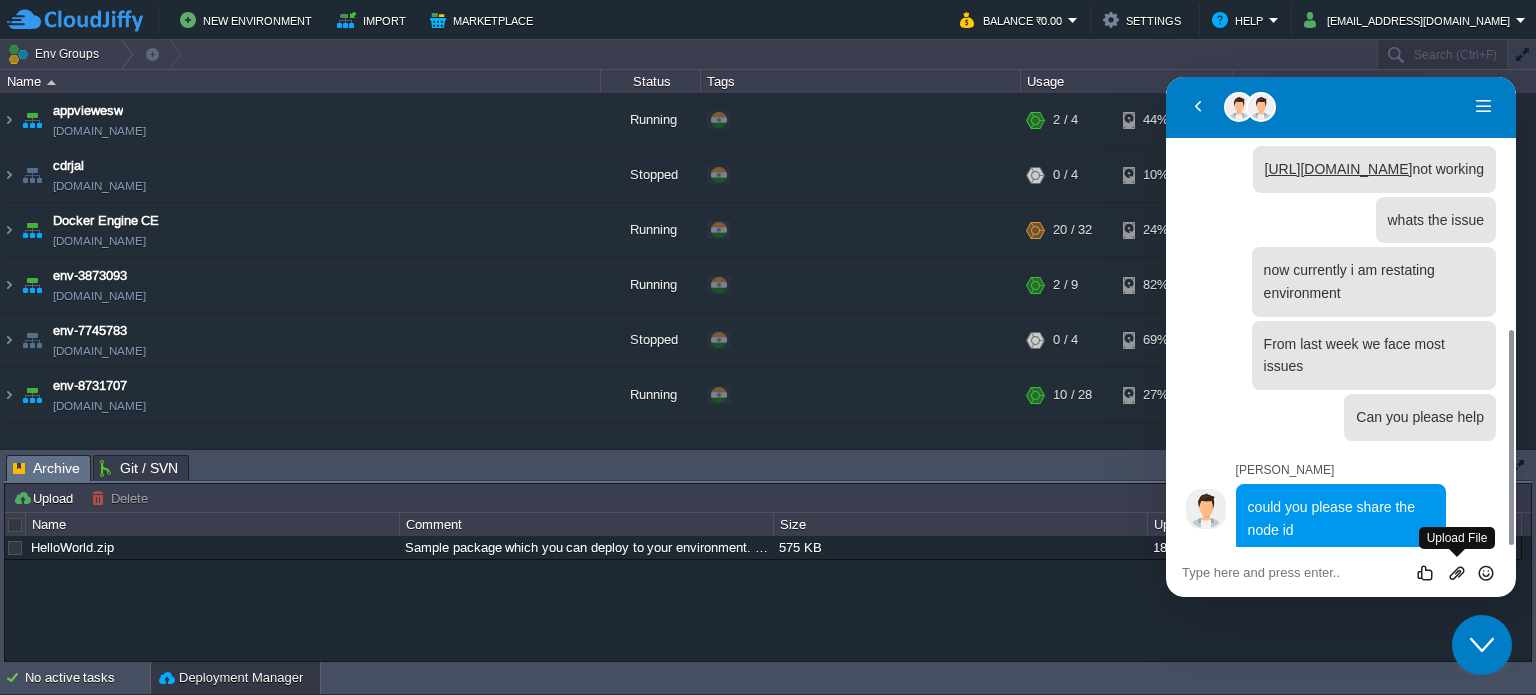 click at bounding box center (1166, 77) 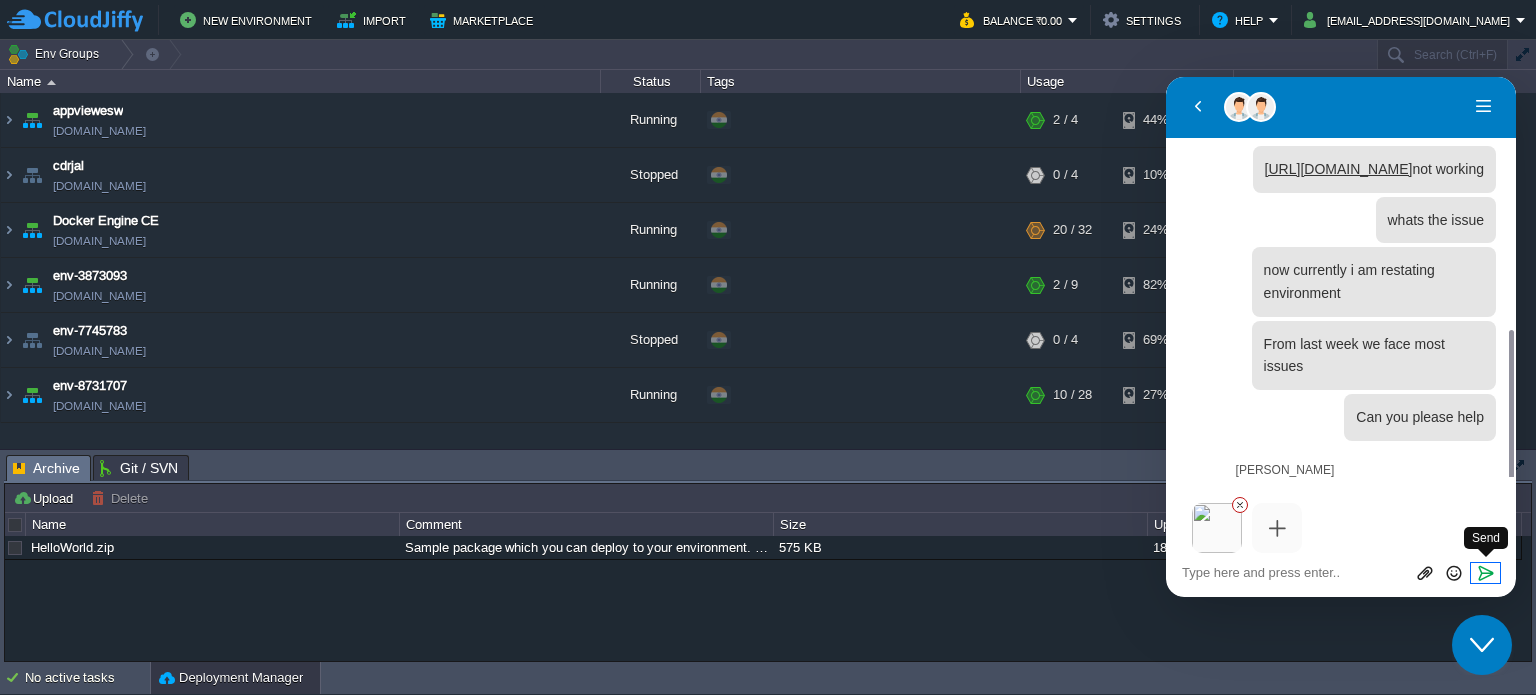 click at bounding box center [1486, 573] 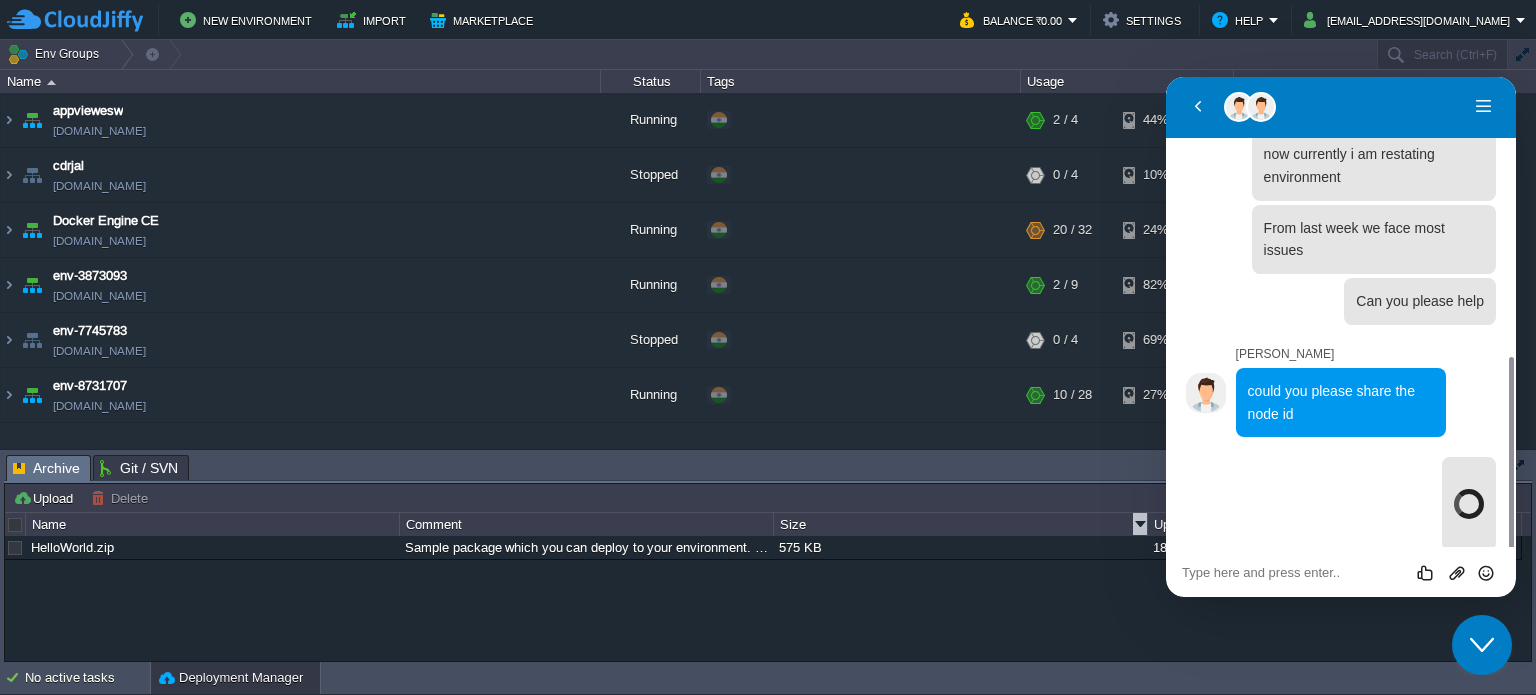 scroll, scrollTop: 664, scrollLeft: 0, axis: vertical 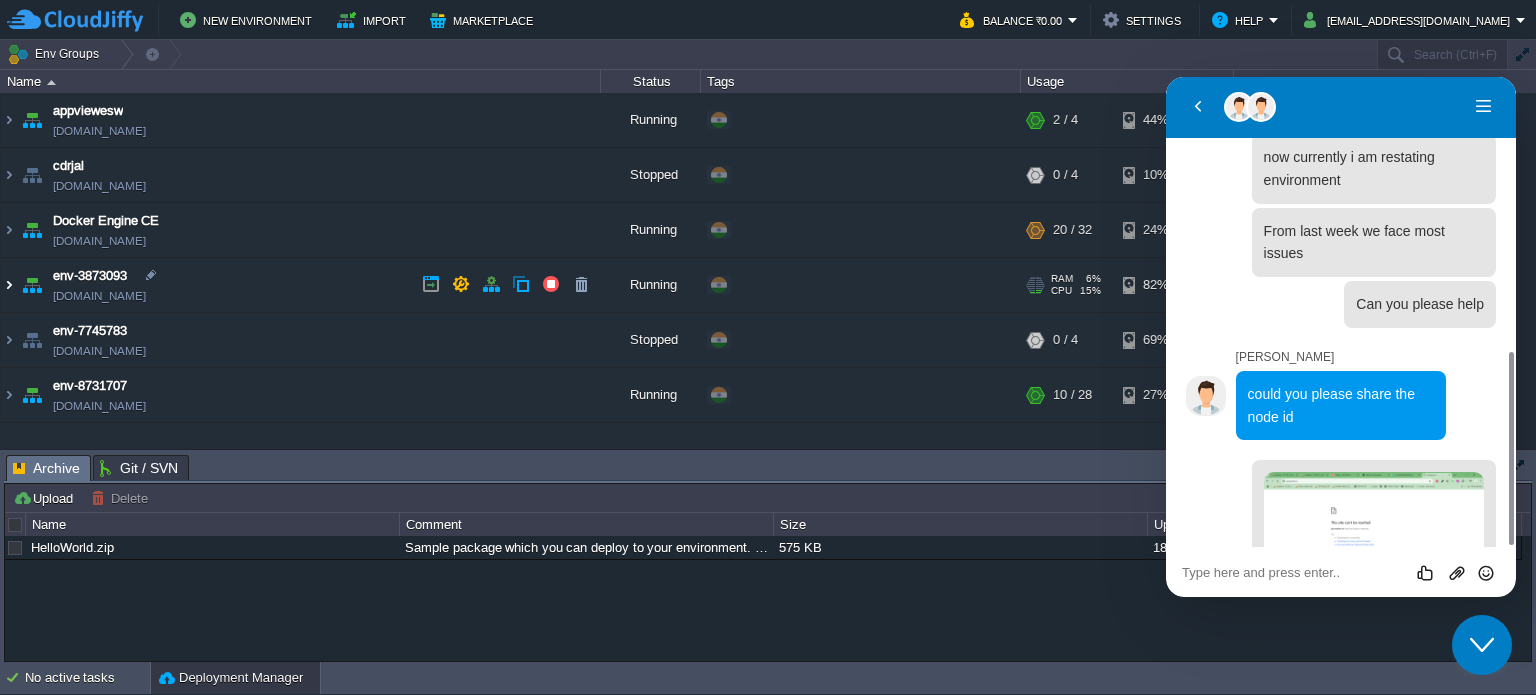 click at bounding box center (9, 285) 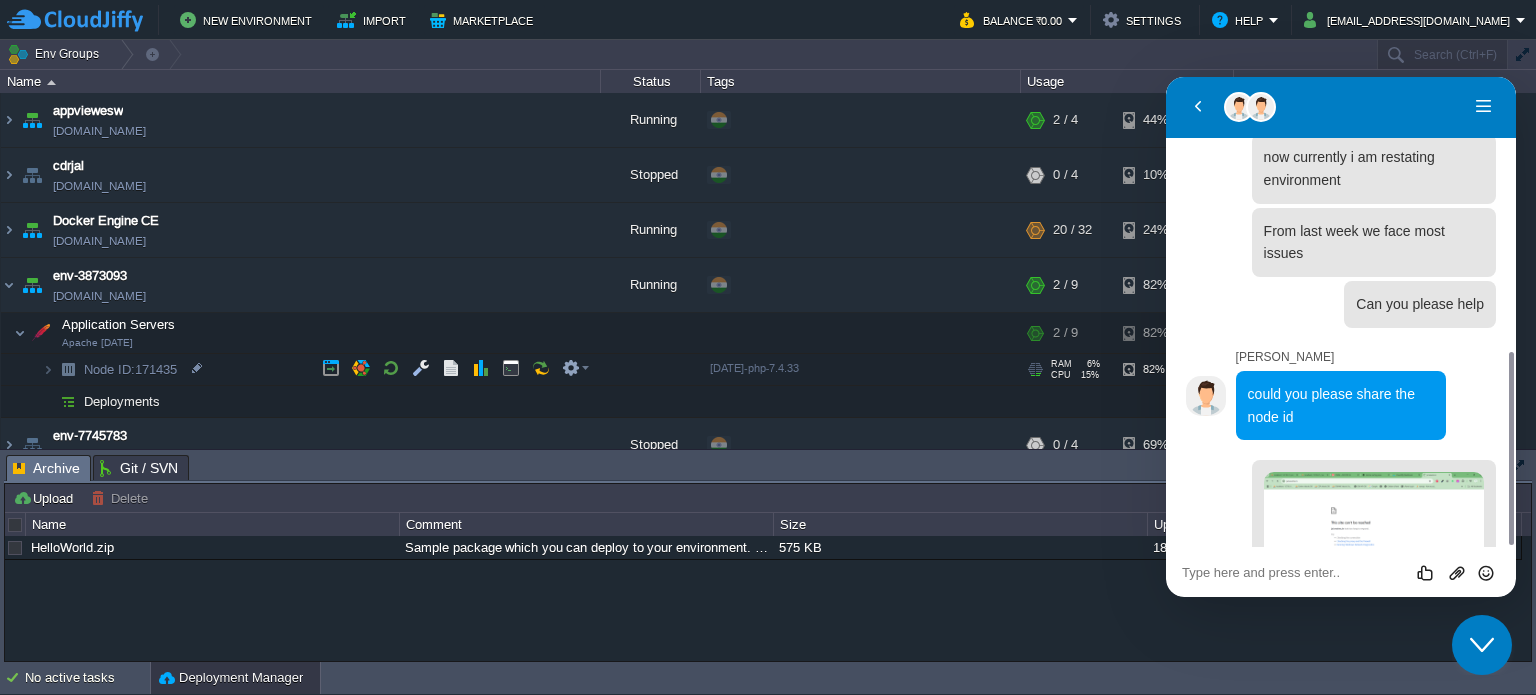 click on "Node ID:  171435" at bounding box center (131, 369) 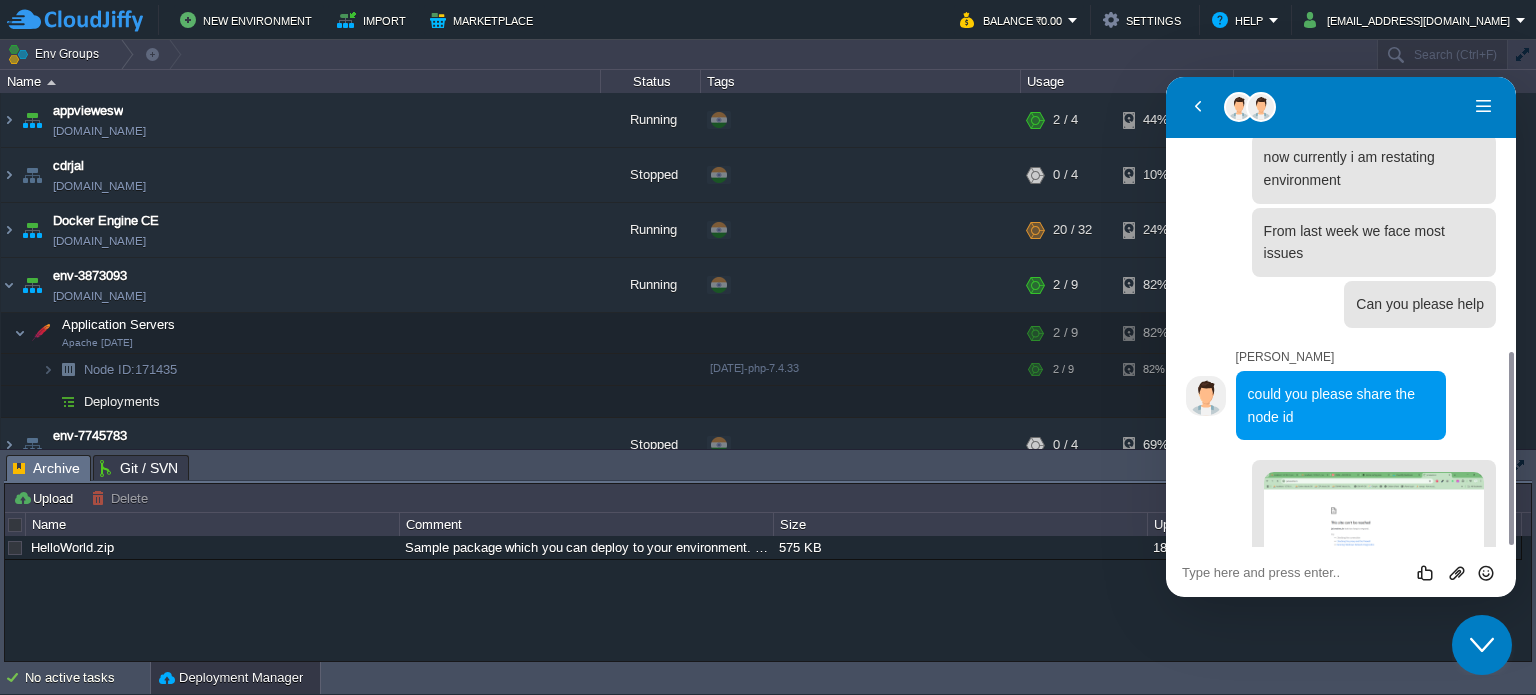 click at bounding box center (1166, 77) 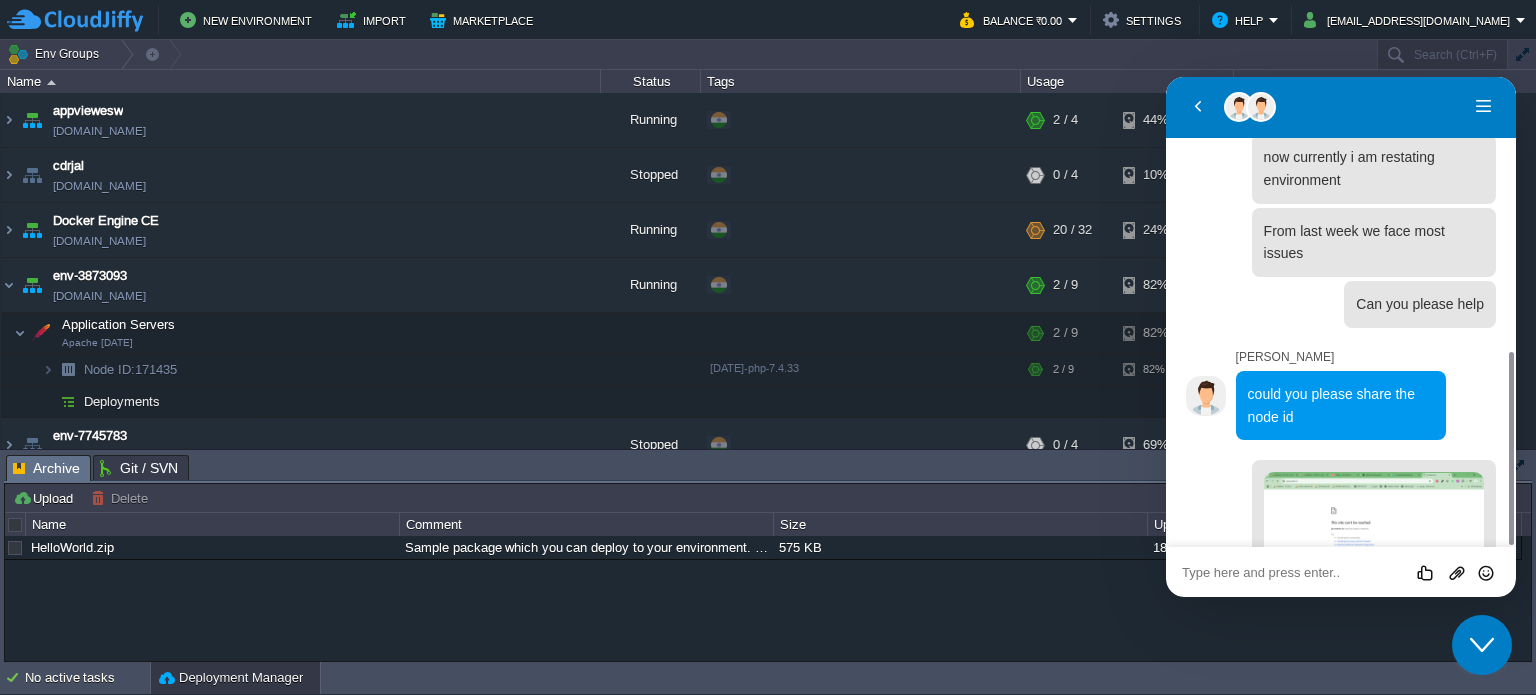type on "171435" 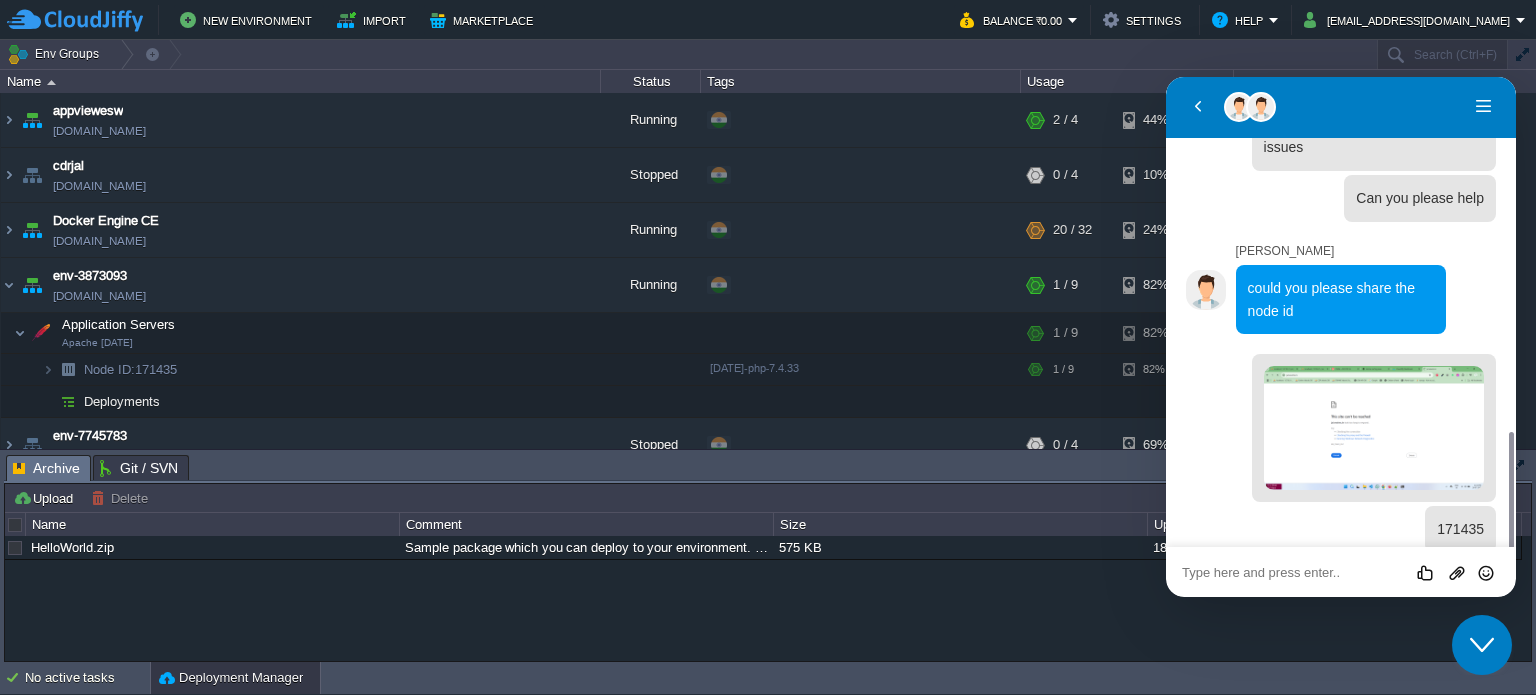 scroll, scrollTop: 826, scrollLeft: 0, axis: vertical 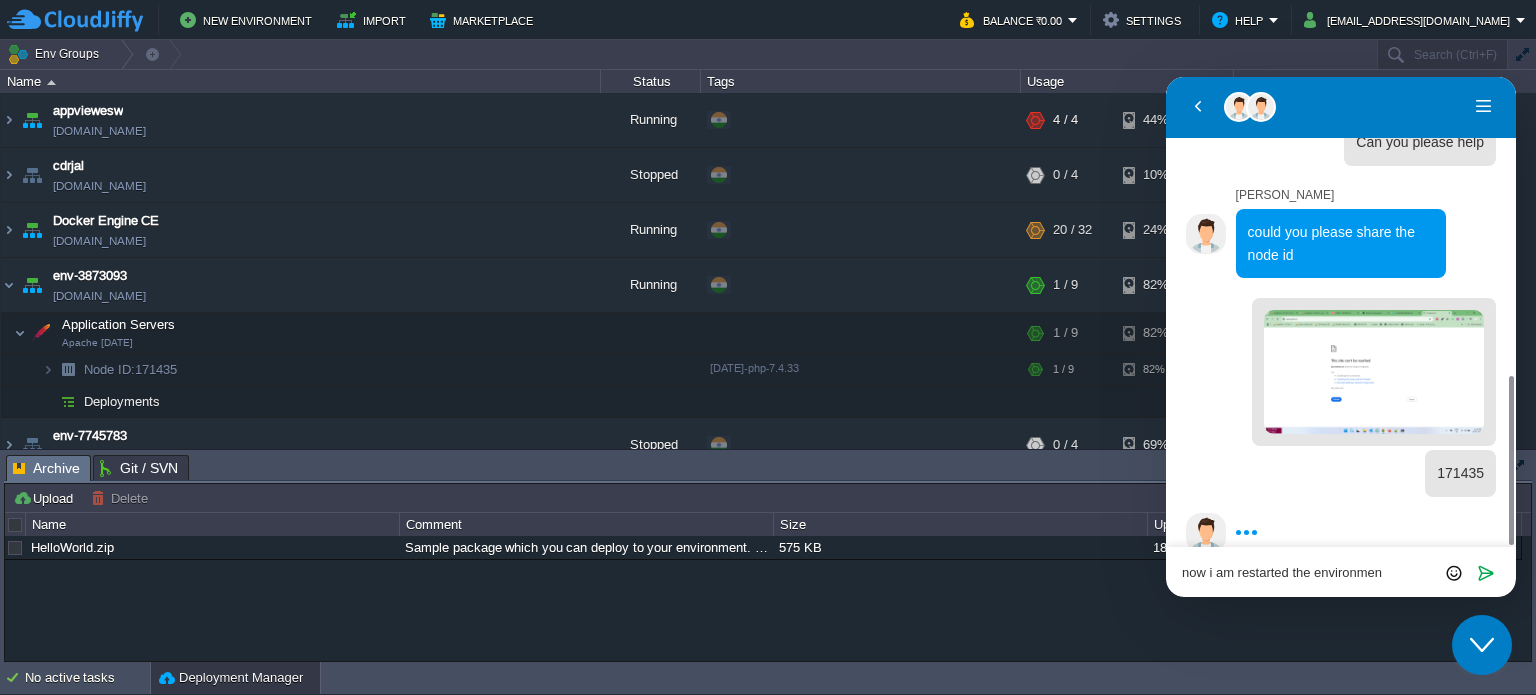 type on "now i am restarted the environment" 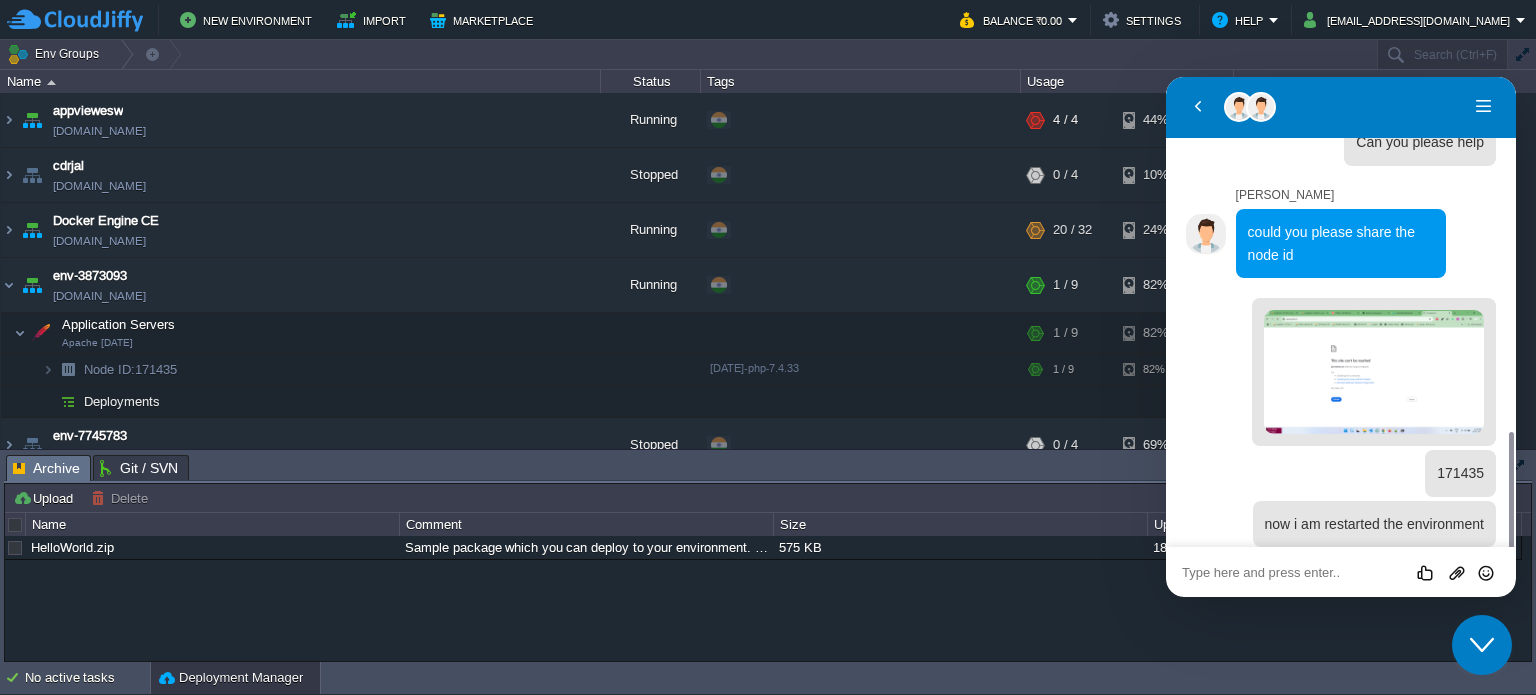 scroll, scrollTop: 876, scrollLeft: 0, axis: vertical 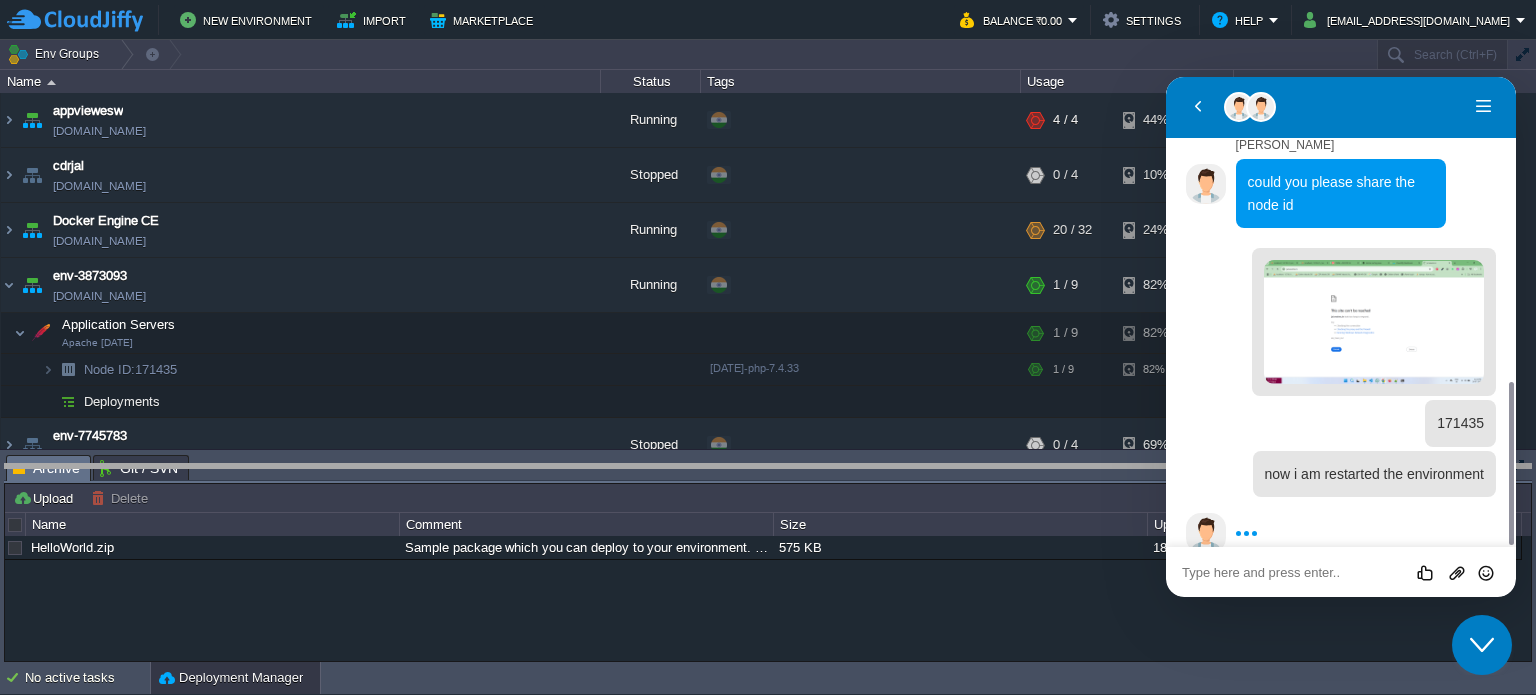 drag, startPoint x: 988, startPoint y: 472, endPoint x: 991, endPoint y: 564, distance: 92.0489 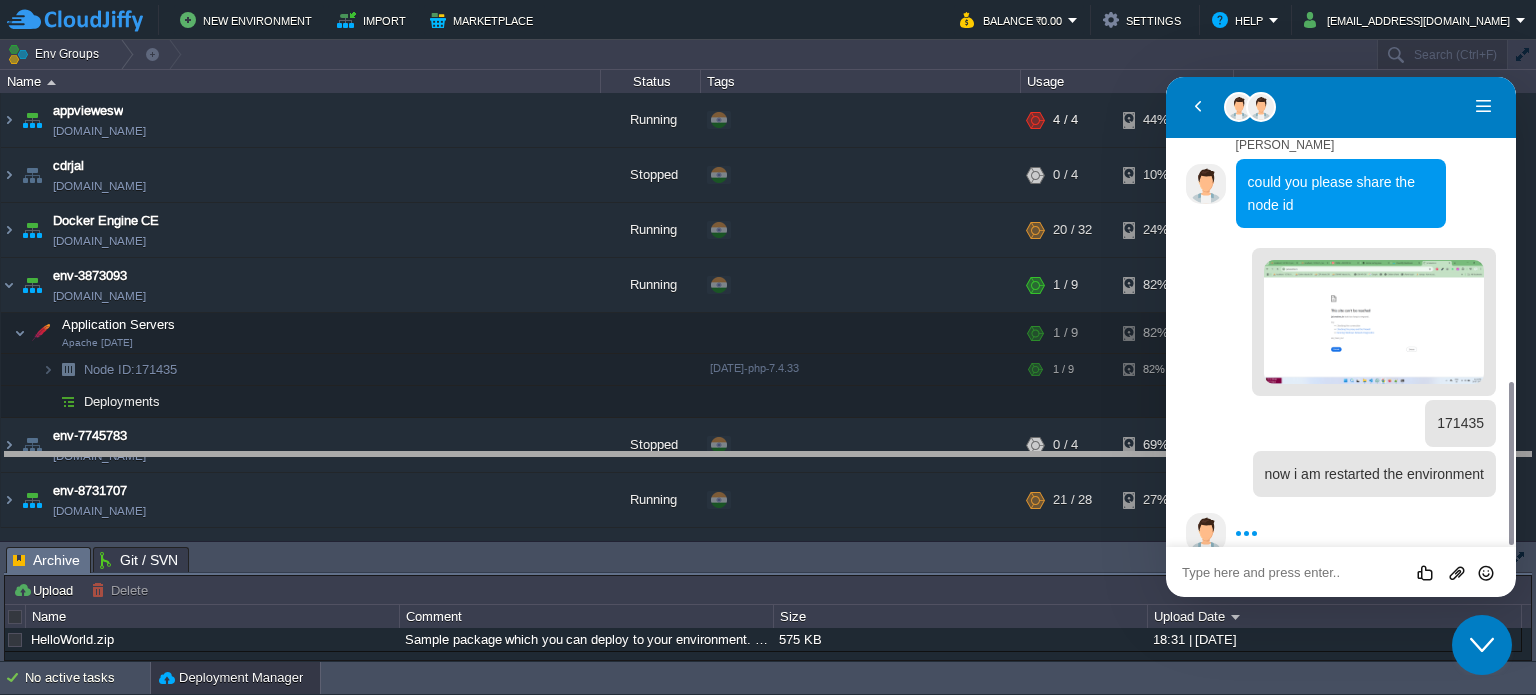 drag, startPoint x: 892, startPoint y: 557, endPoint x: 888, endPoint y: 462, distance: 95.084175 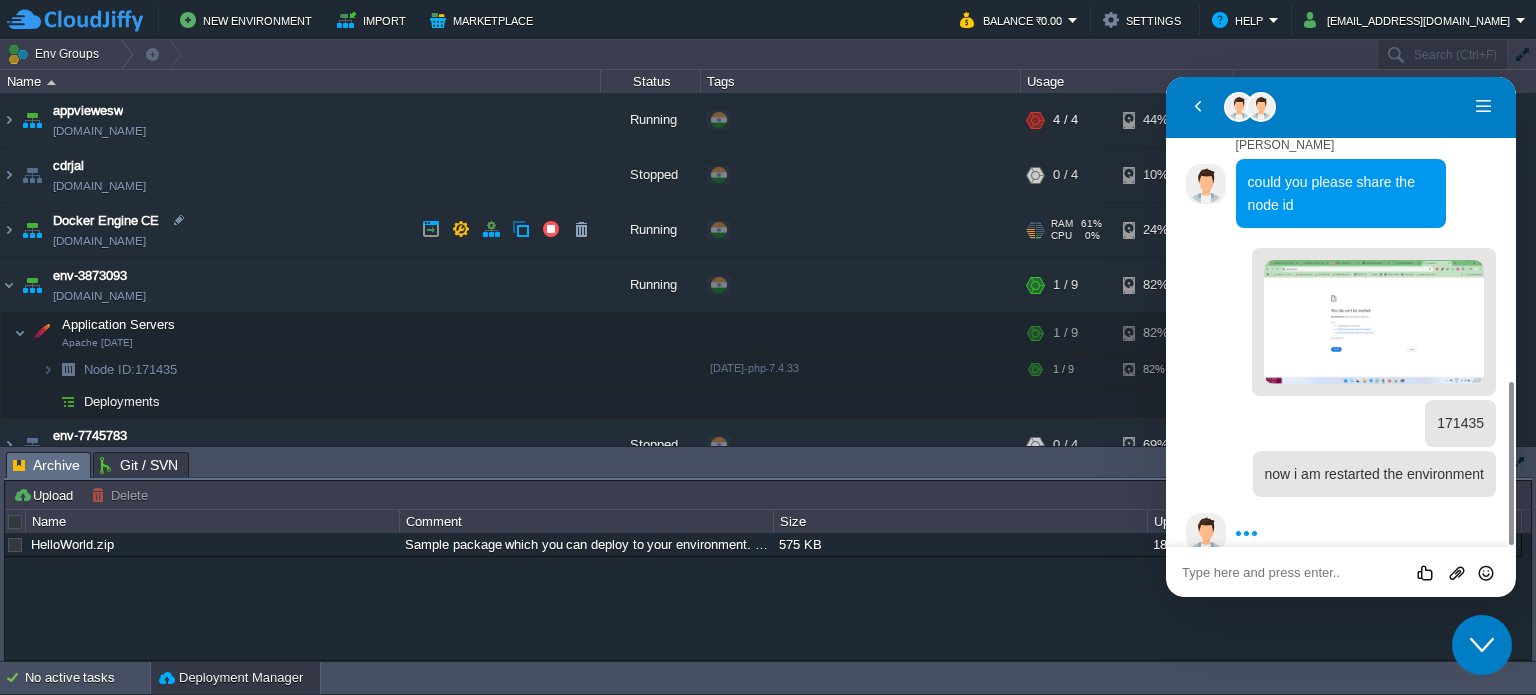 scroll, scrollTop: 80, scrollLeft: 0, axis: vertical 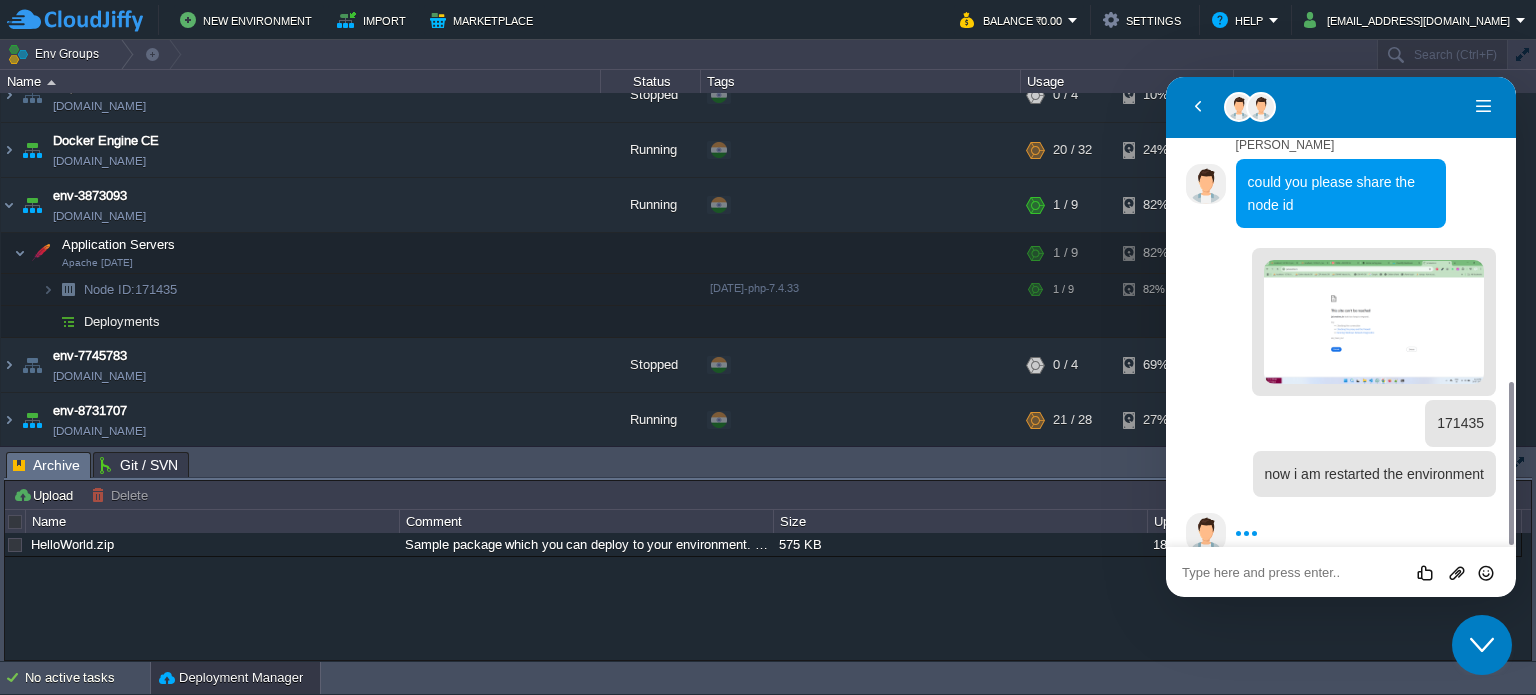 click on "appviewesw appviewesw.cloudjiffy.net Running                                 + Add to Env Group                                                                                                                                                            RAM                 38%                                         CPU                 91%                             4 / 4                    44%       cdrjal cdrjal.cloudjiffy.net Stopped                                 + Add to Env Group                                                                                                                                                            RAM                 0%                                         CPU                 0%                             0 / 4                    10%       Docker Engine CE env-6320156.cloudjiffy.net Running                                 + Add to Env Group" at bounding box center (617, 230) 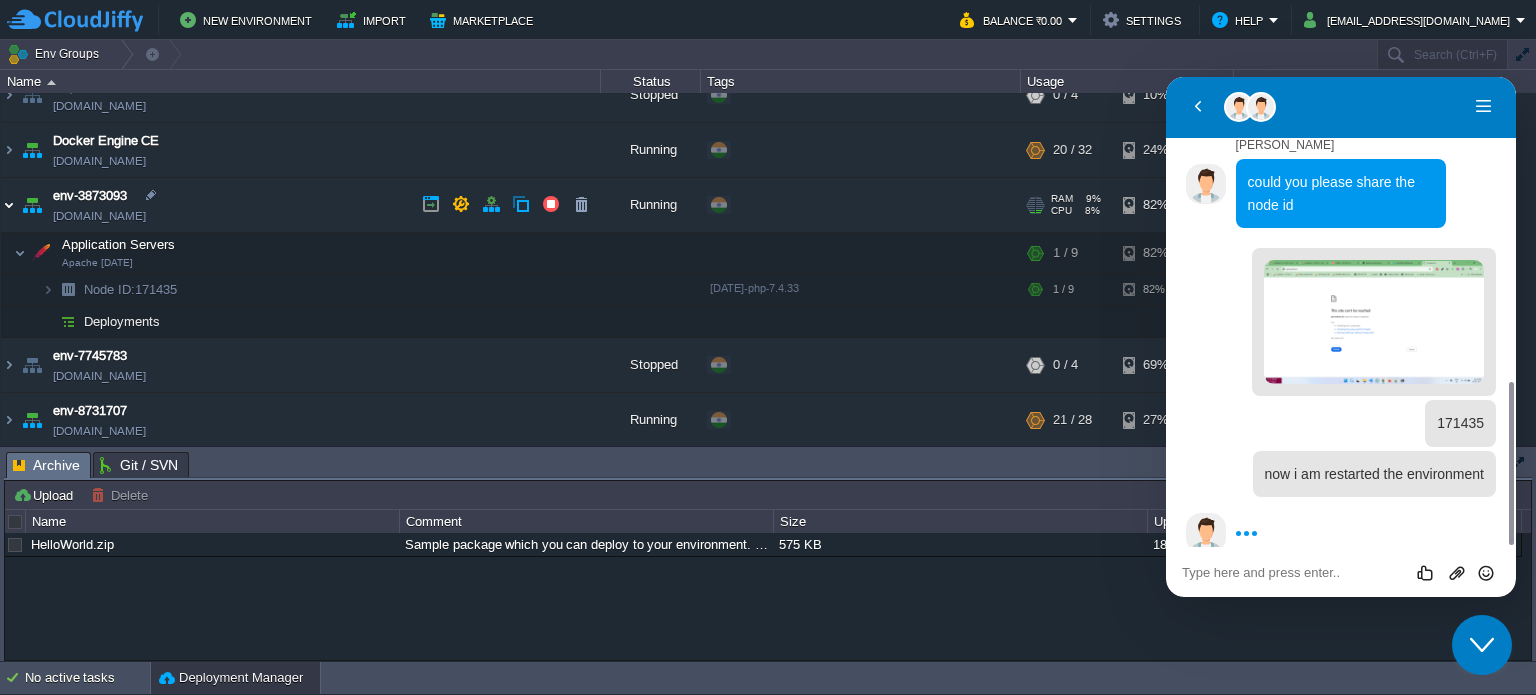 click at bounding box center (9, 205) 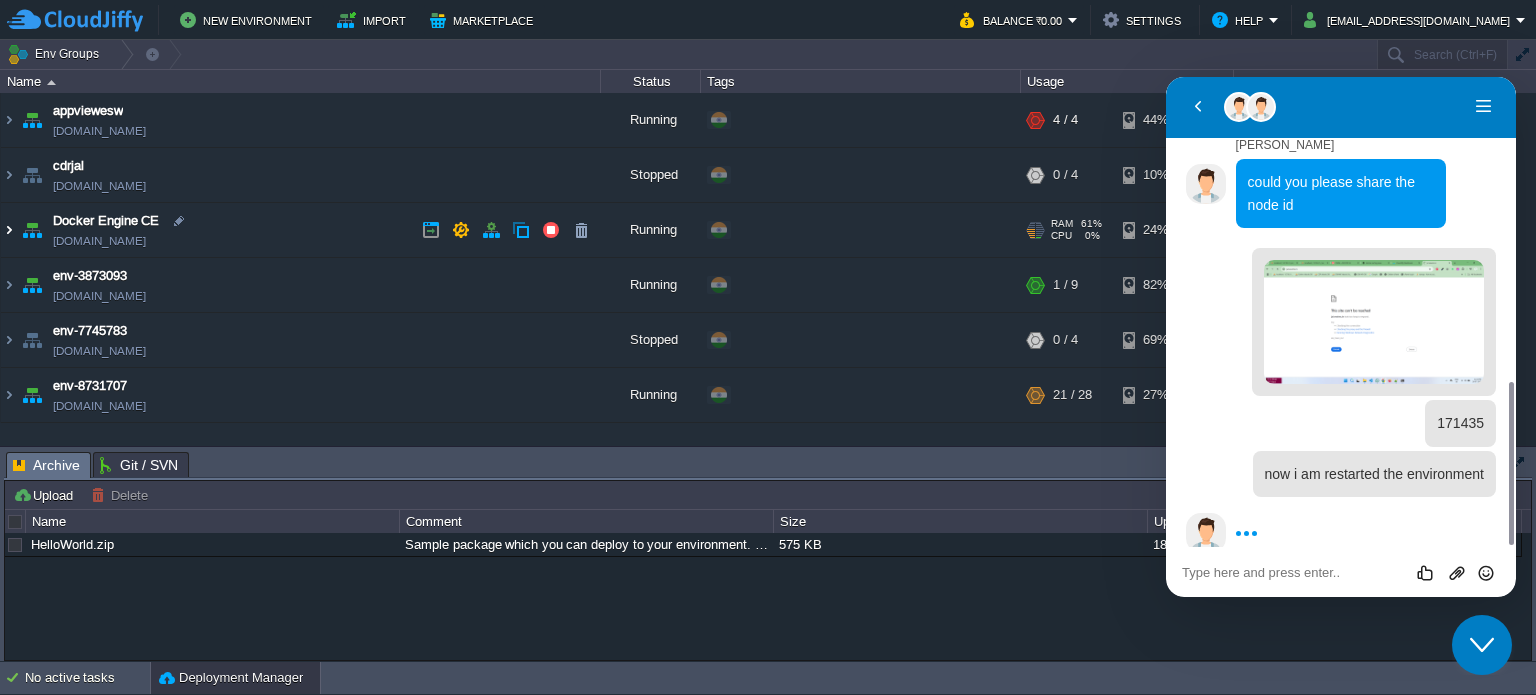 scroll, scrollTop: 0, scrollLeft: 0, axis: both 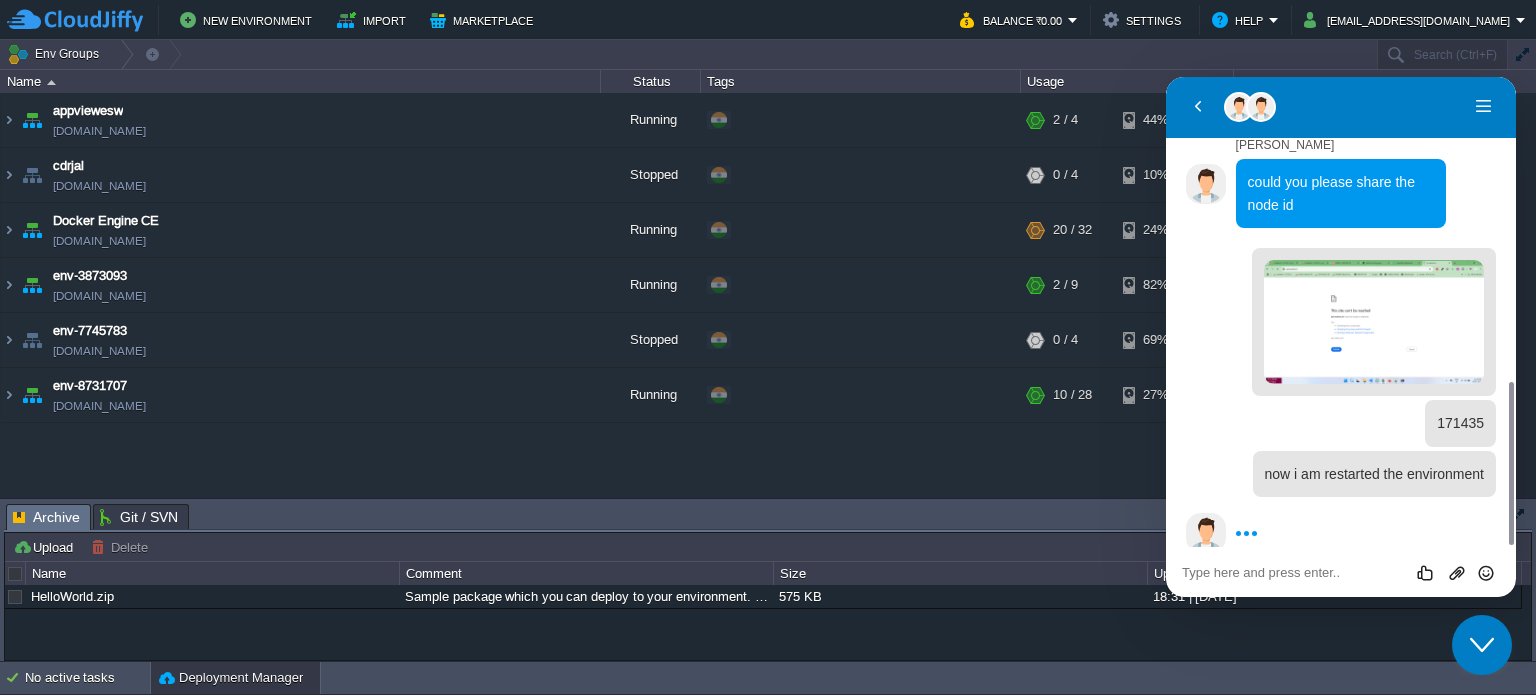 click at bounding box center (1166, 77) 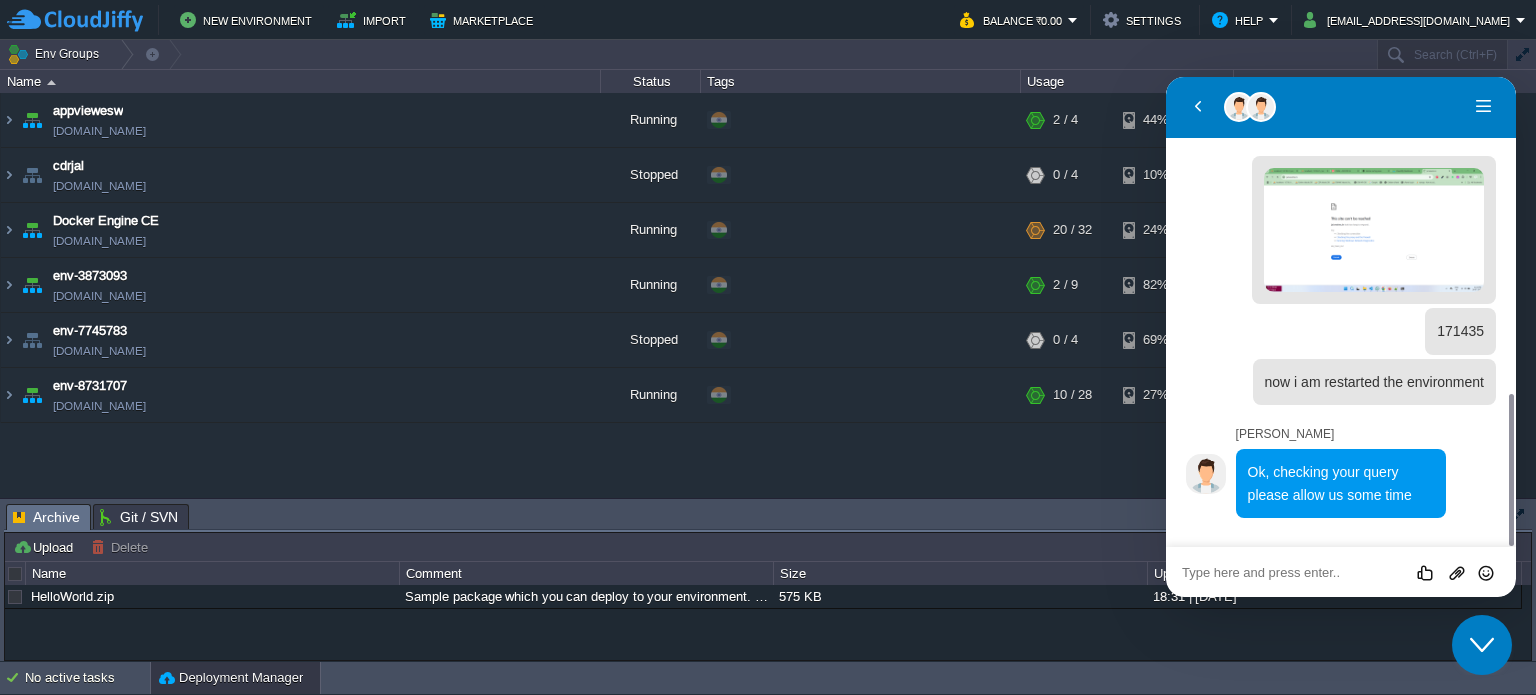 scroll, scrollTop: 933, scrollLeft: 0, axis: vertical 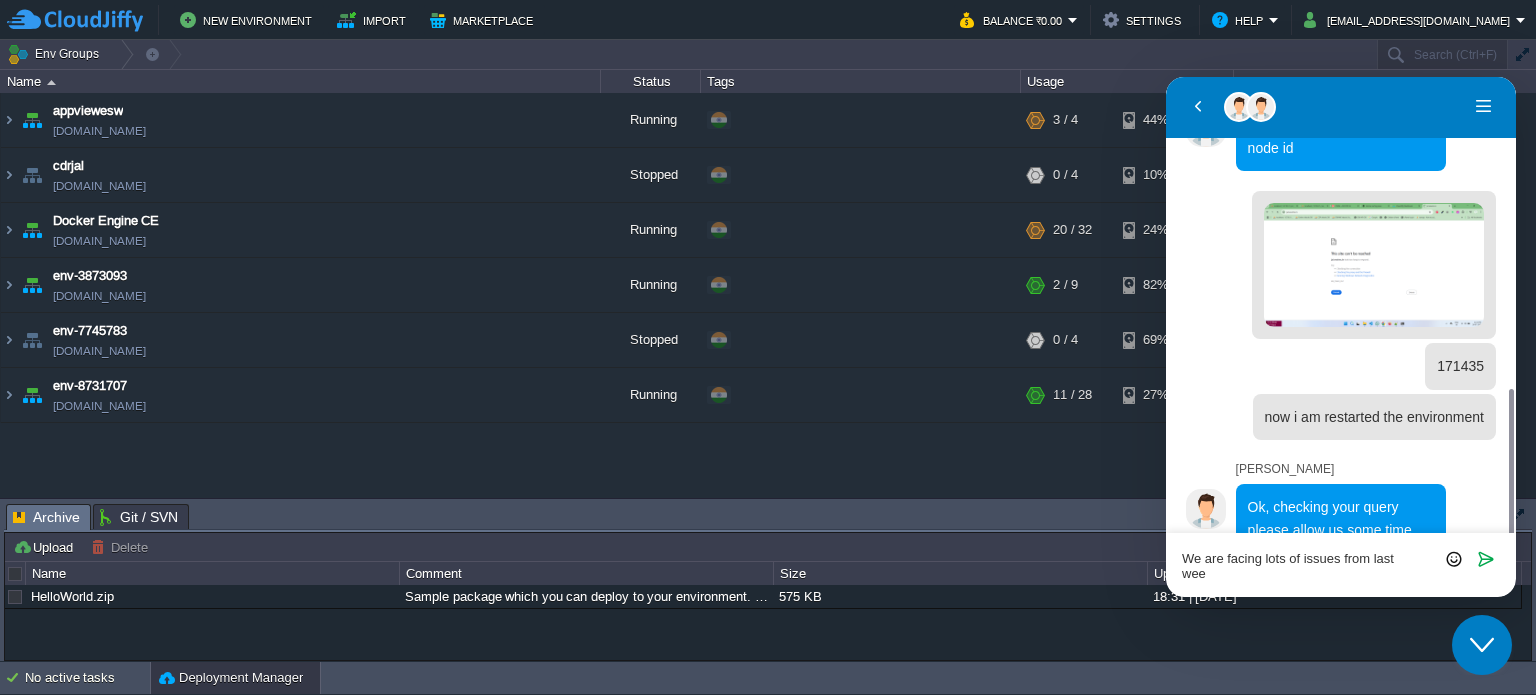 type on "We are facing lots of issues from last week" 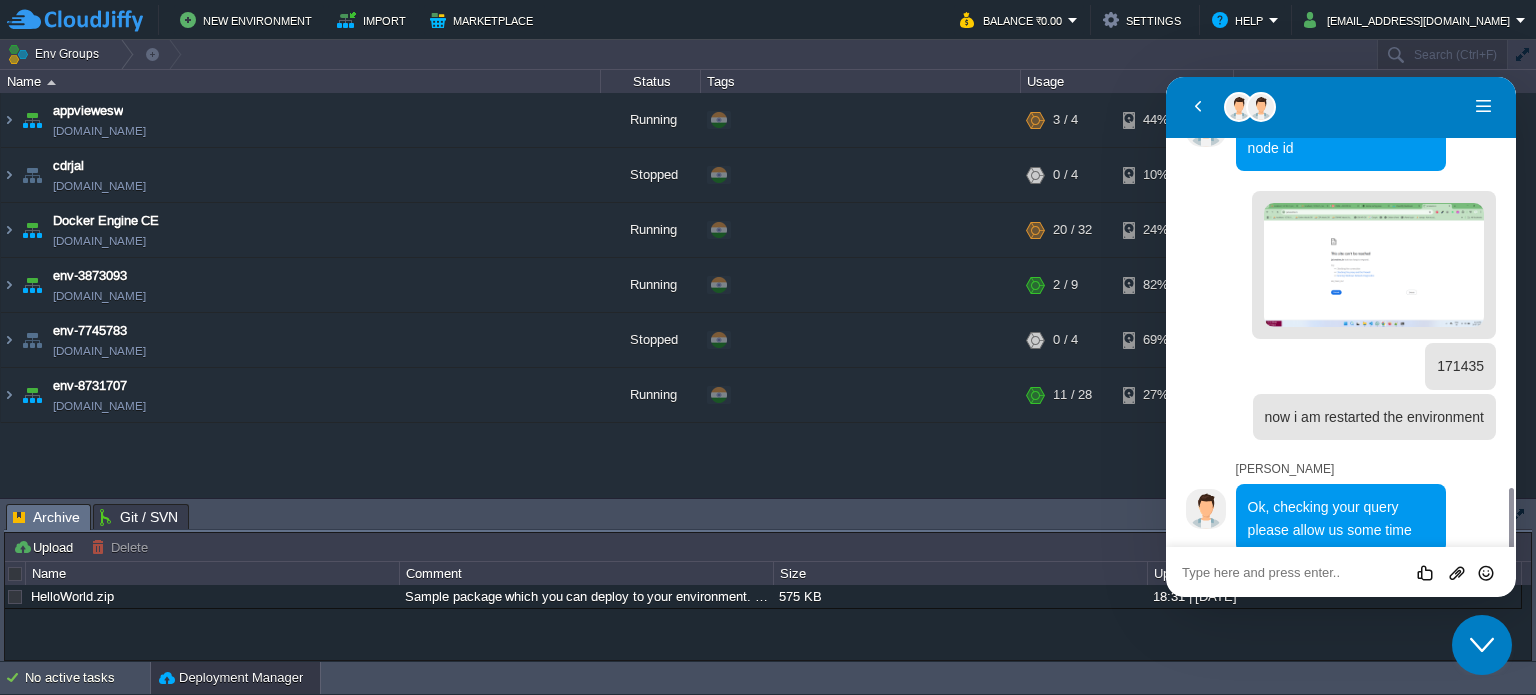 scroll, scrollTop: 1023, scrollLeft: 0, axis: vertical 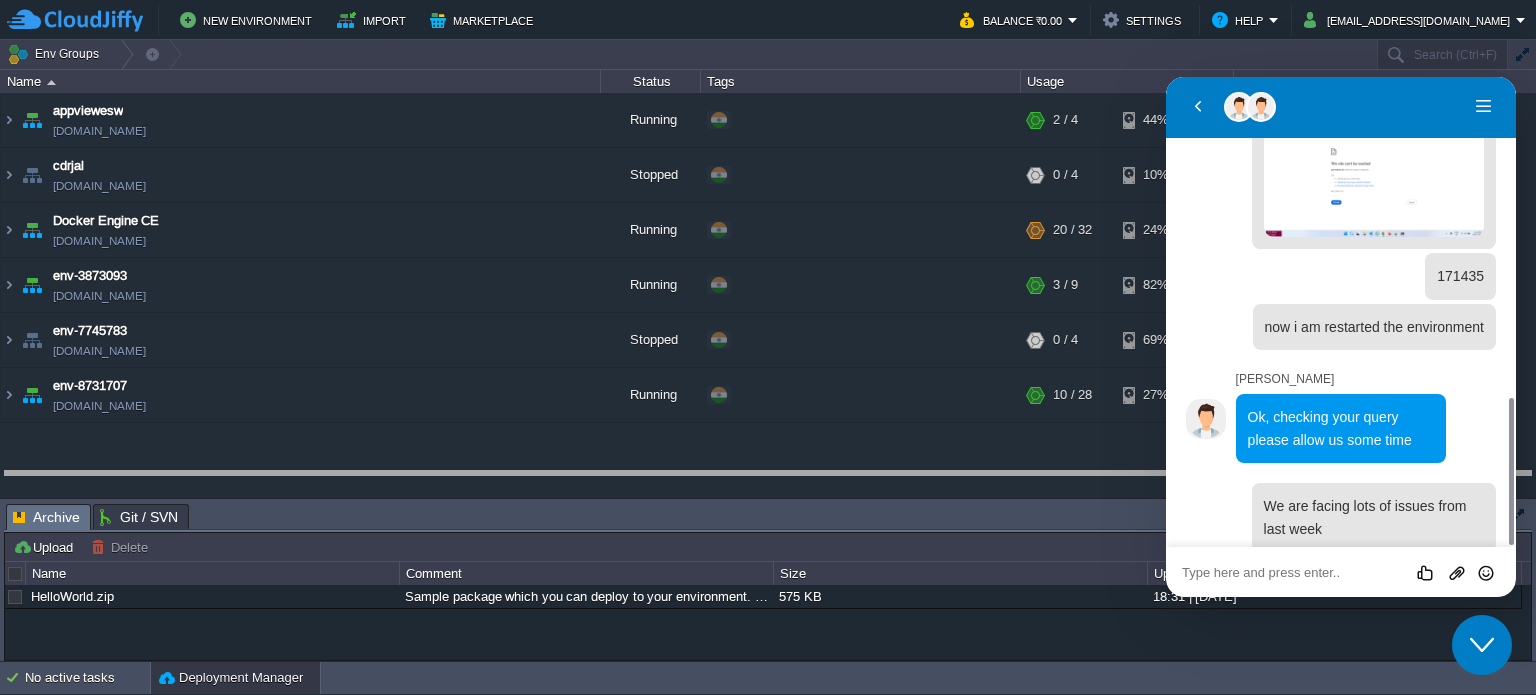 drag, startPoint x: 773, startPoint y: 520, endPoint x: 784, endPoint y: 483, distance: 38.600517 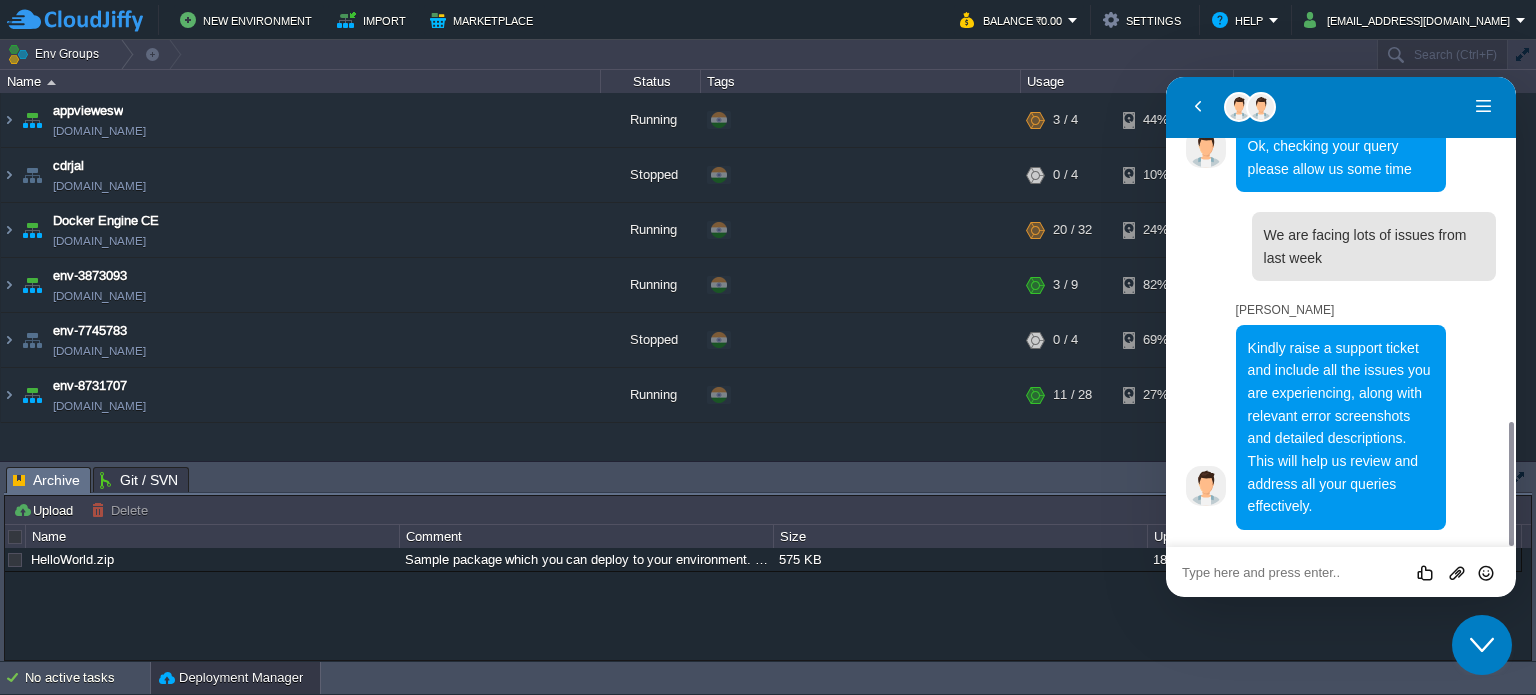 scroll, scrollTop: 1272, scrollLeft: 0, axis: vertical 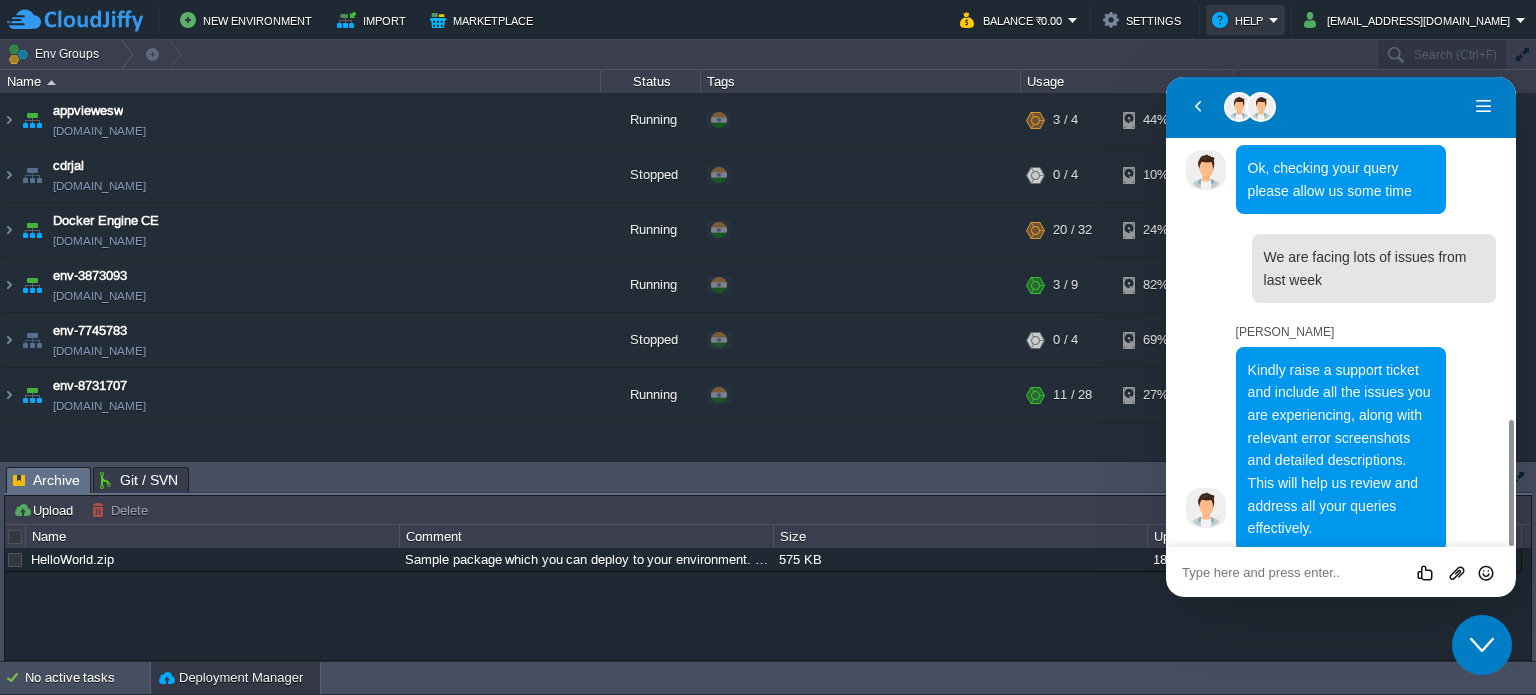 click on "Help" at bounding box center (1240, 20) 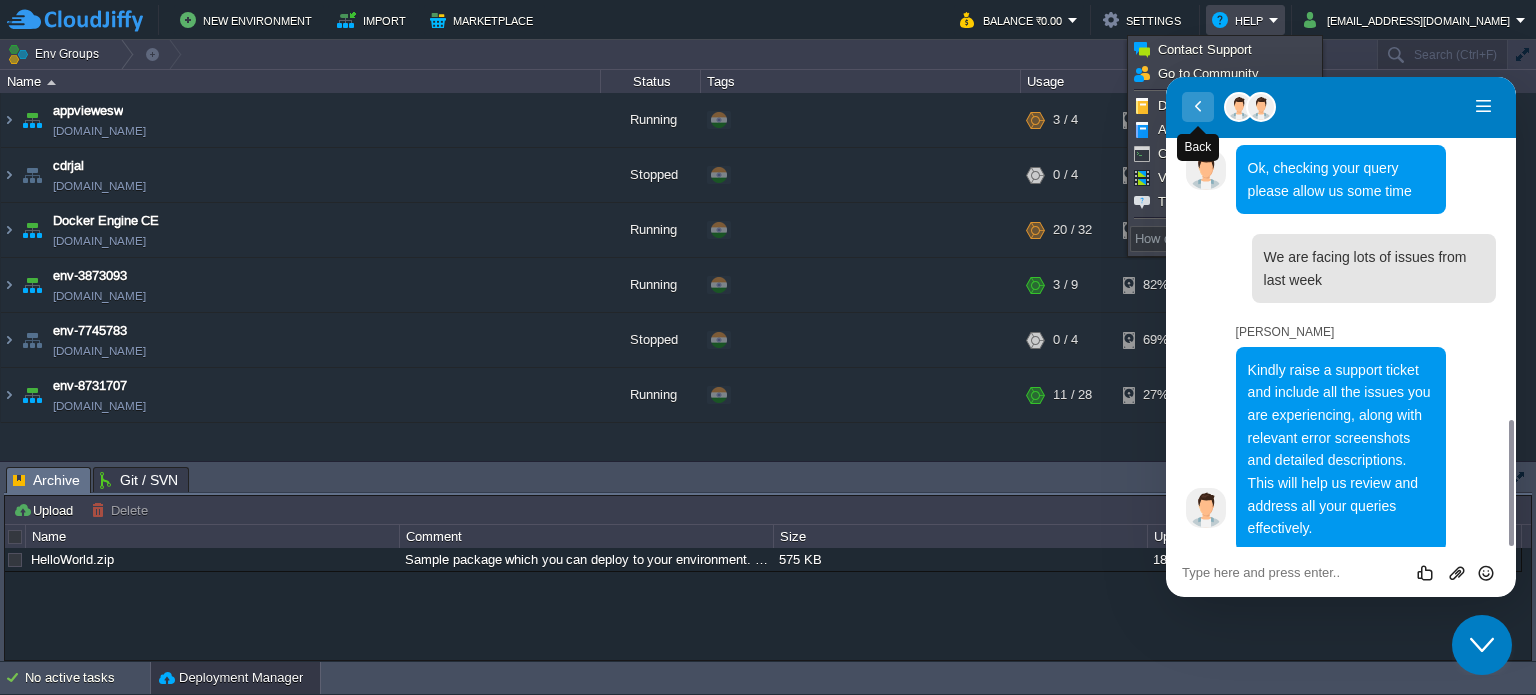 click on "Back" at bounding box center [1198, 107] 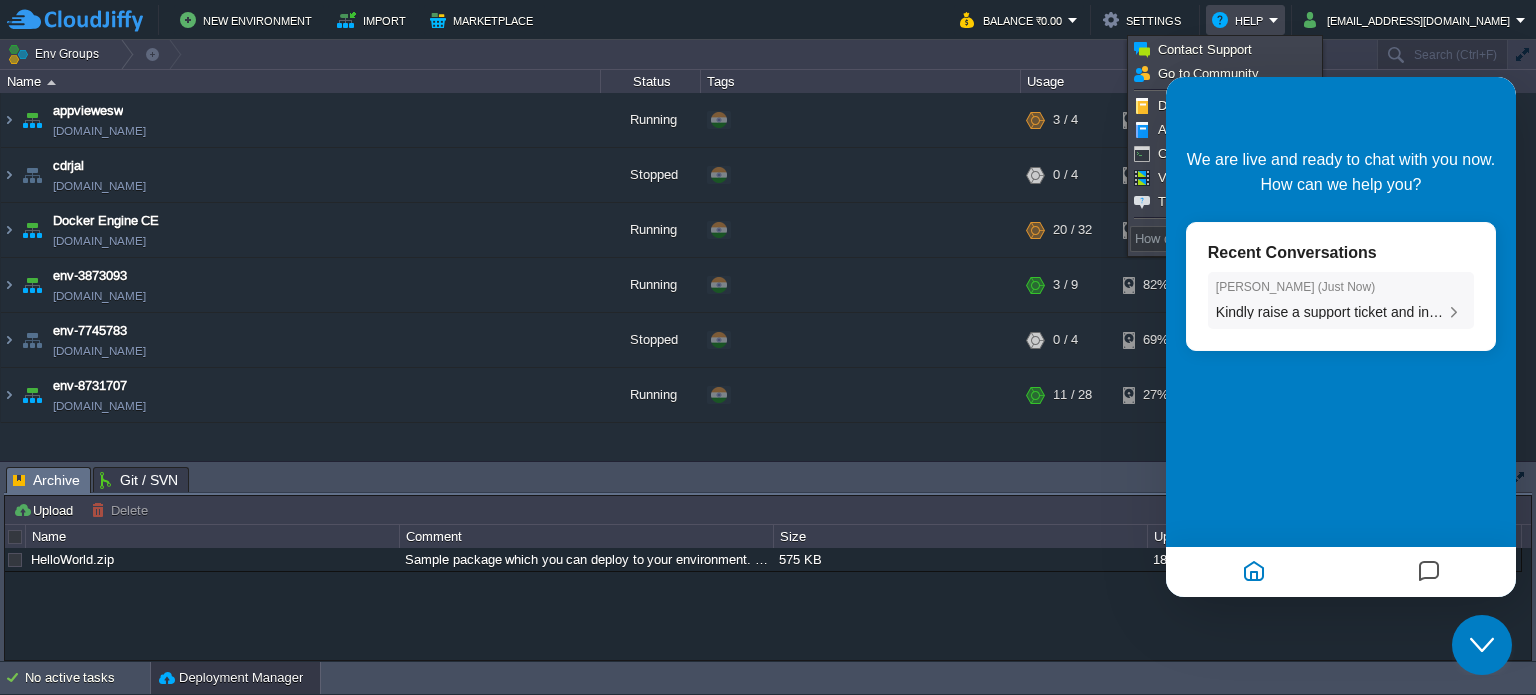 click on "Kindly raise a support ticket and include all the issues you are experiencing, along with relevant error screenshots and detailed descriptions. This will help us review and address all your queries effectively." at bounding box center (1846, 312) 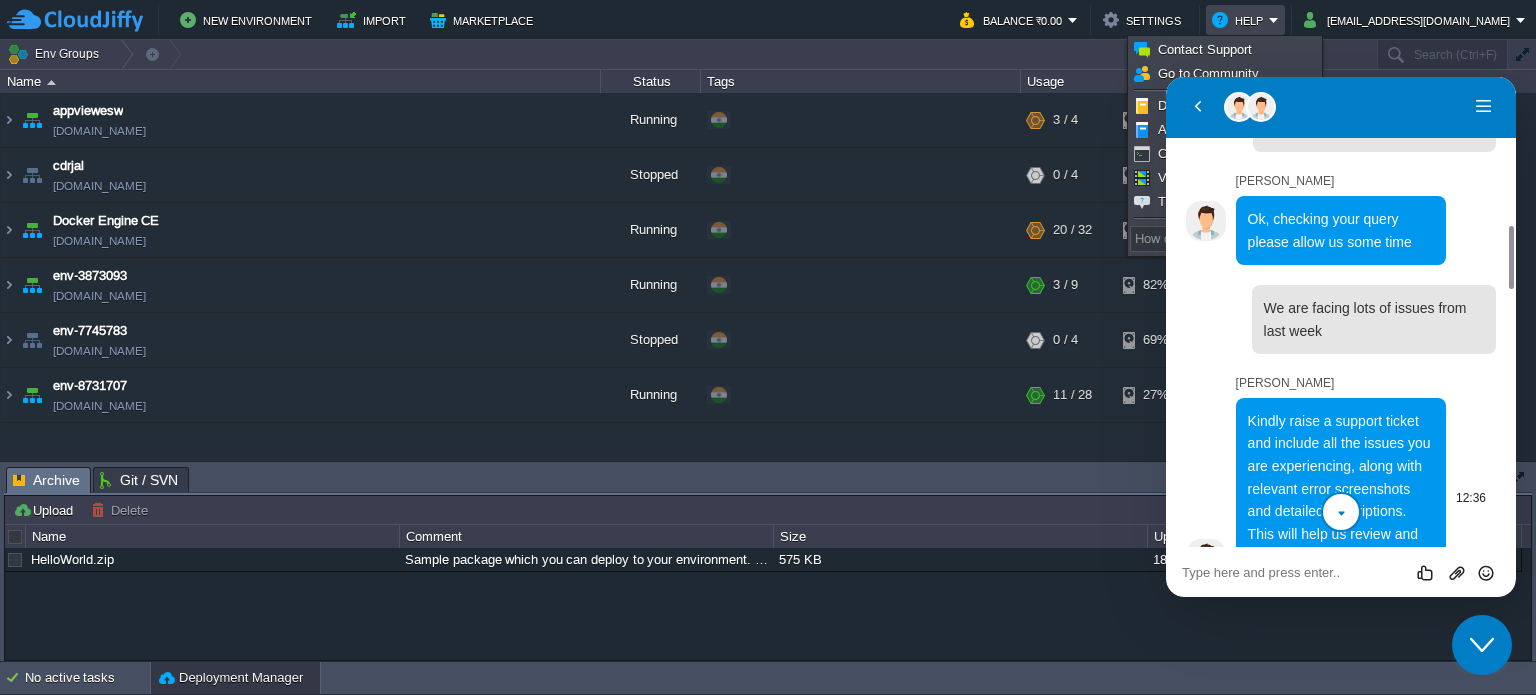 scroll, scrollTop: 1272, scrollLeft: 0, axis: vertical 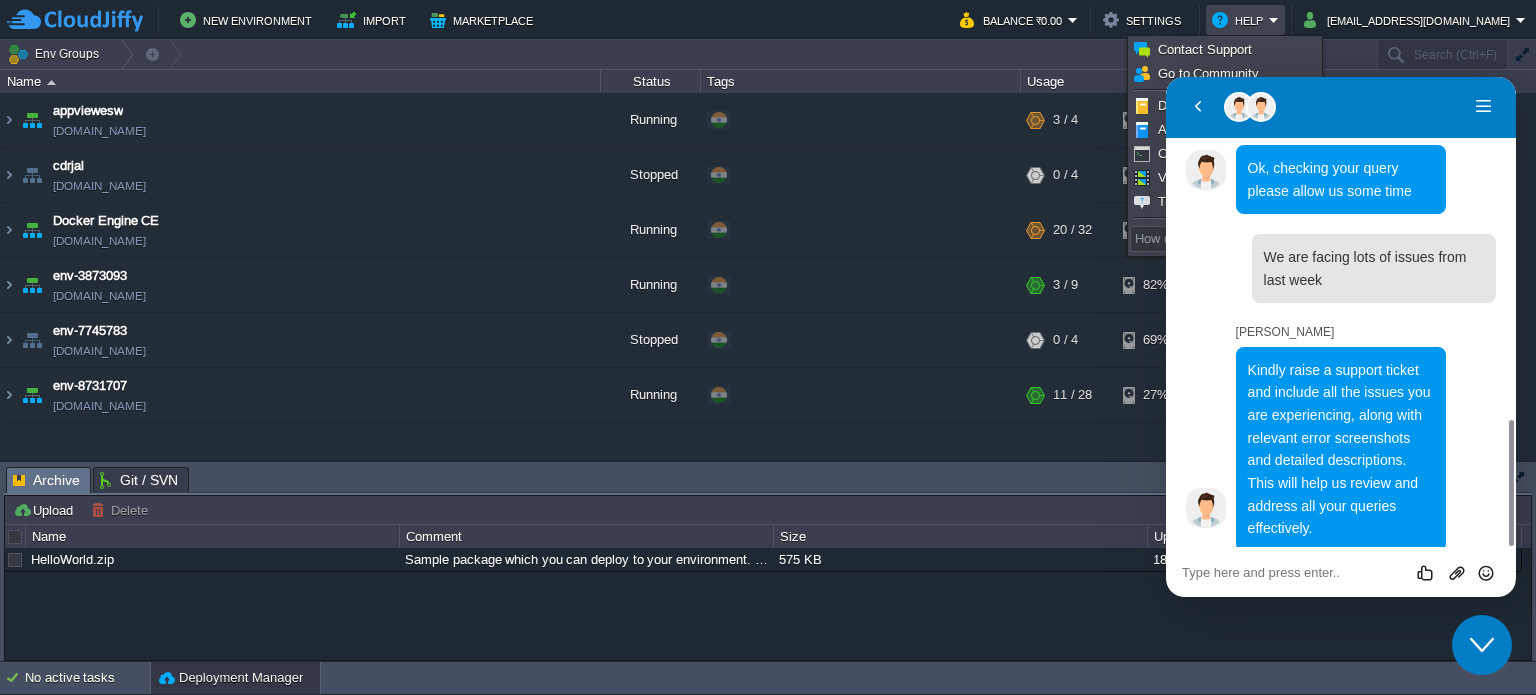 click 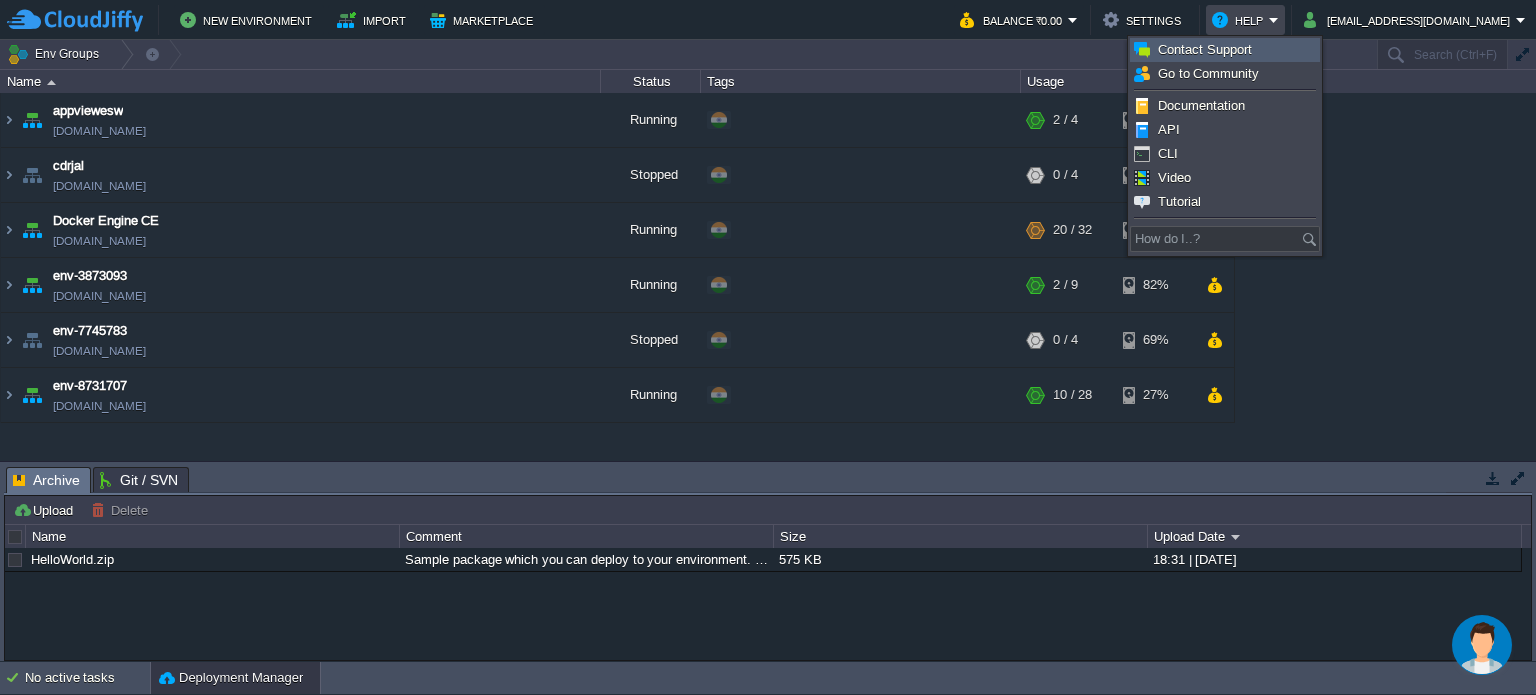 click on "Contact Support" at bounding box center (1205, 49) 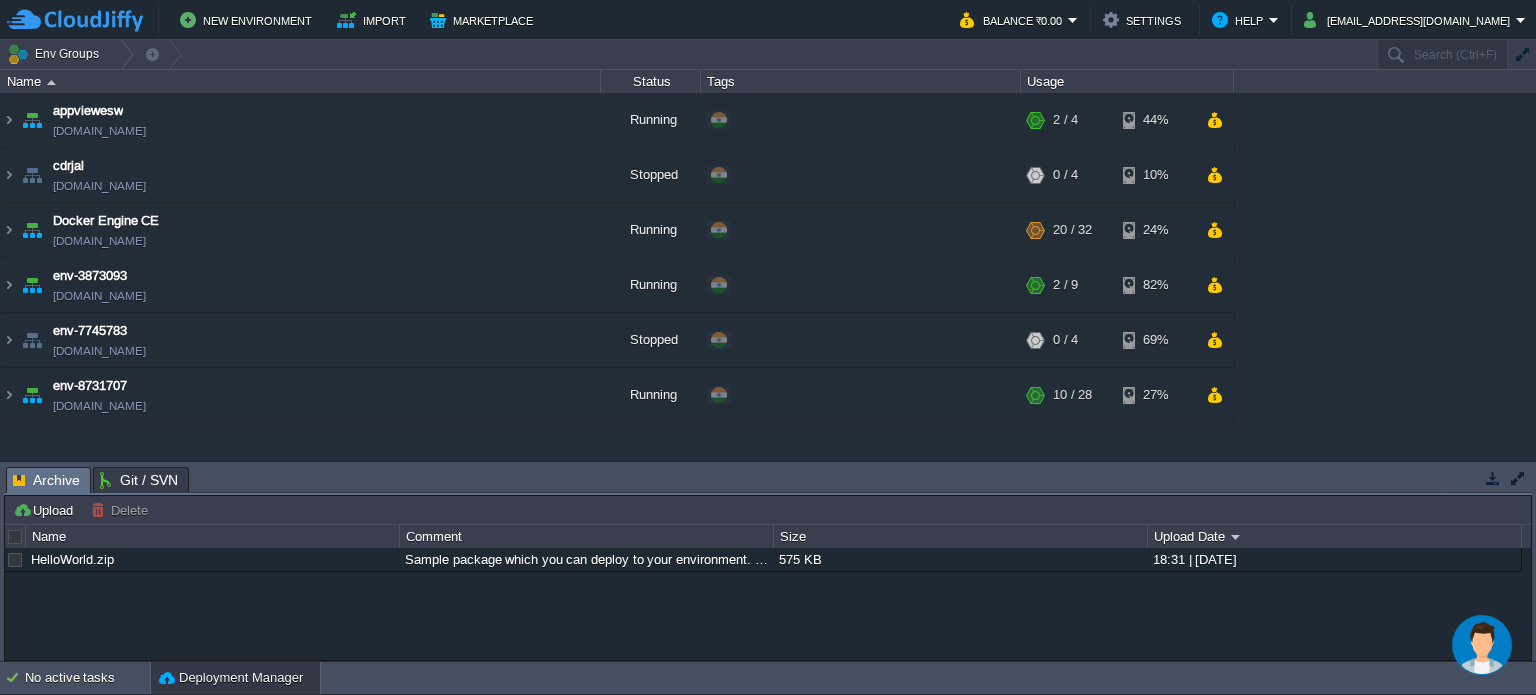 click at bounding box center [1482, 645] 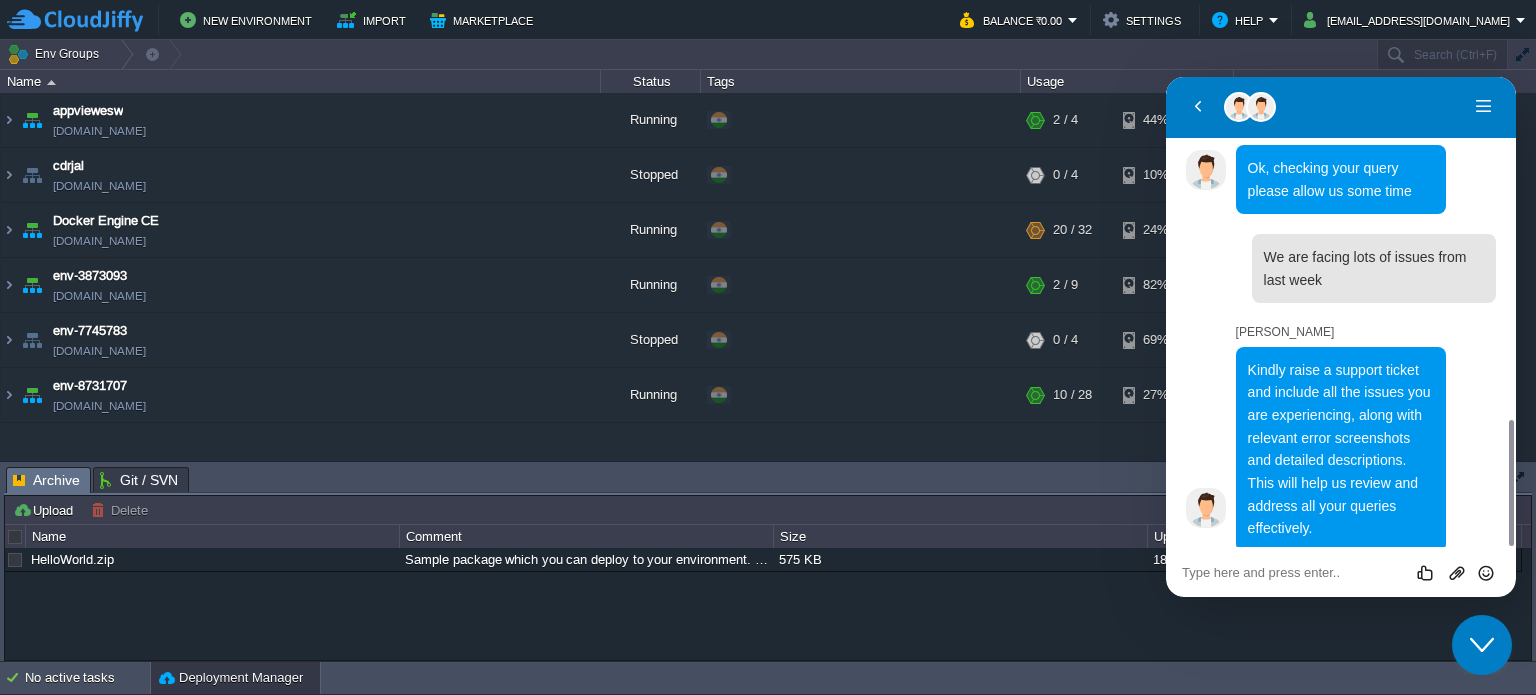 click on "Rate this chat Upload File Insert emoji" at bounding box center [1166, 77] 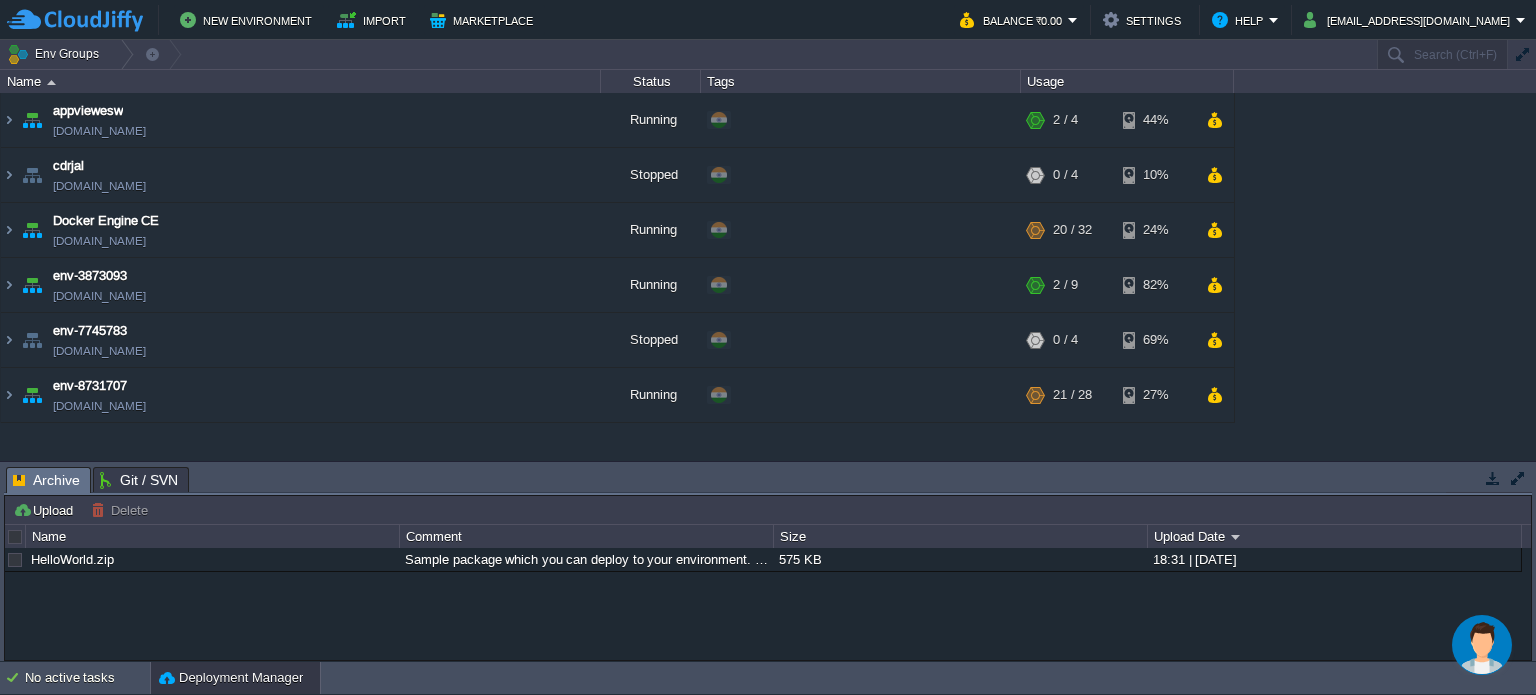 scroll, scrollTop: 0, scrollLeft: 0, axis: both 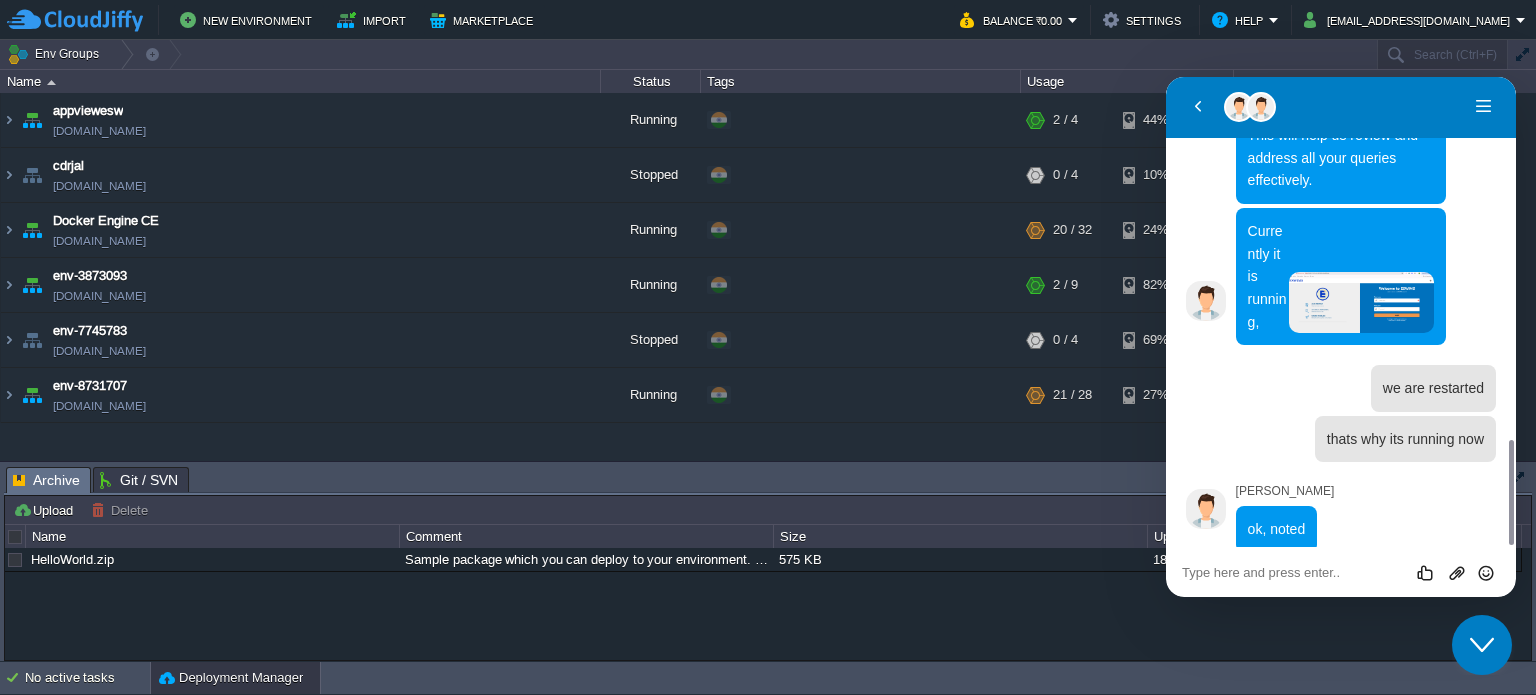 click at bounding box center (1166, 77) 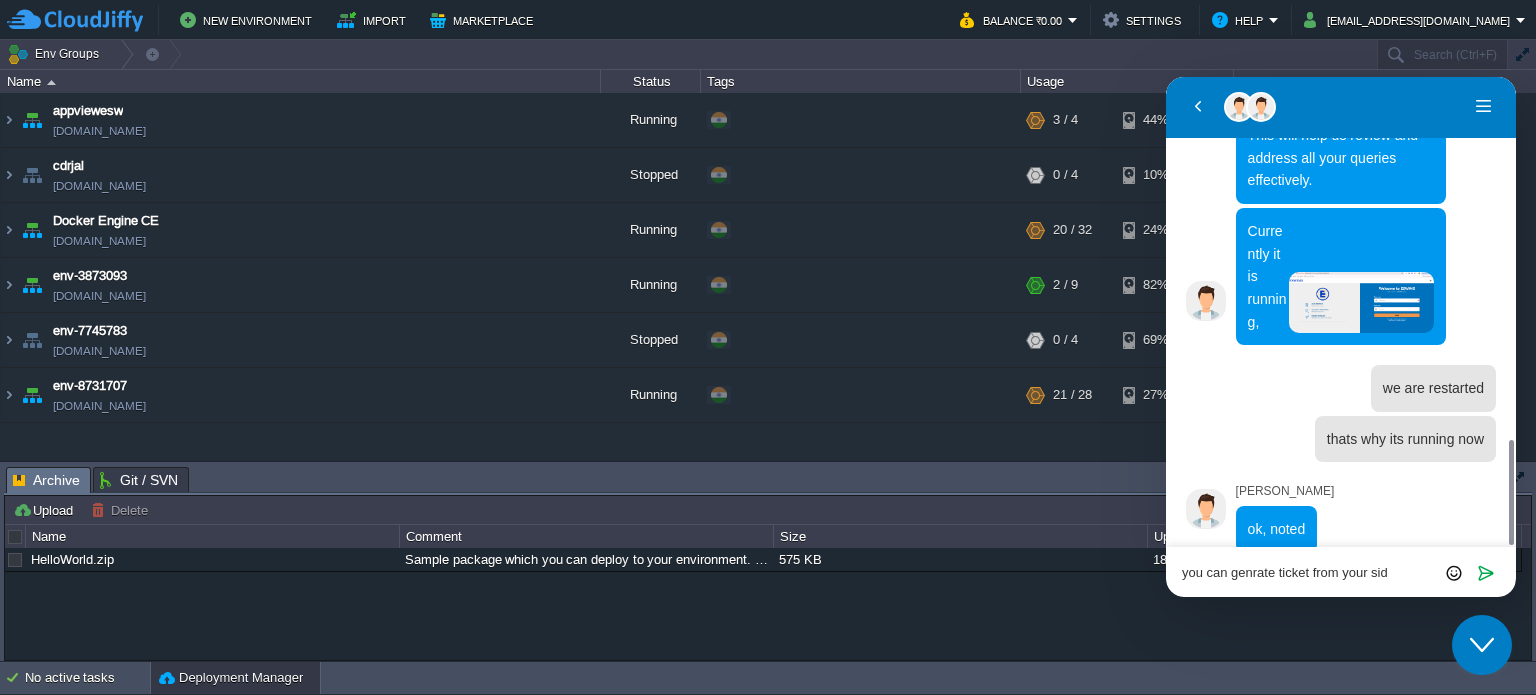 type on "you can genrate ticket from your side" 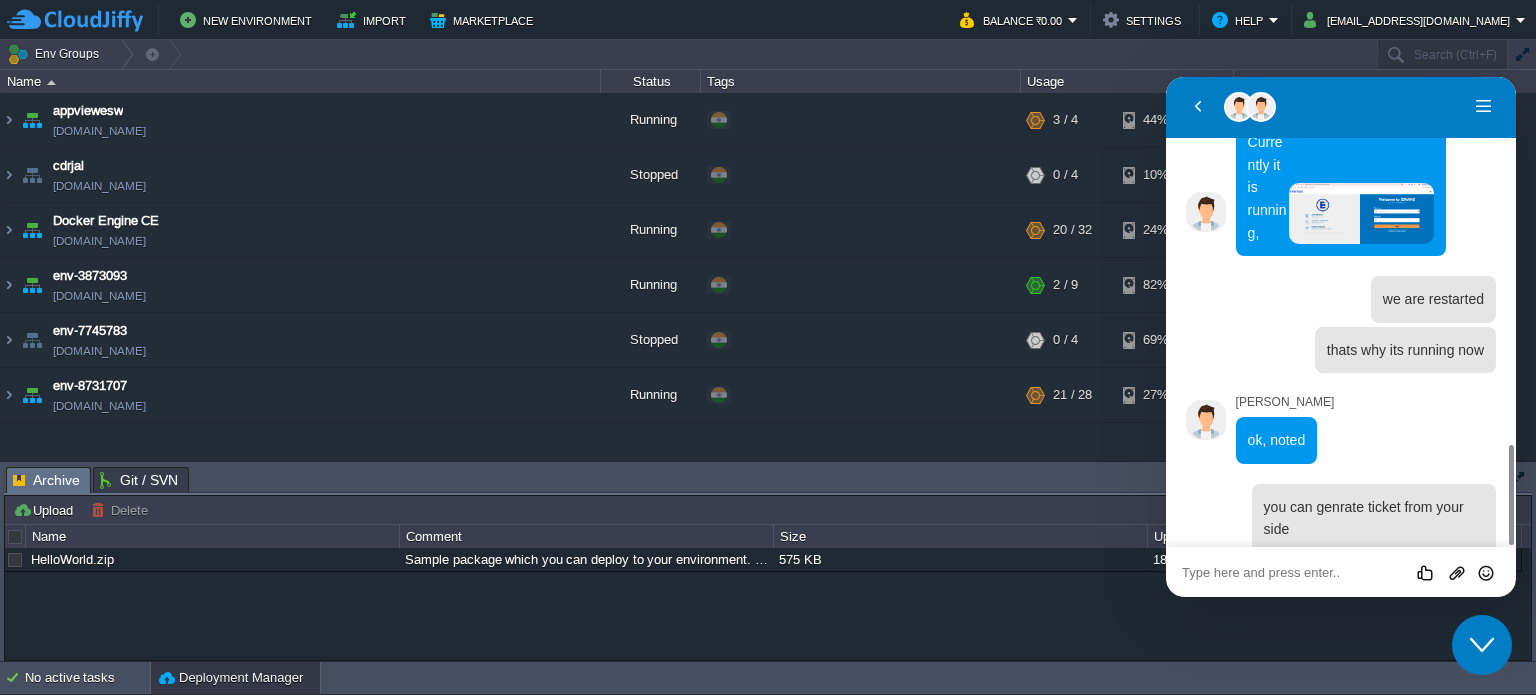 scroll, scrollTop: 1765, scrollLeft: 0, axis: vertical 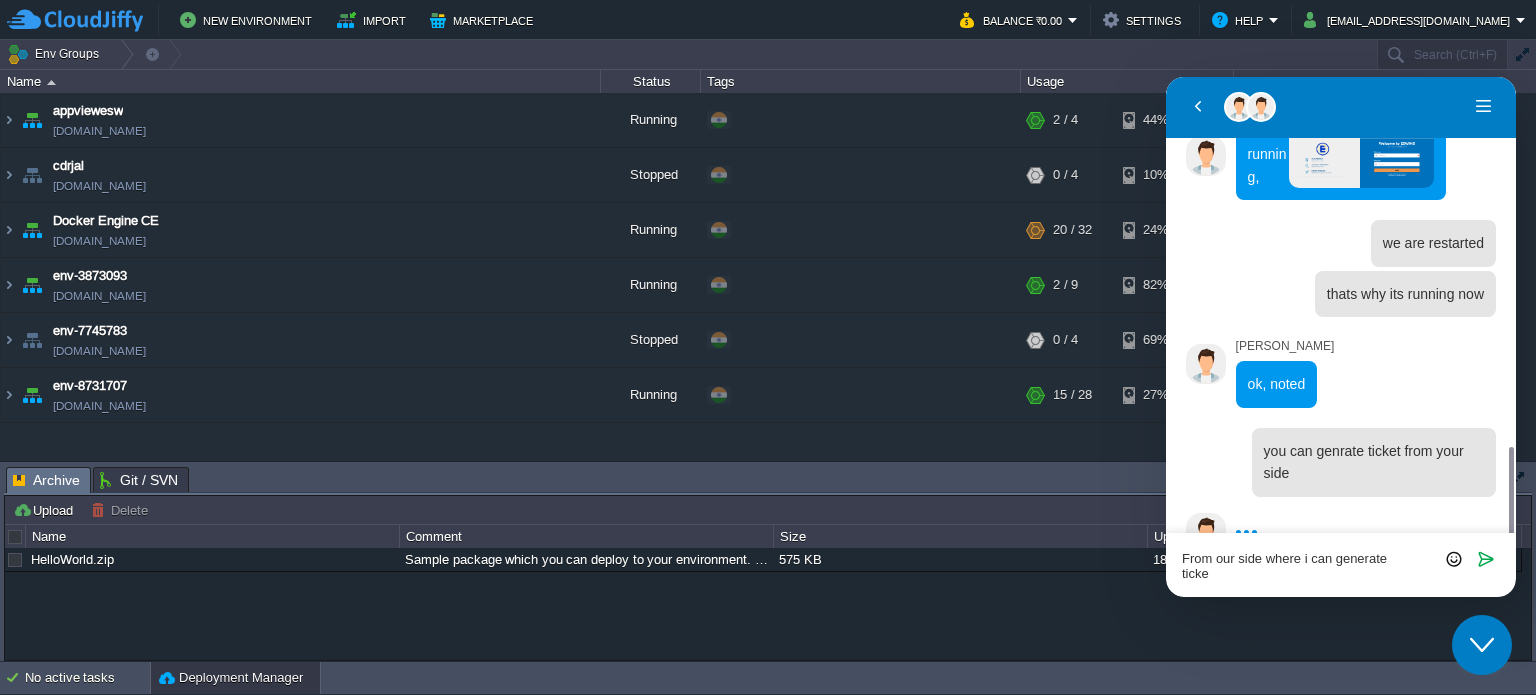 type on "From our side where i can generate ticket" 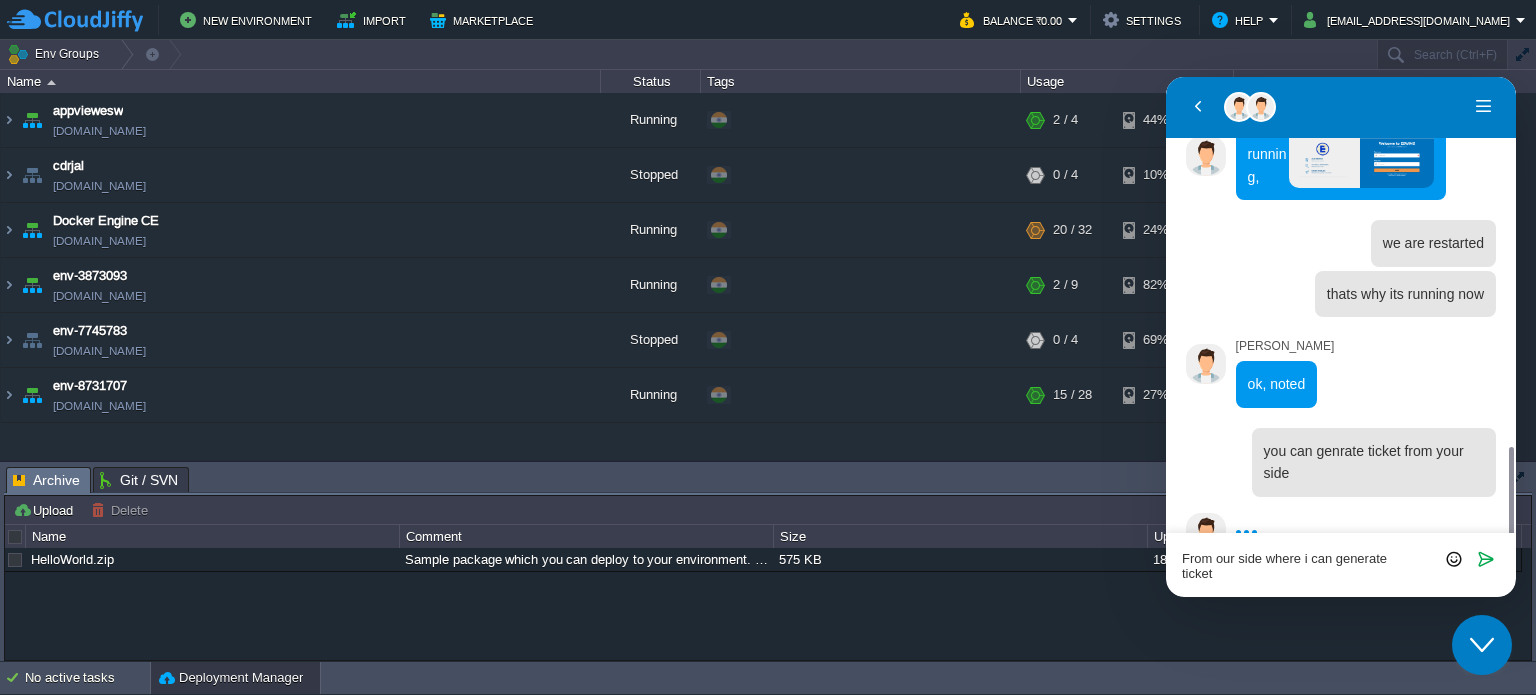 type 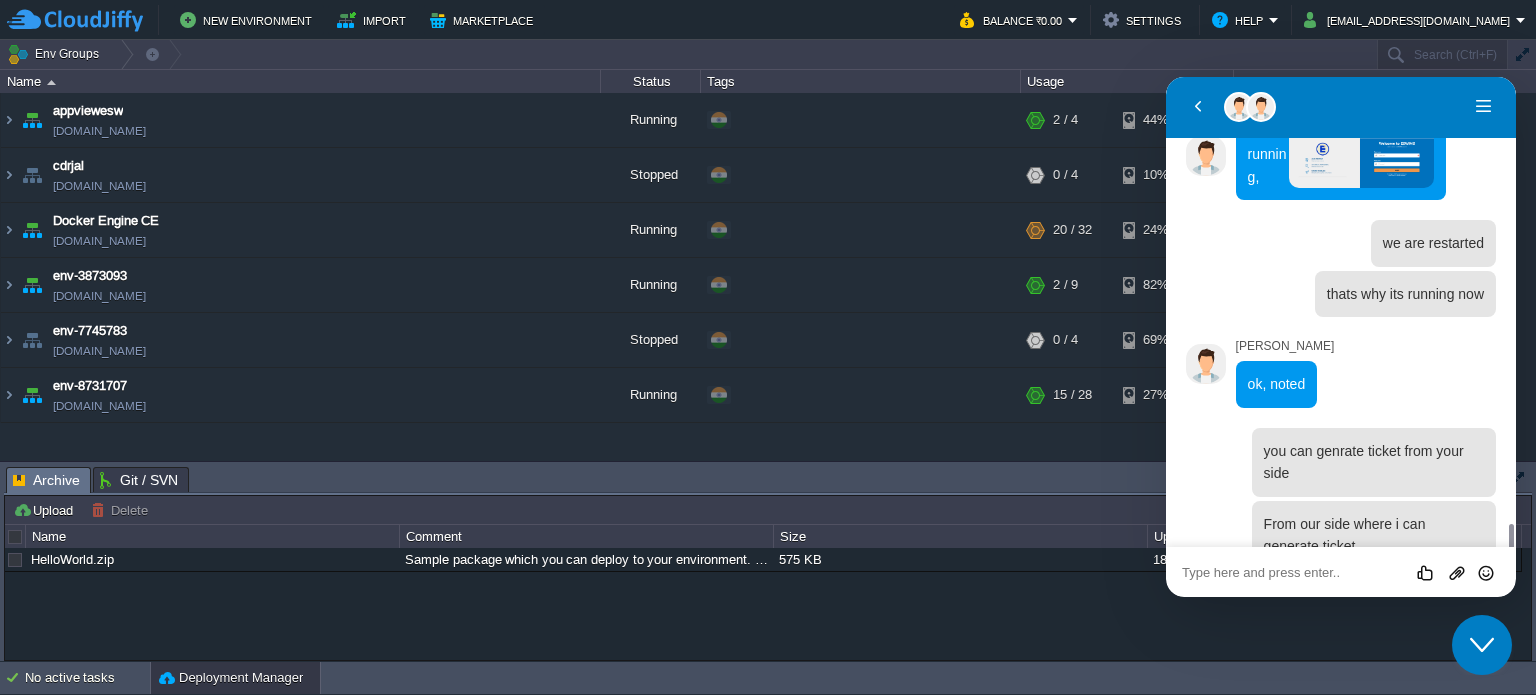 scroll, scrollTop: 1839, scrollLeft: 0, axis: vertical 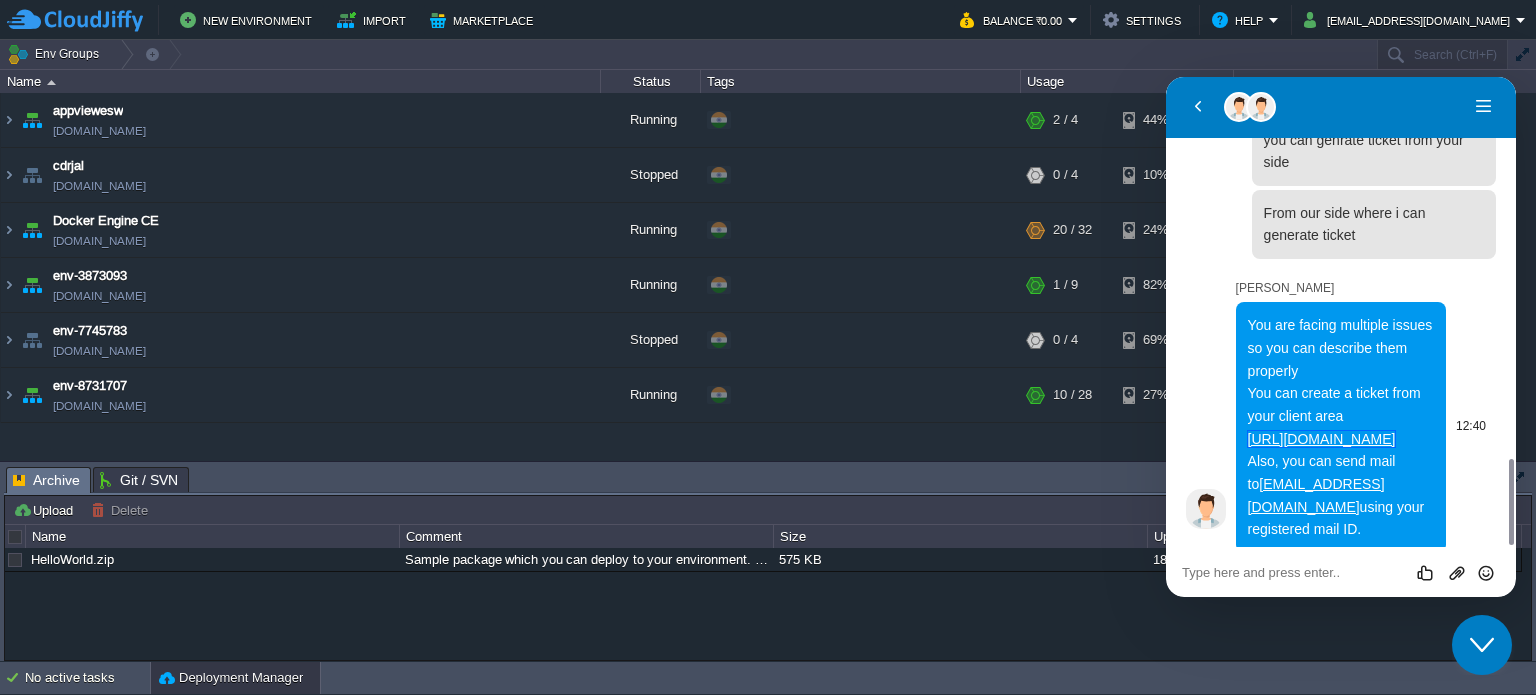 click on "https://portal.cloudjiffy.com/clientarea/" at bounding box center (1322, 439) 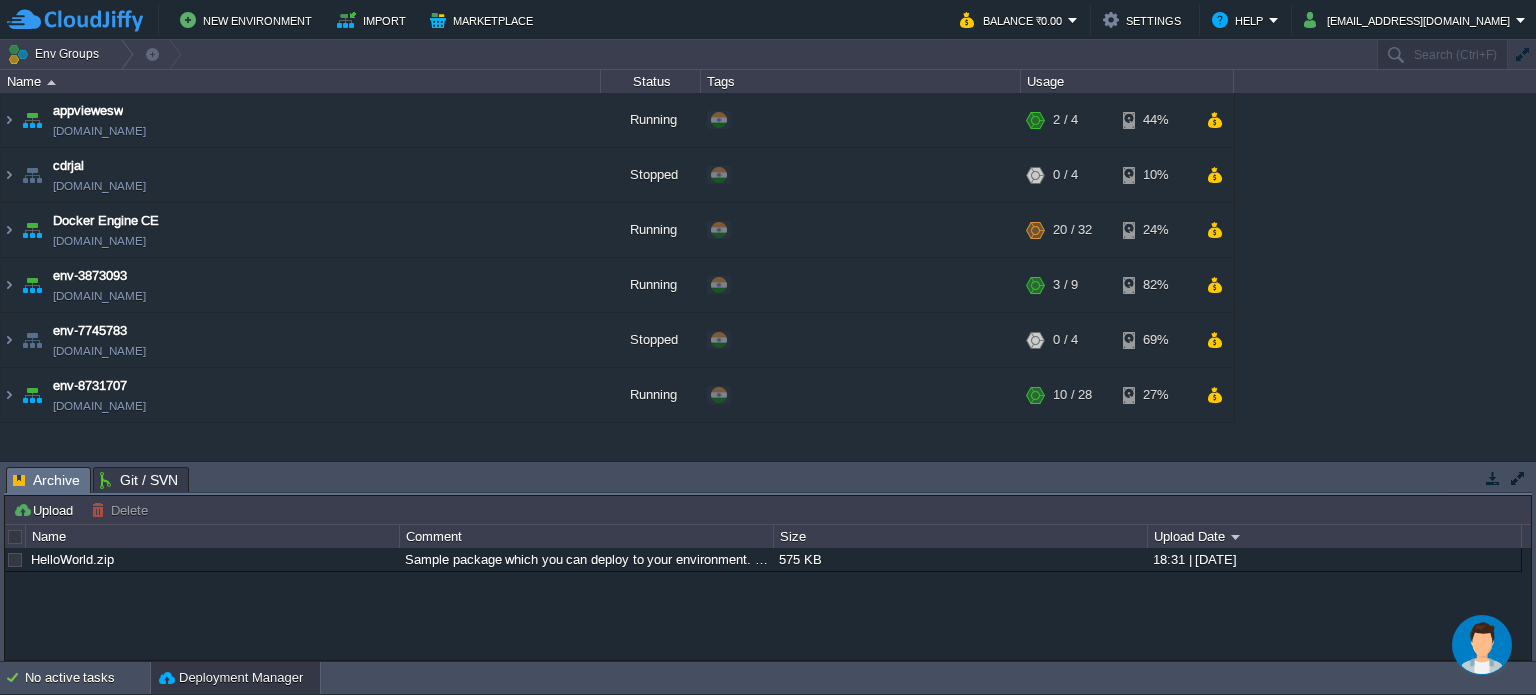 scroll, scrollTop: 0, scrollLeft: 0, axis: both 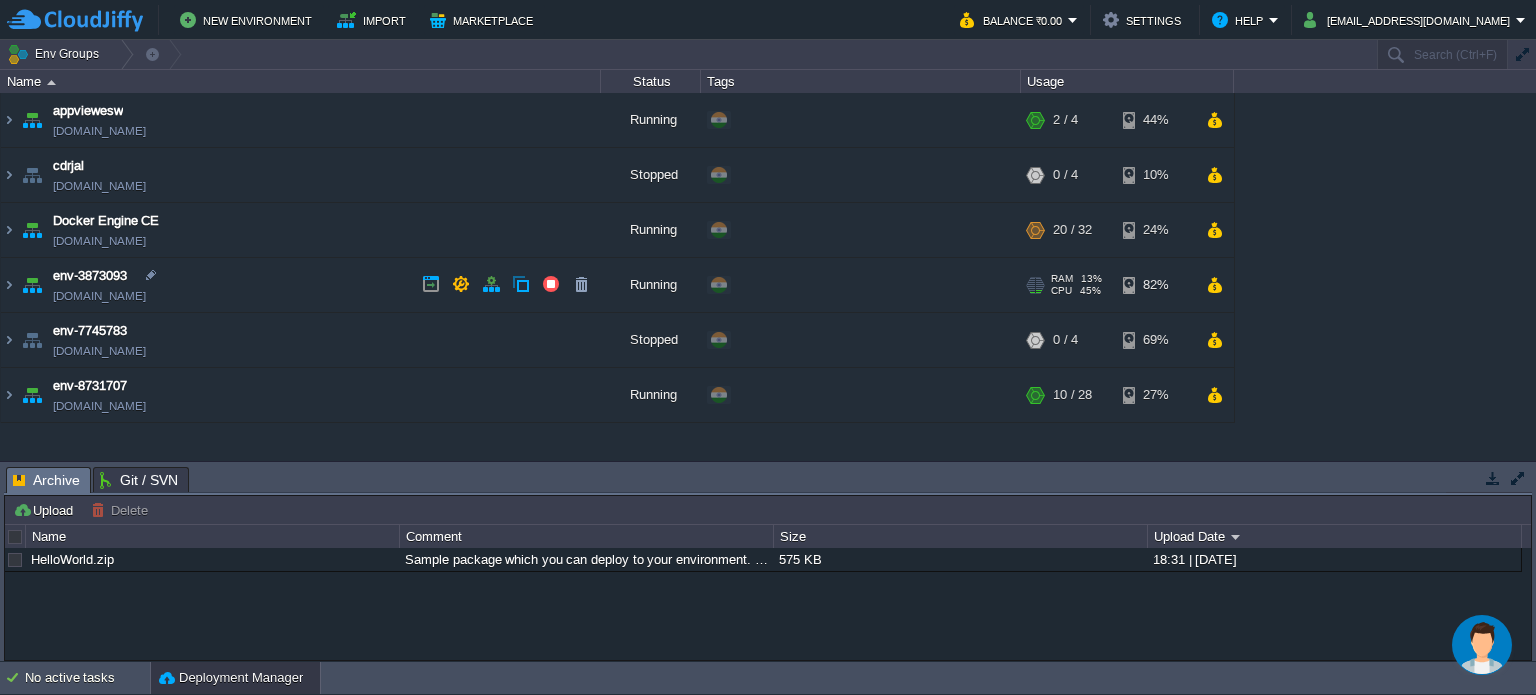 click on "env-3873093" at bounding box center [90, 276] 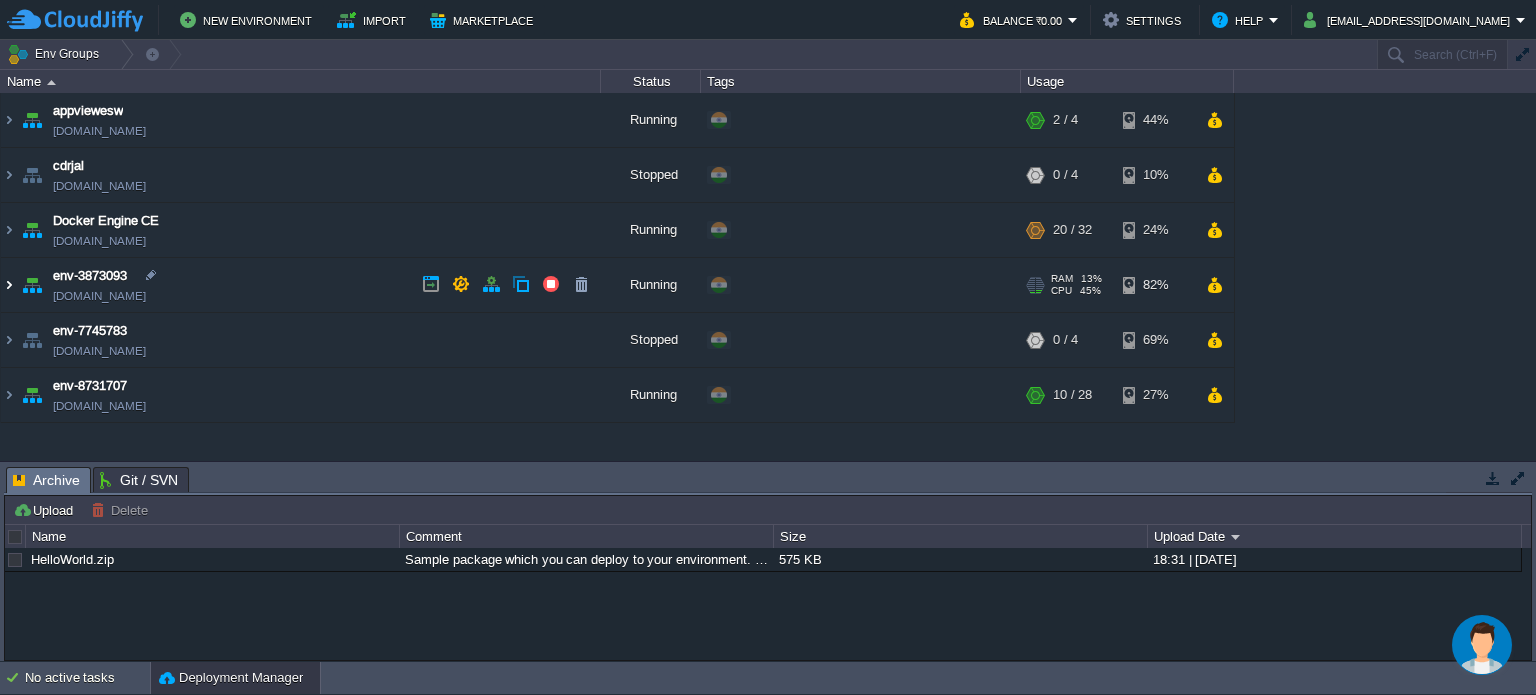 click at bounding box center [9, 285] 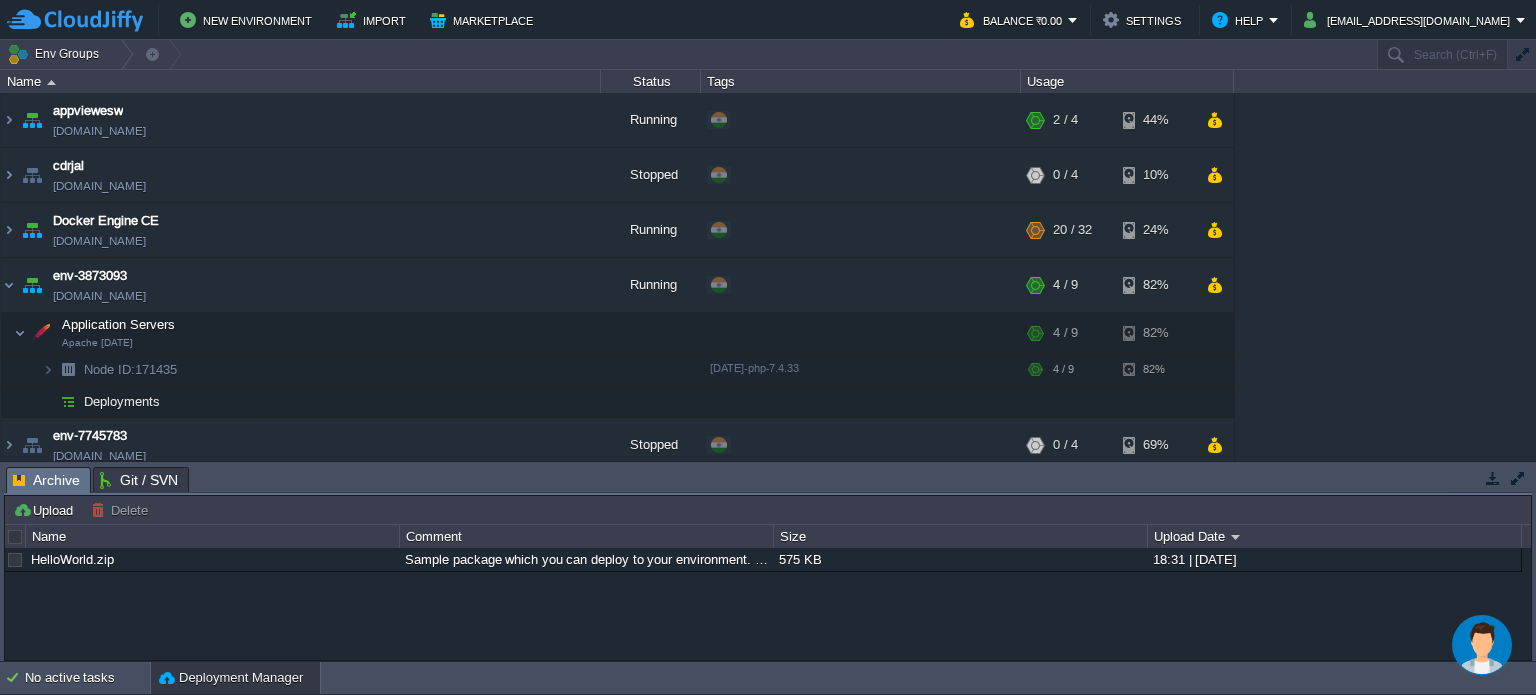 click at bounding box center [1482, 645] 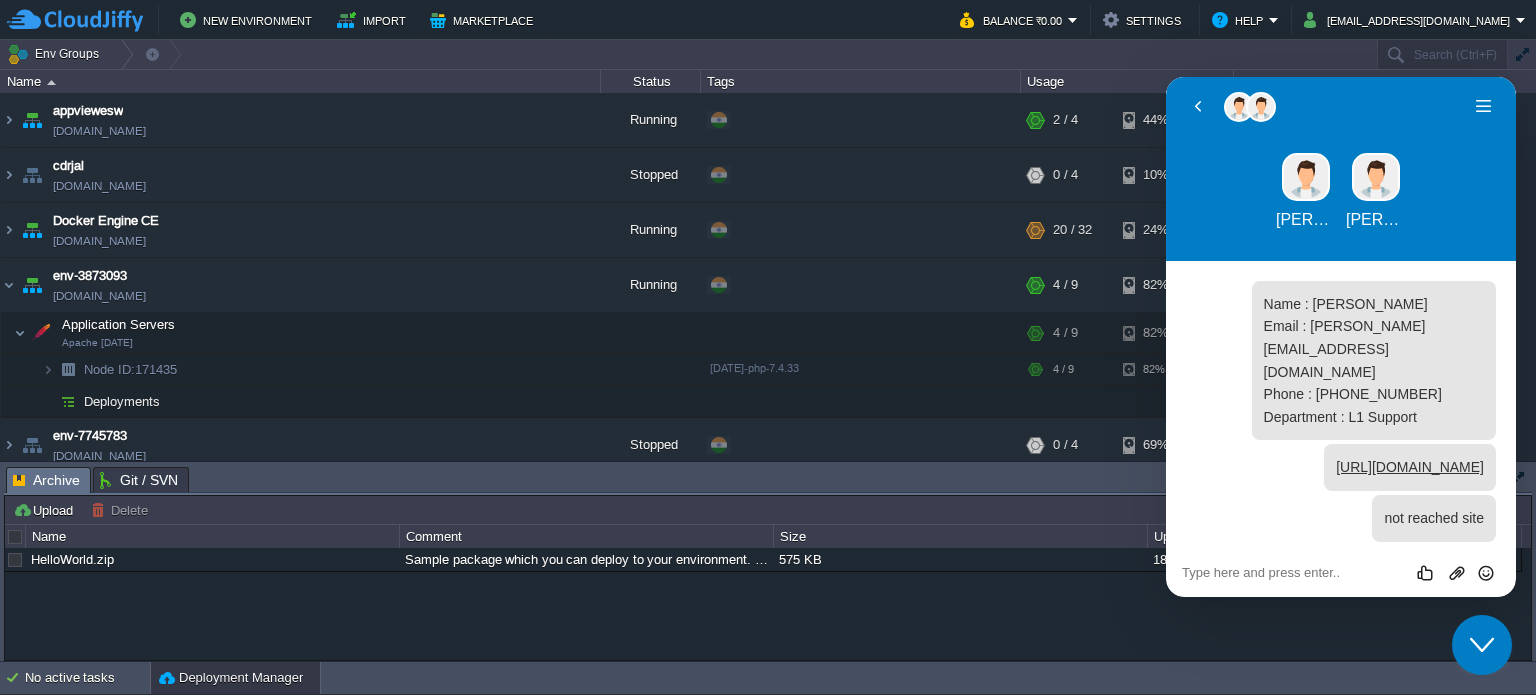 click on "https://portal.cloudjiffy.com/clientarea/" at bounding box center (1322, 2515) 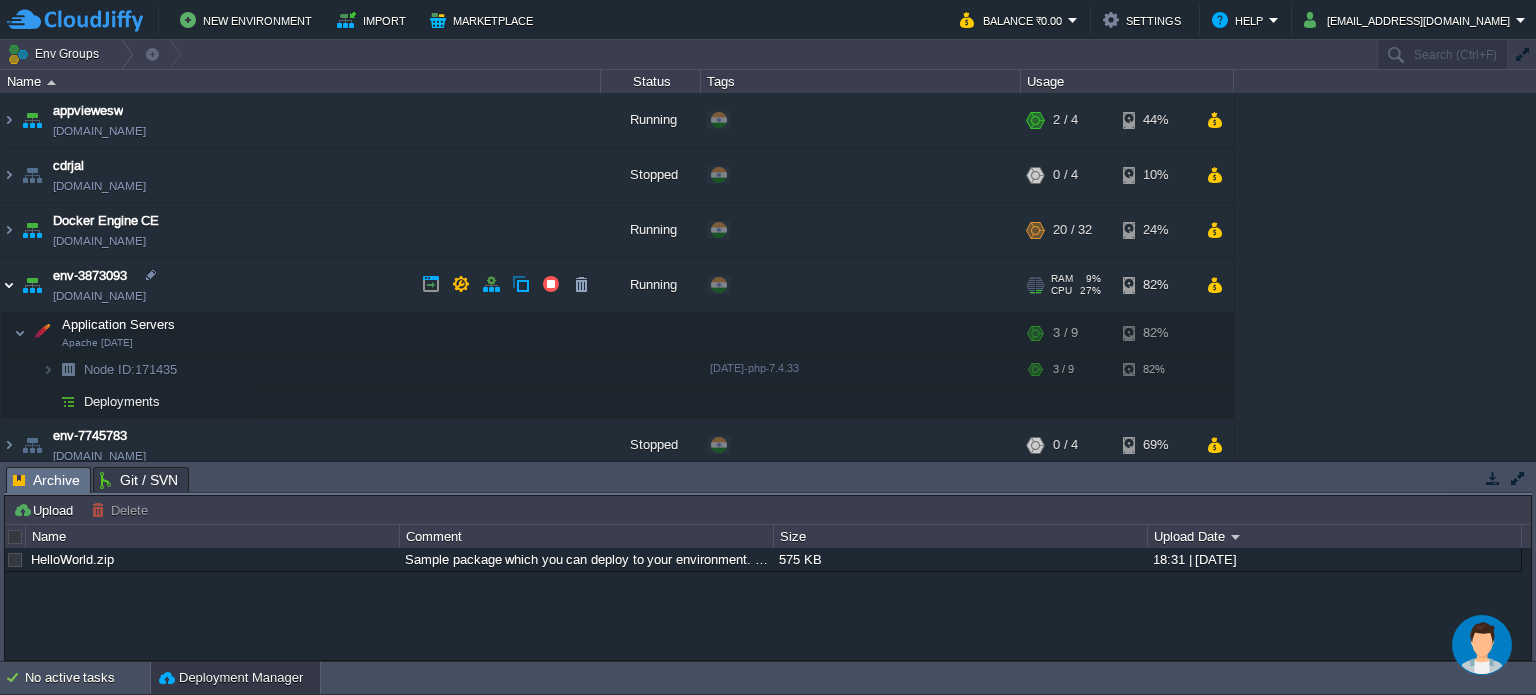 click at bounding box center [9, 285] 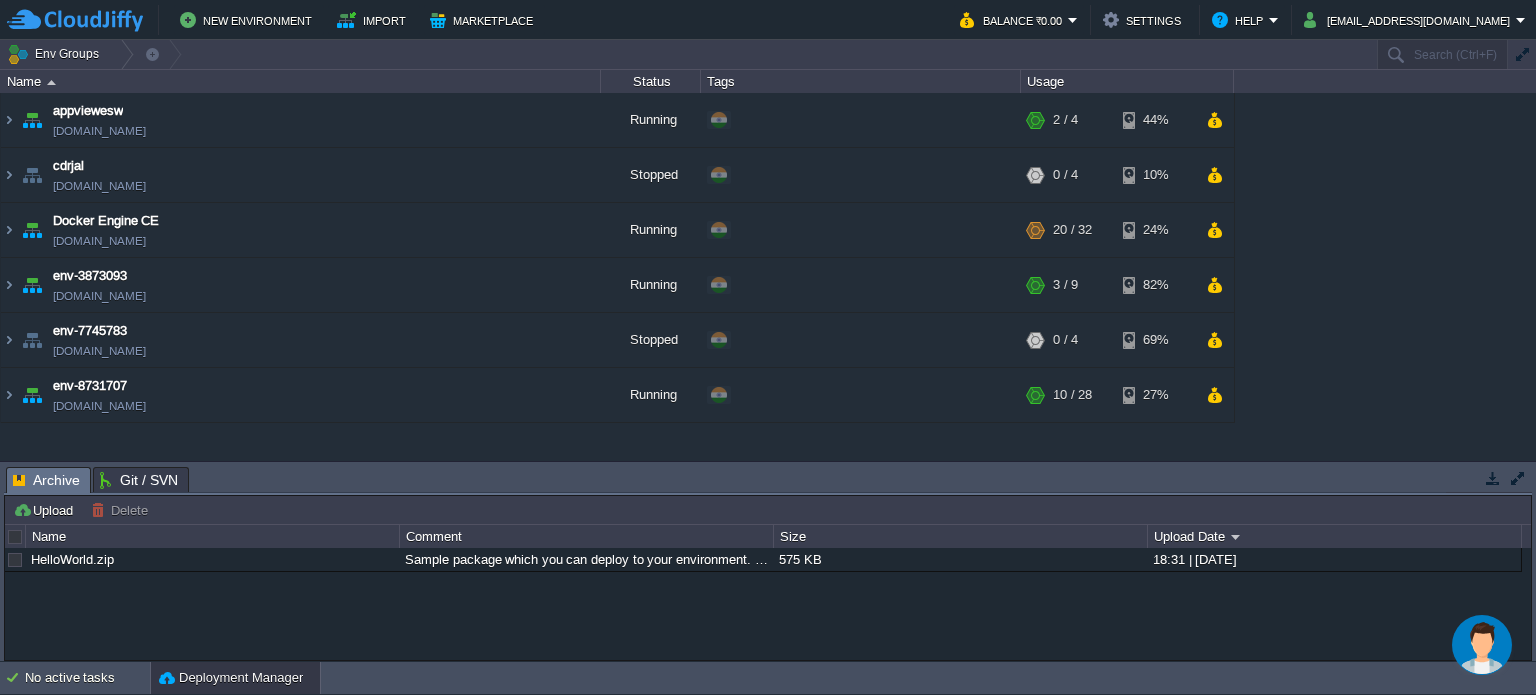 click at bounding box center [1482, 645] 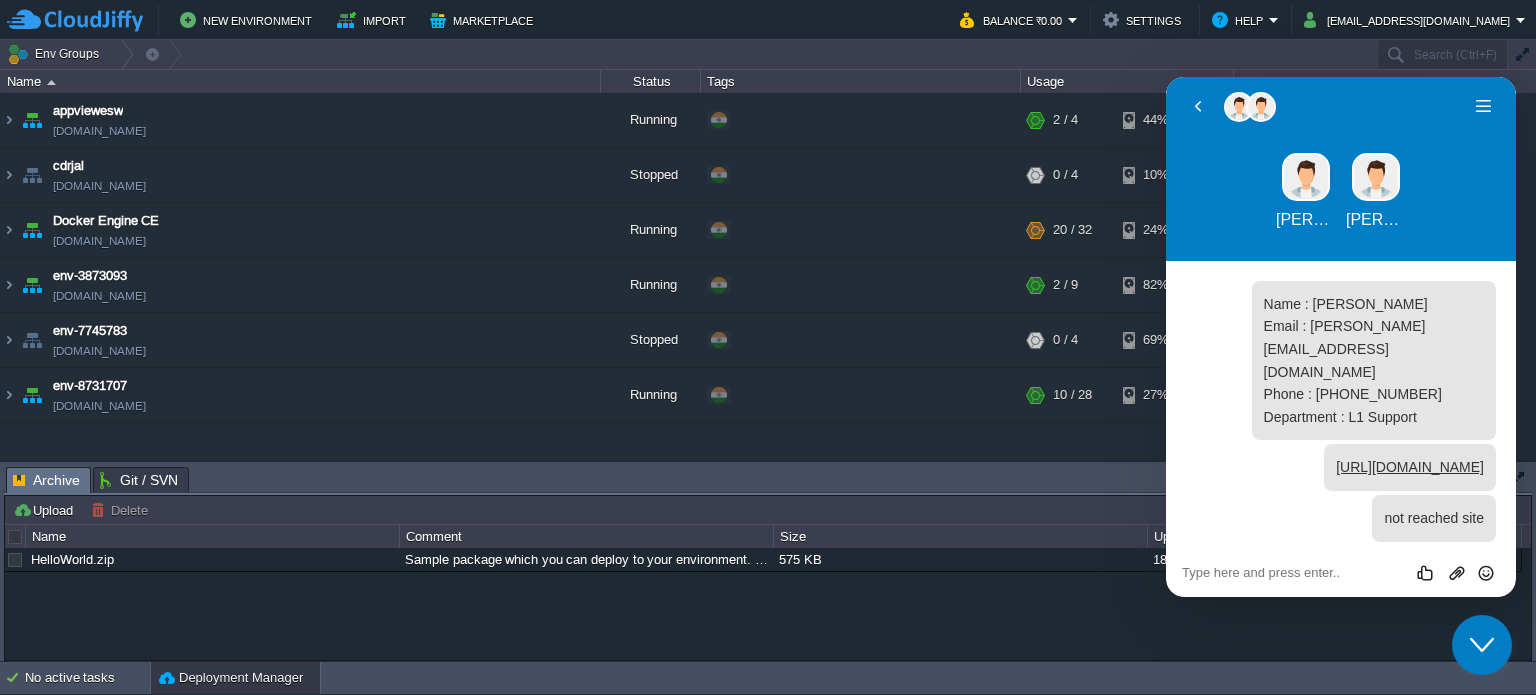 click at bounding box center (1166, 77) 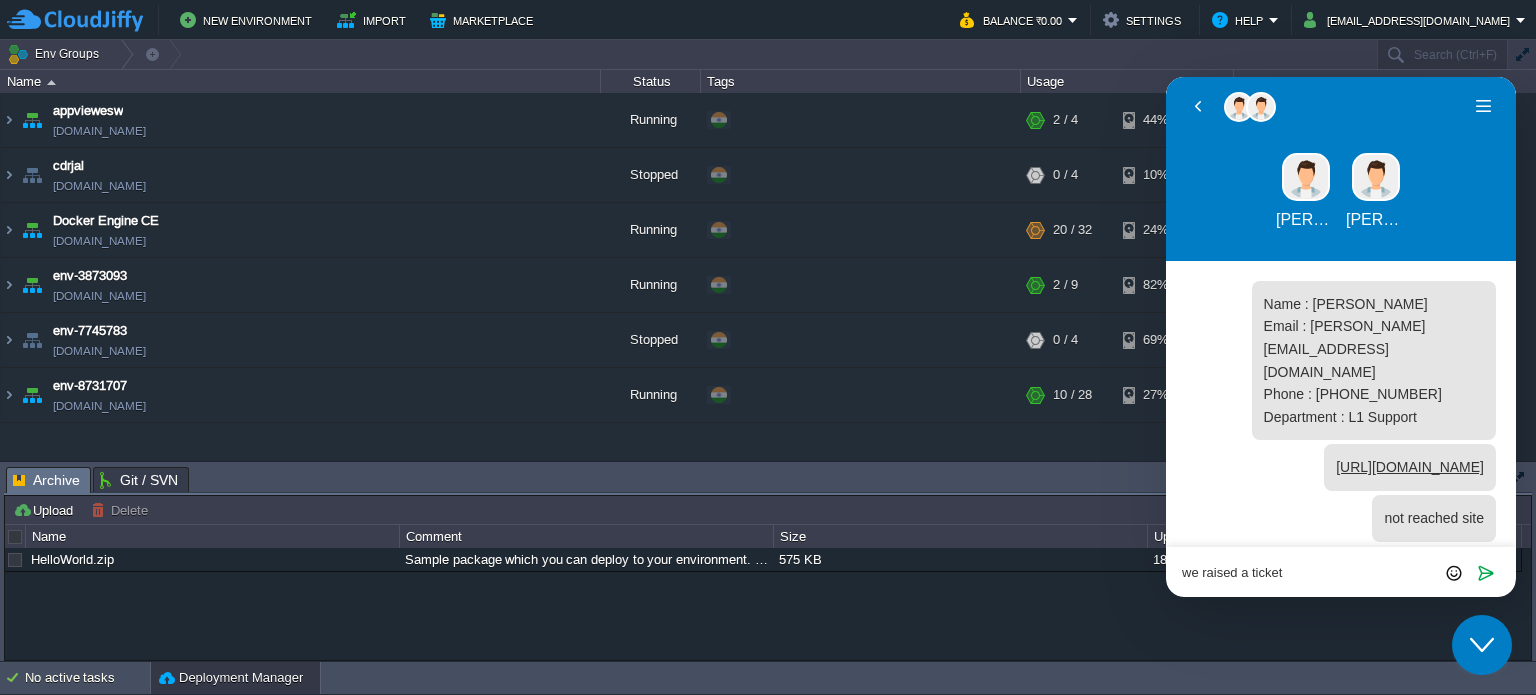 click on "https://portal.cloudjiffy.com/clientarea/" at bounding box center [1322, 2515] 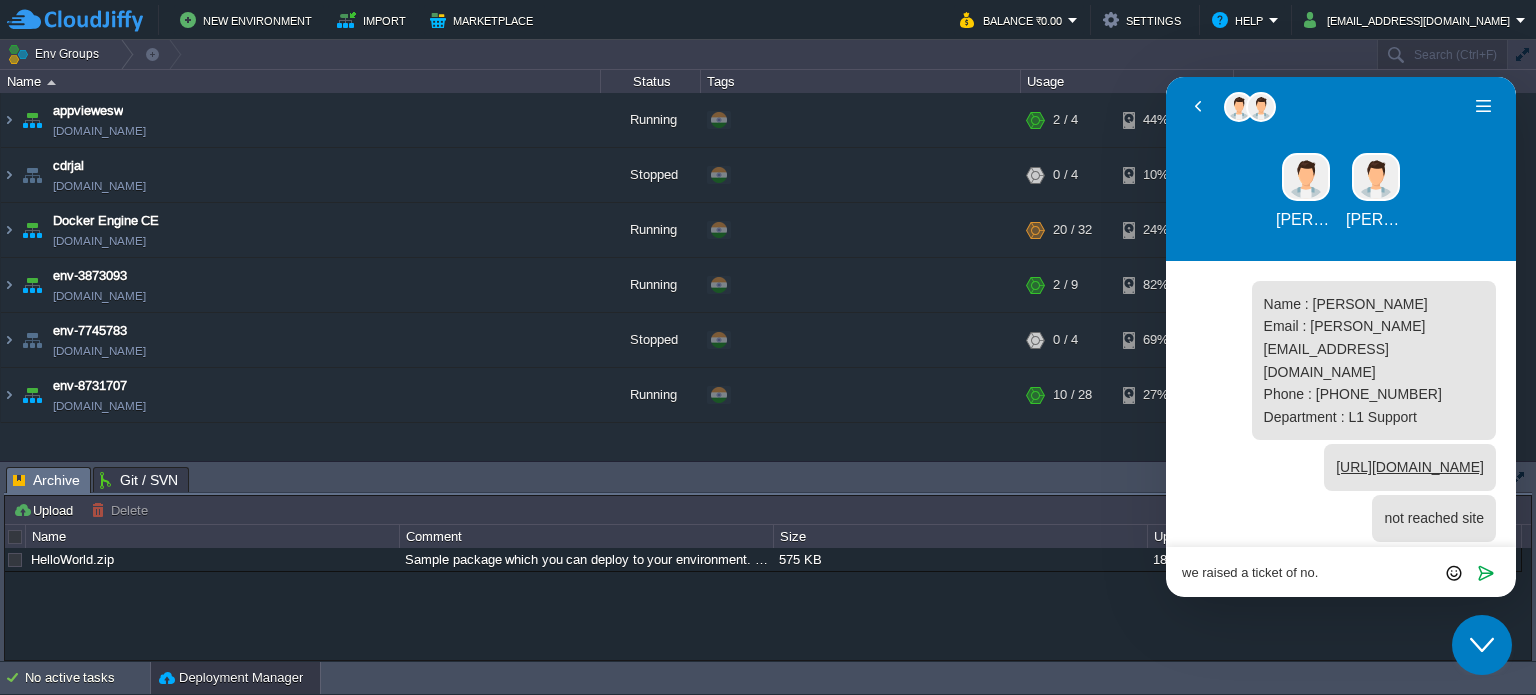 paste on "569171" 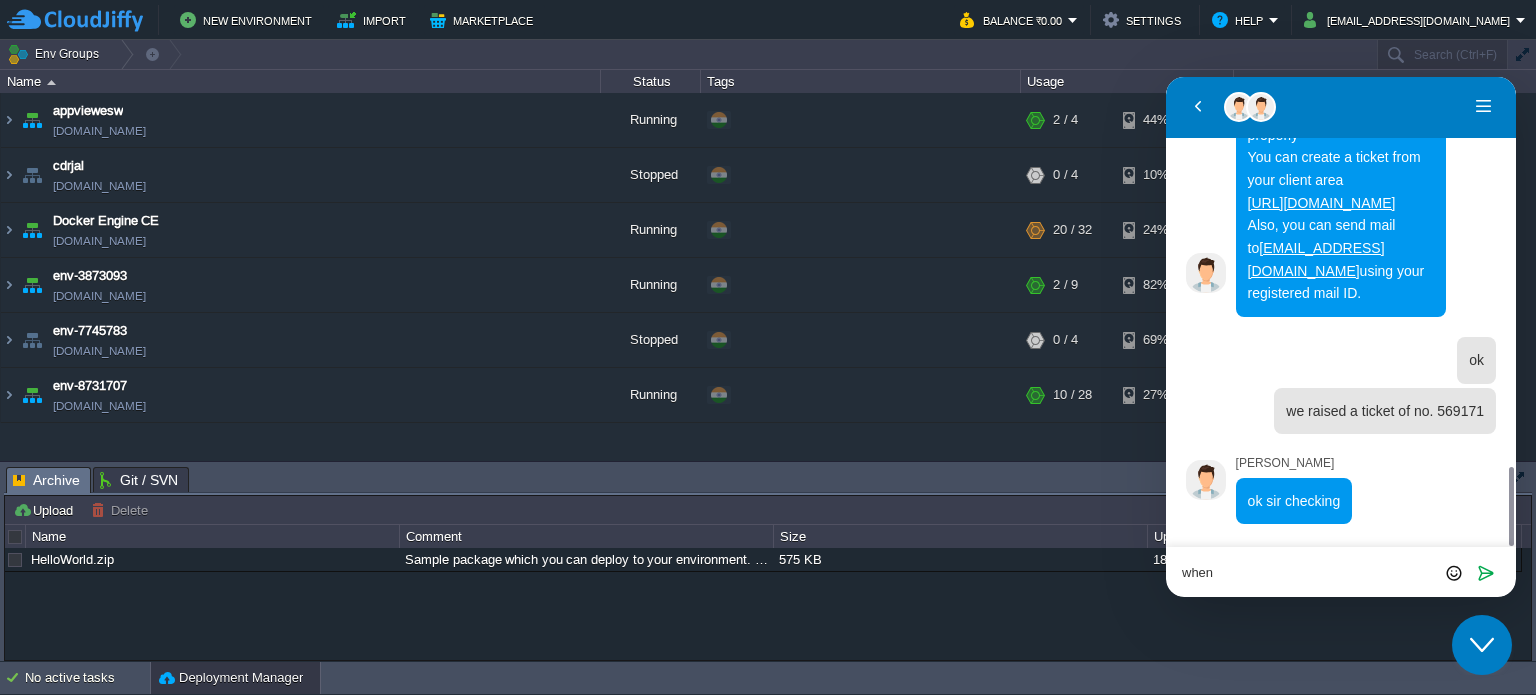 scroll, scrollTop: 2284, scrollLeft: 0, axis: vertical 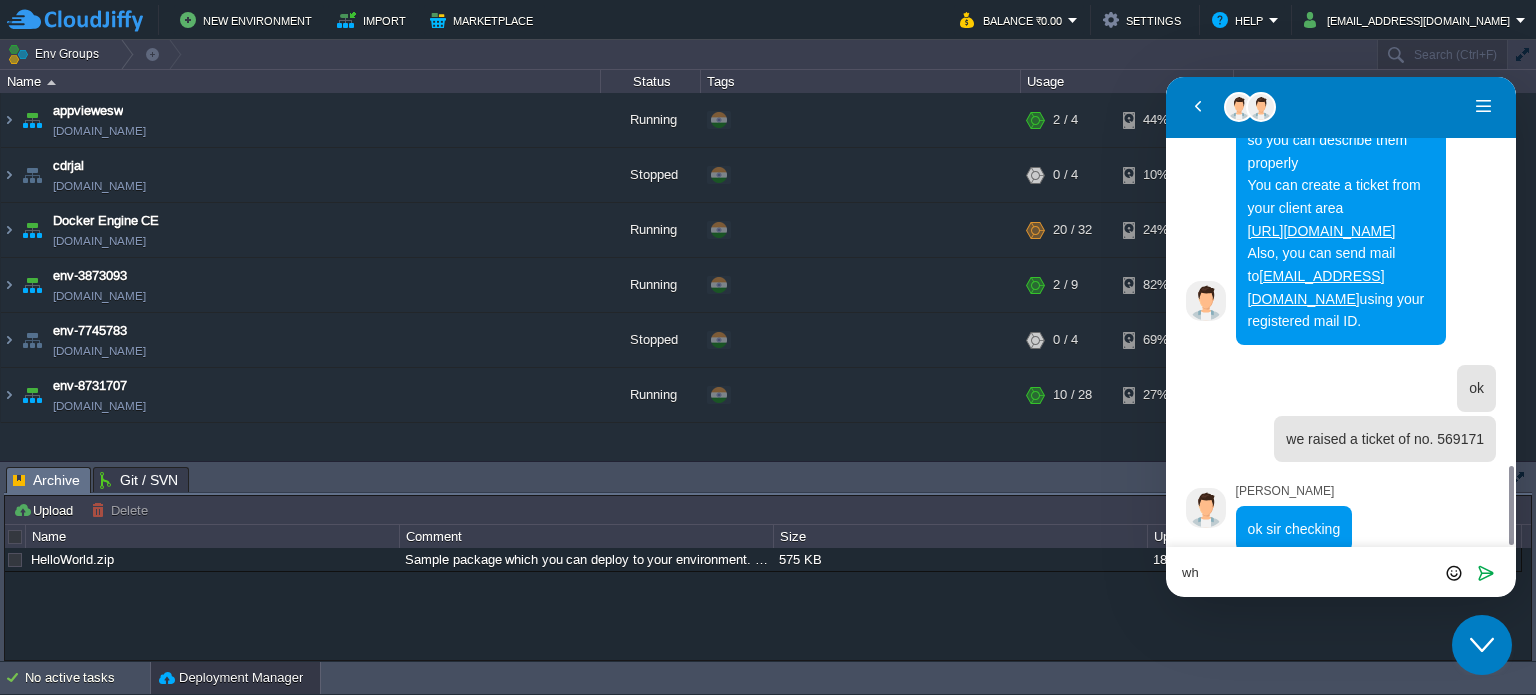 type on "w" 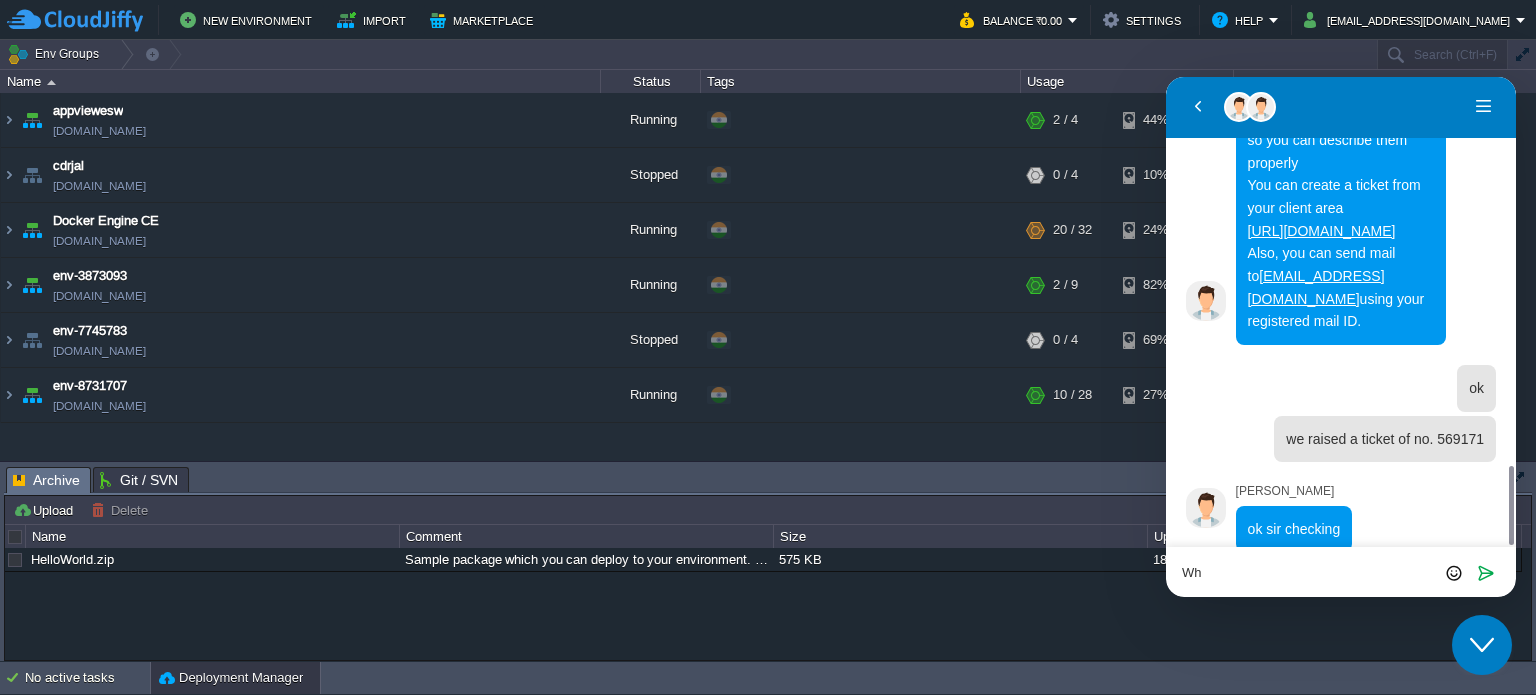 type on "W" 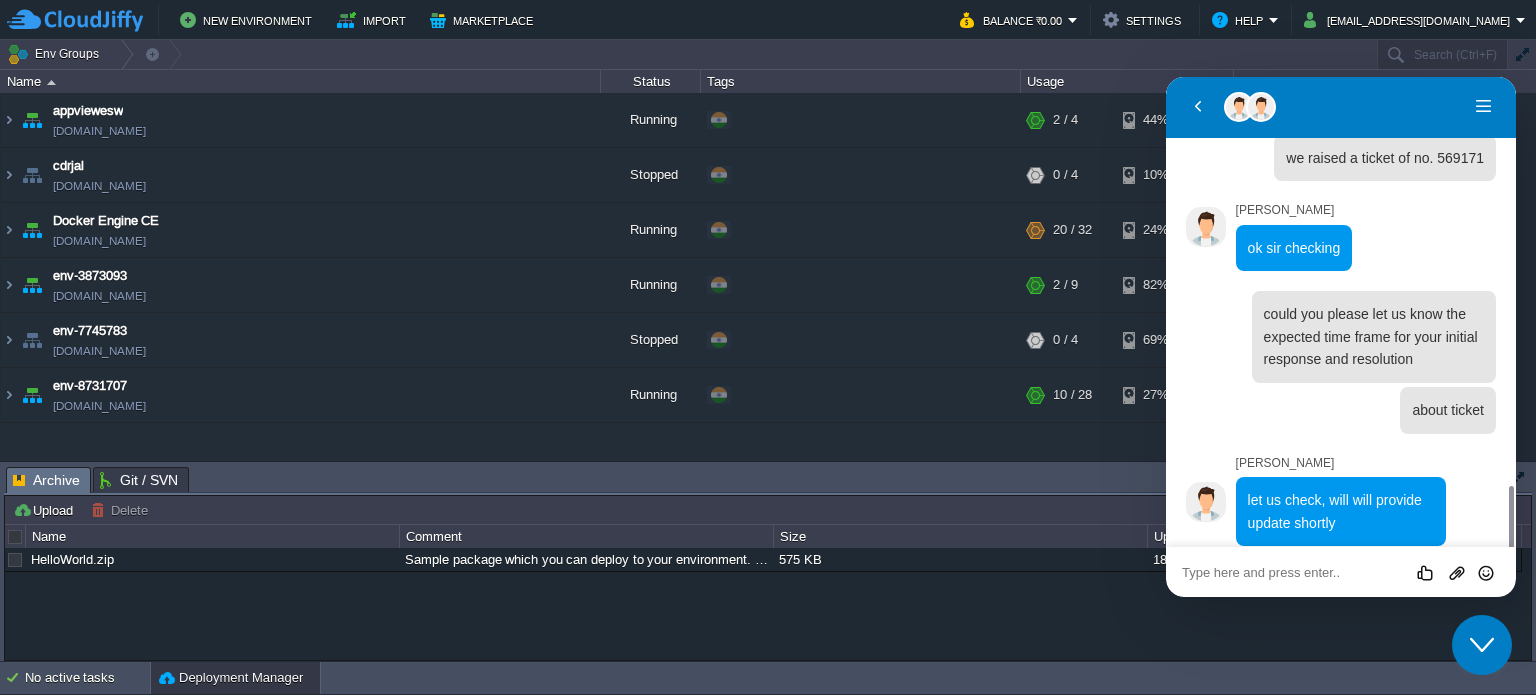 scroll, scrollTop: 2559, scrollLeft: 0, axis: vertical 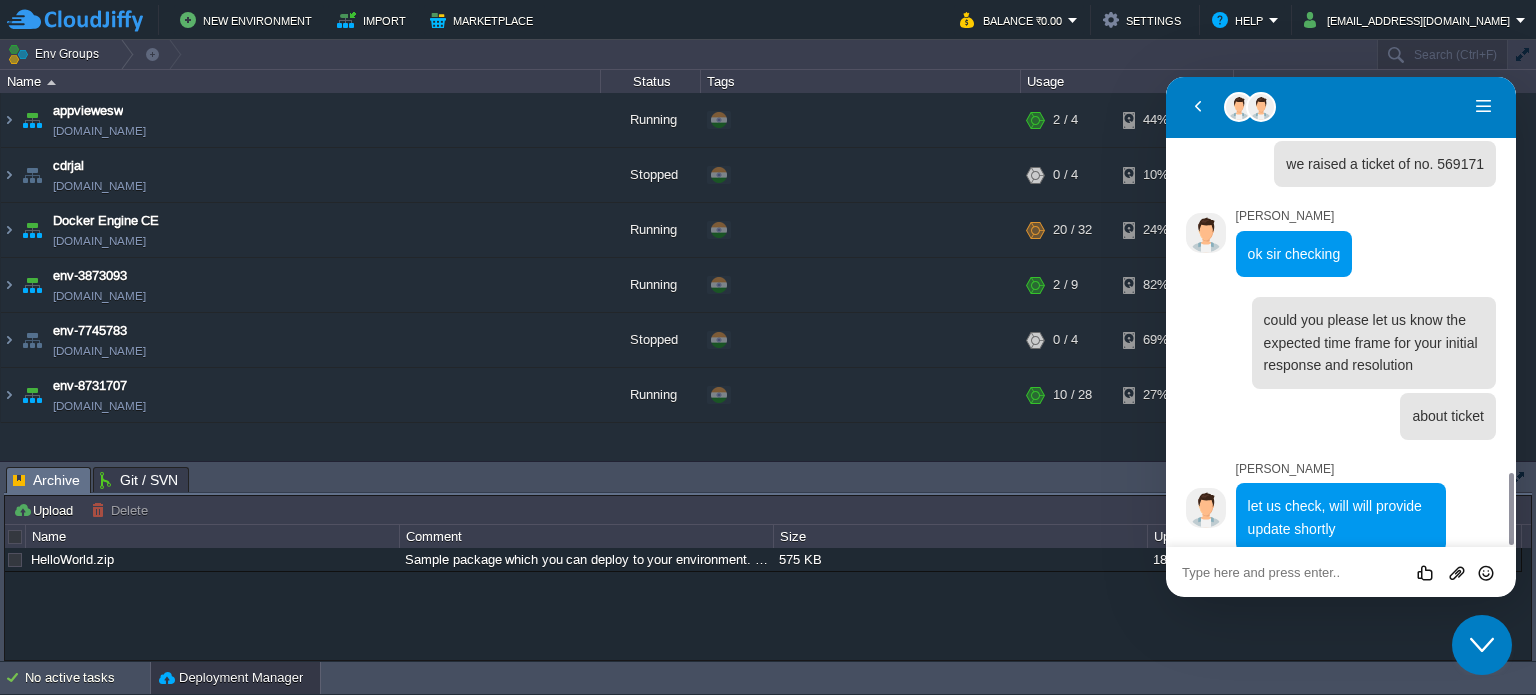 click at bounding box center [1166, 77] 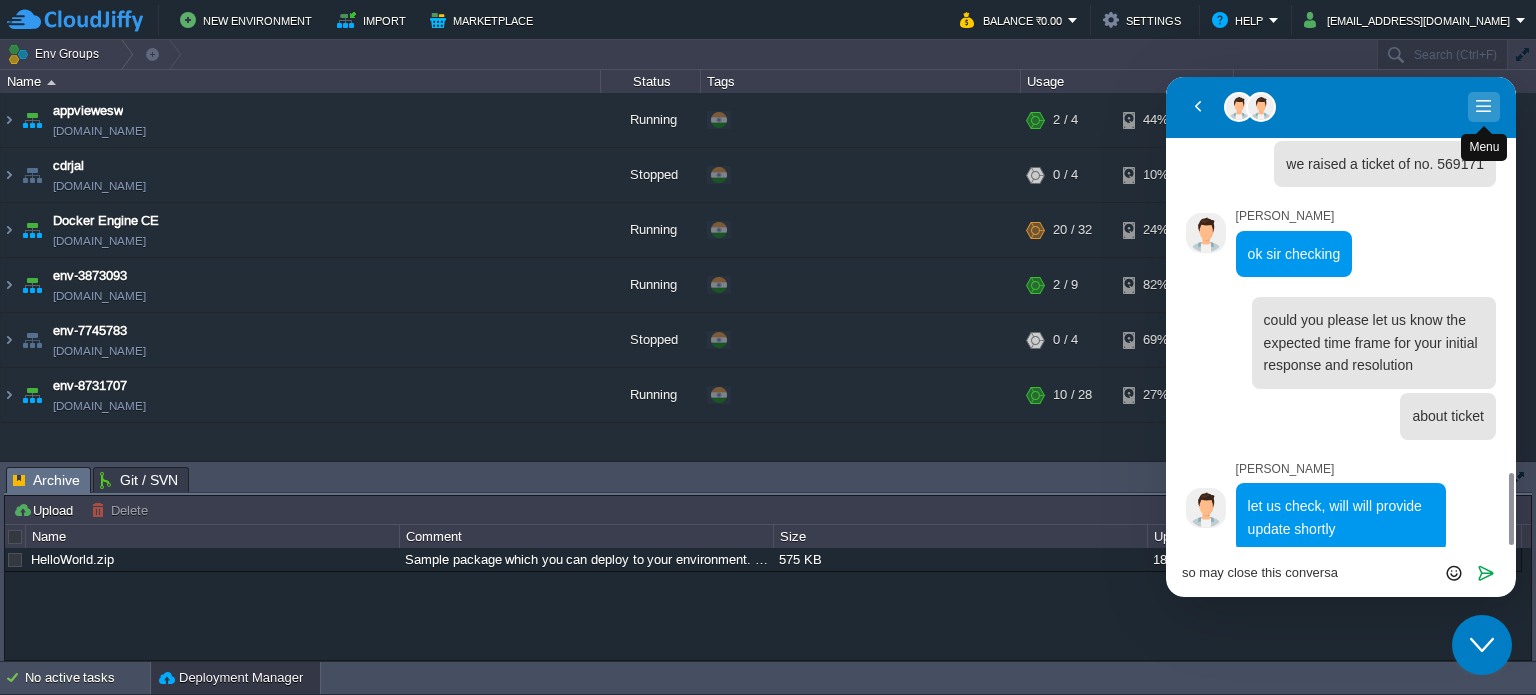 click on "Menu" at bounding box center [1484, 107] 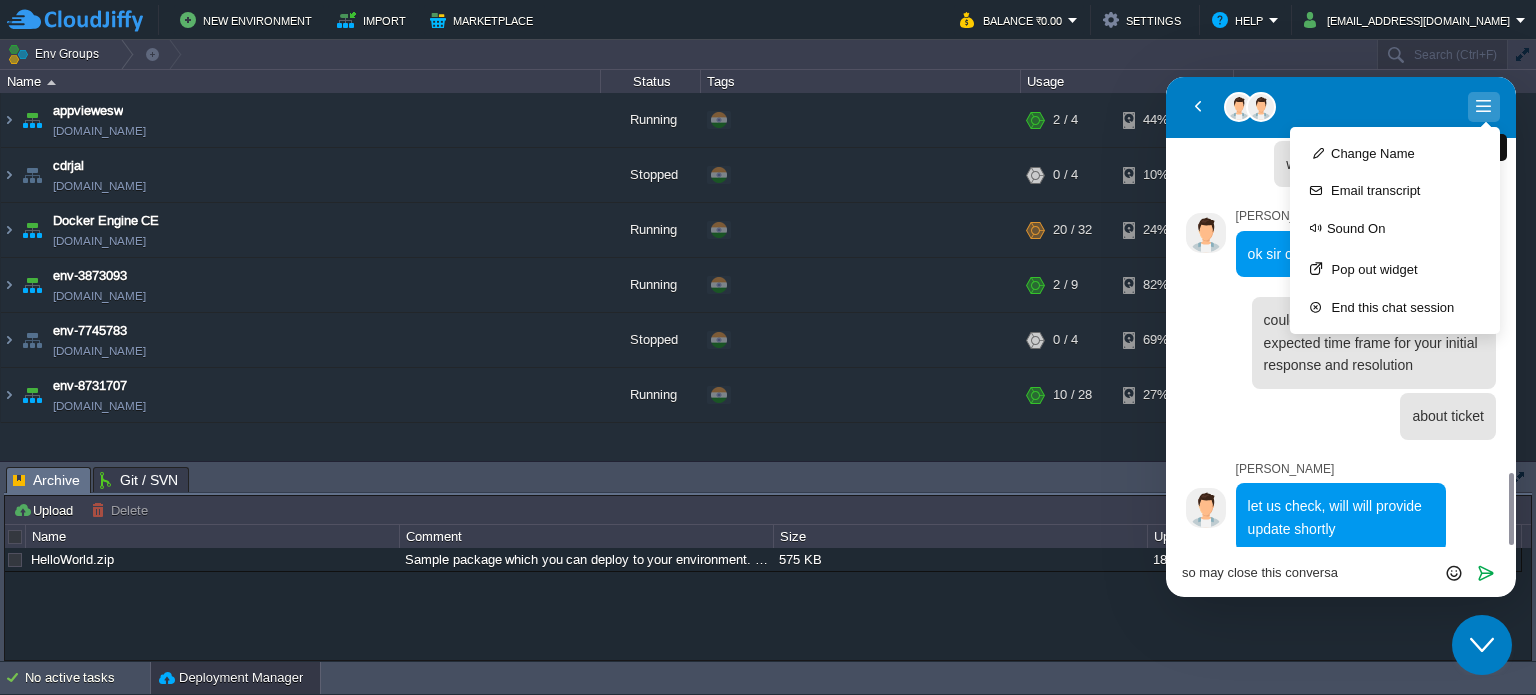click on "Menu" at bounding box center [1484, 107] 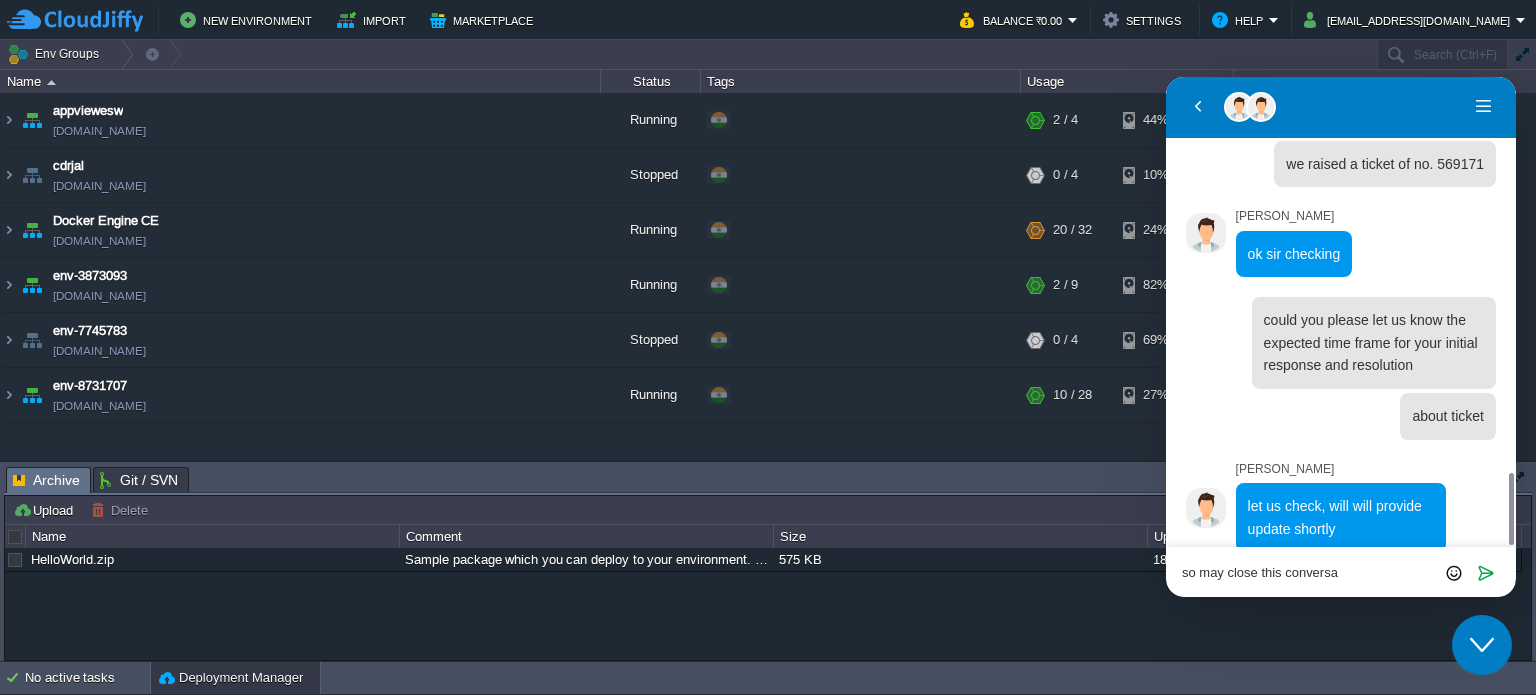 click on "so may close this conversa" at bounding box center [1166, 77] 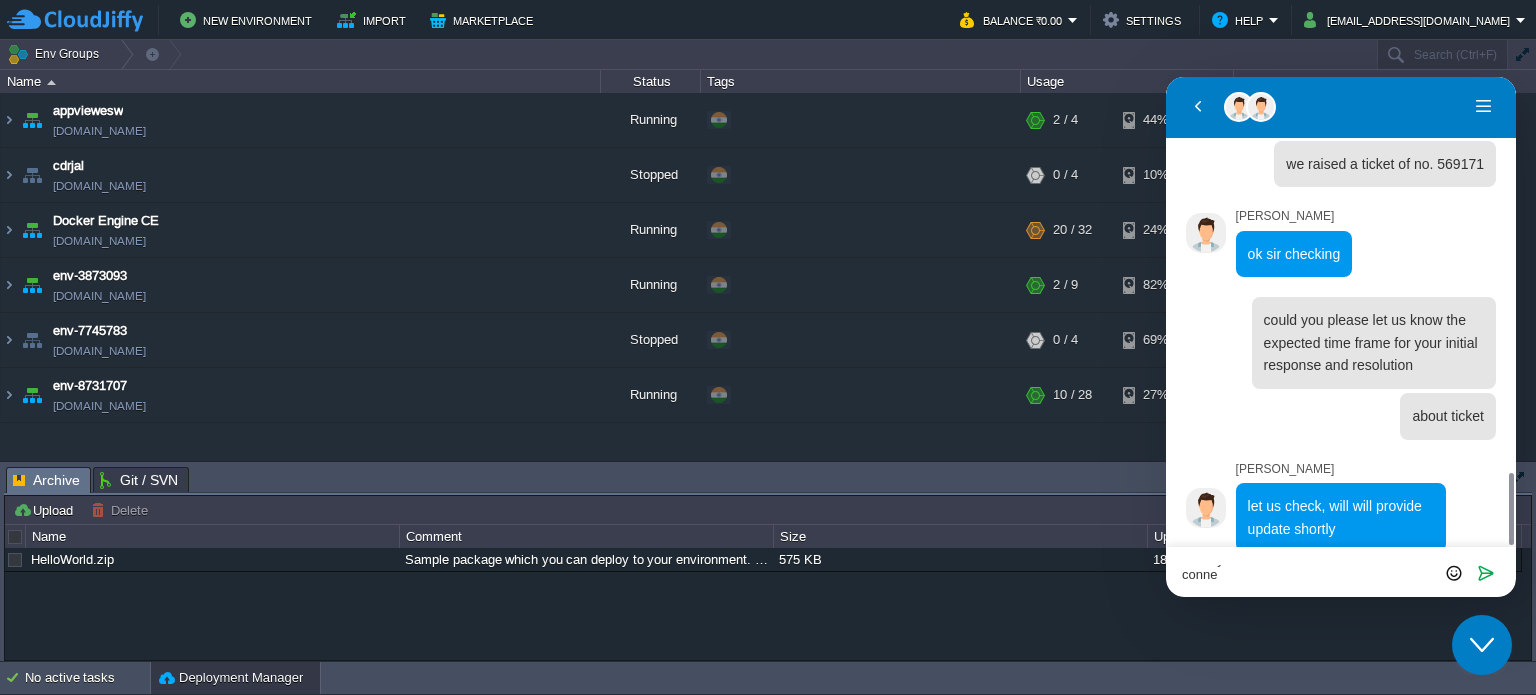 scroll, scrollTop: 0, scrollLeft: 0, axis: both 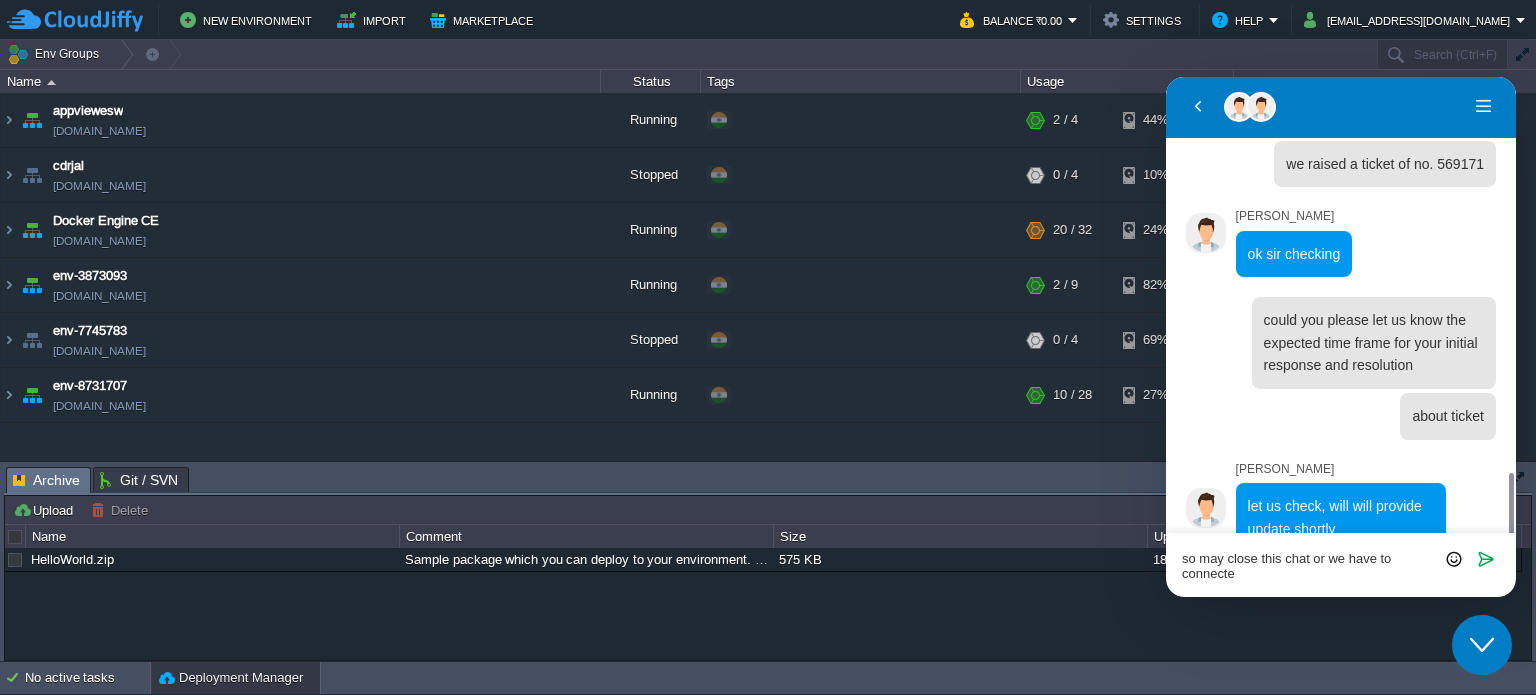 type on "so may close this chat or we have to connected" 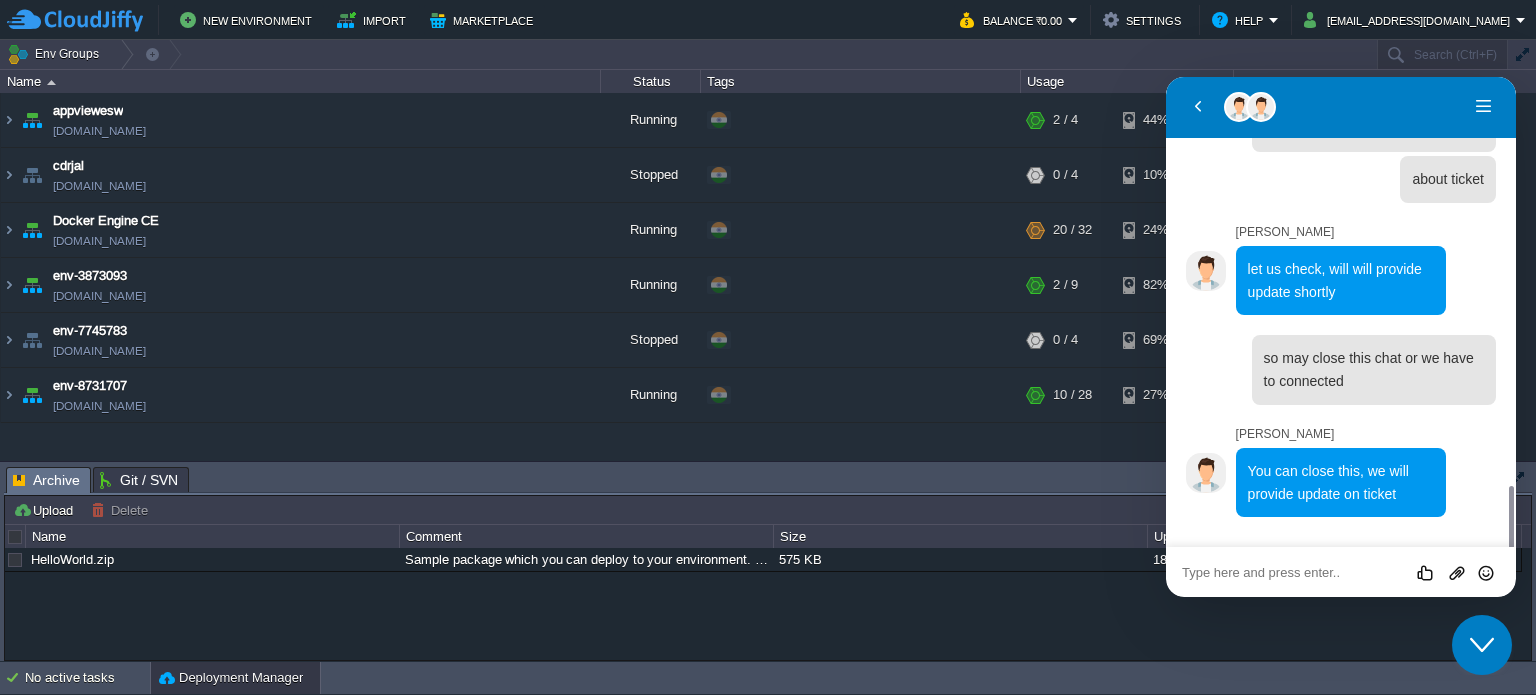 scroll, scrollTop: 2761, scrollLeft: 0, axis: vertical 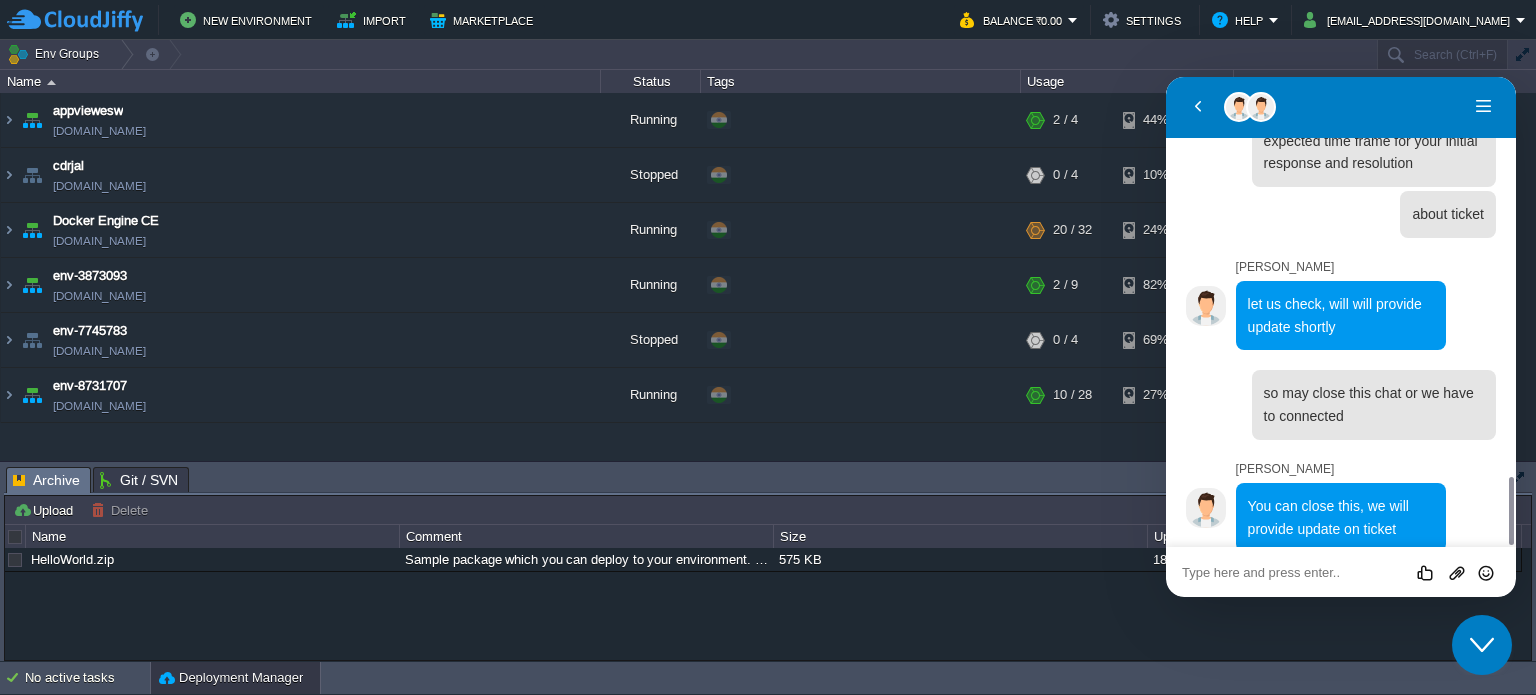 click at bounding box center [1166, 77] 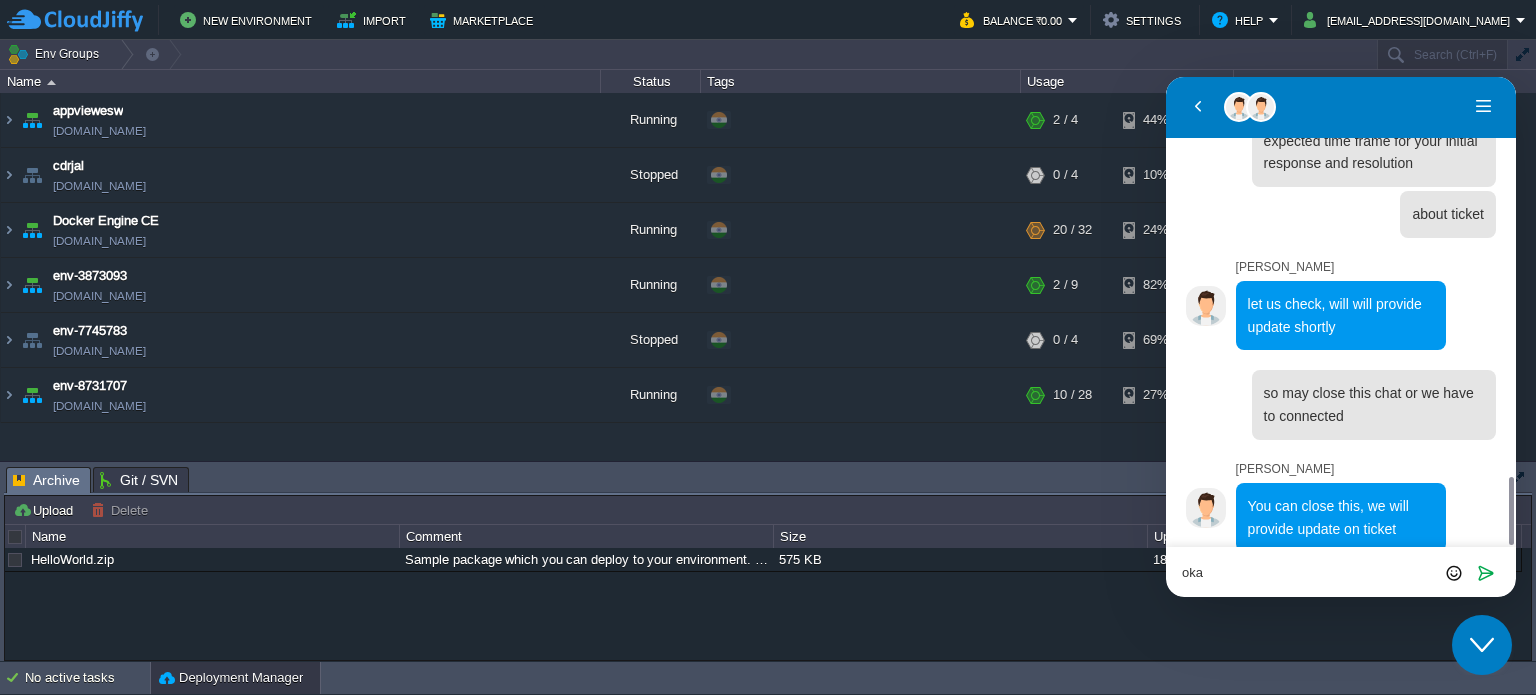 type on "okay" 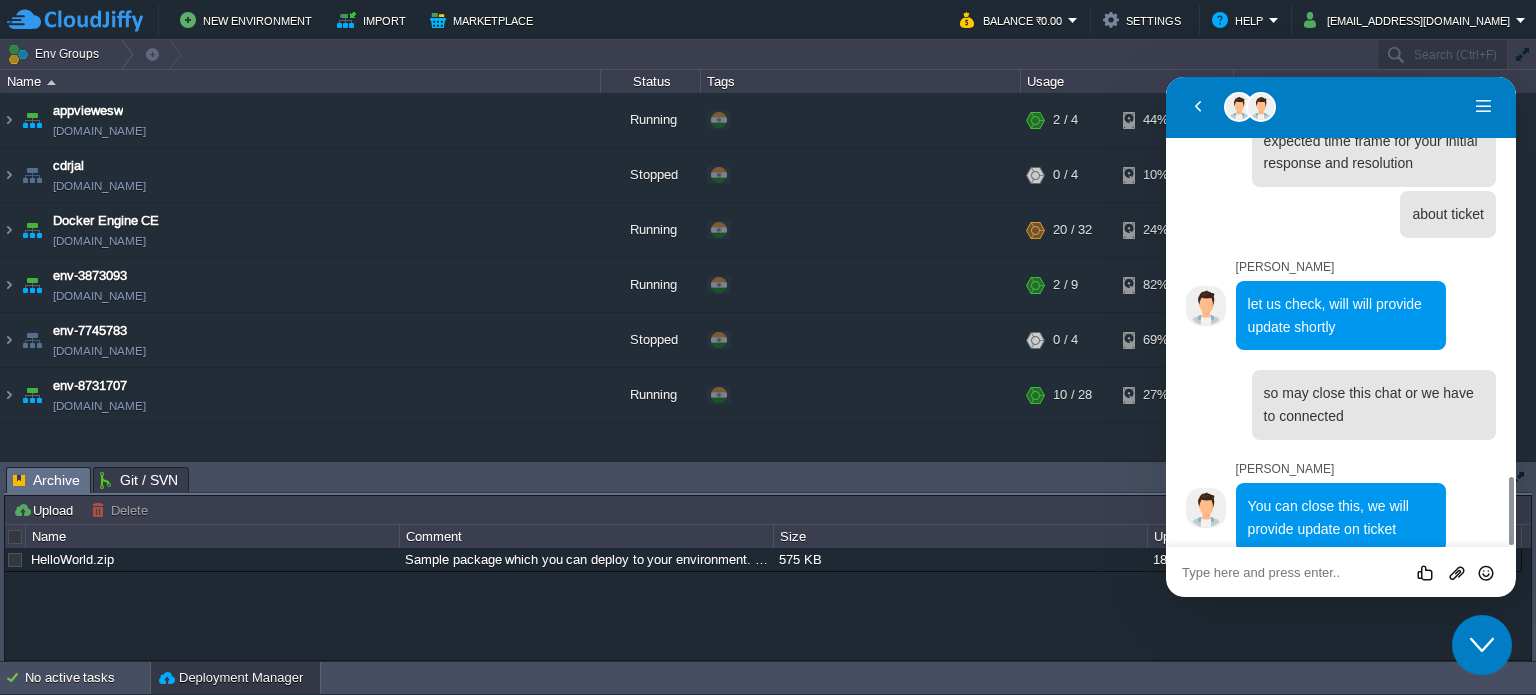 scroll, scrollTop: 2828, scrollLeft: 0, axis: vertical 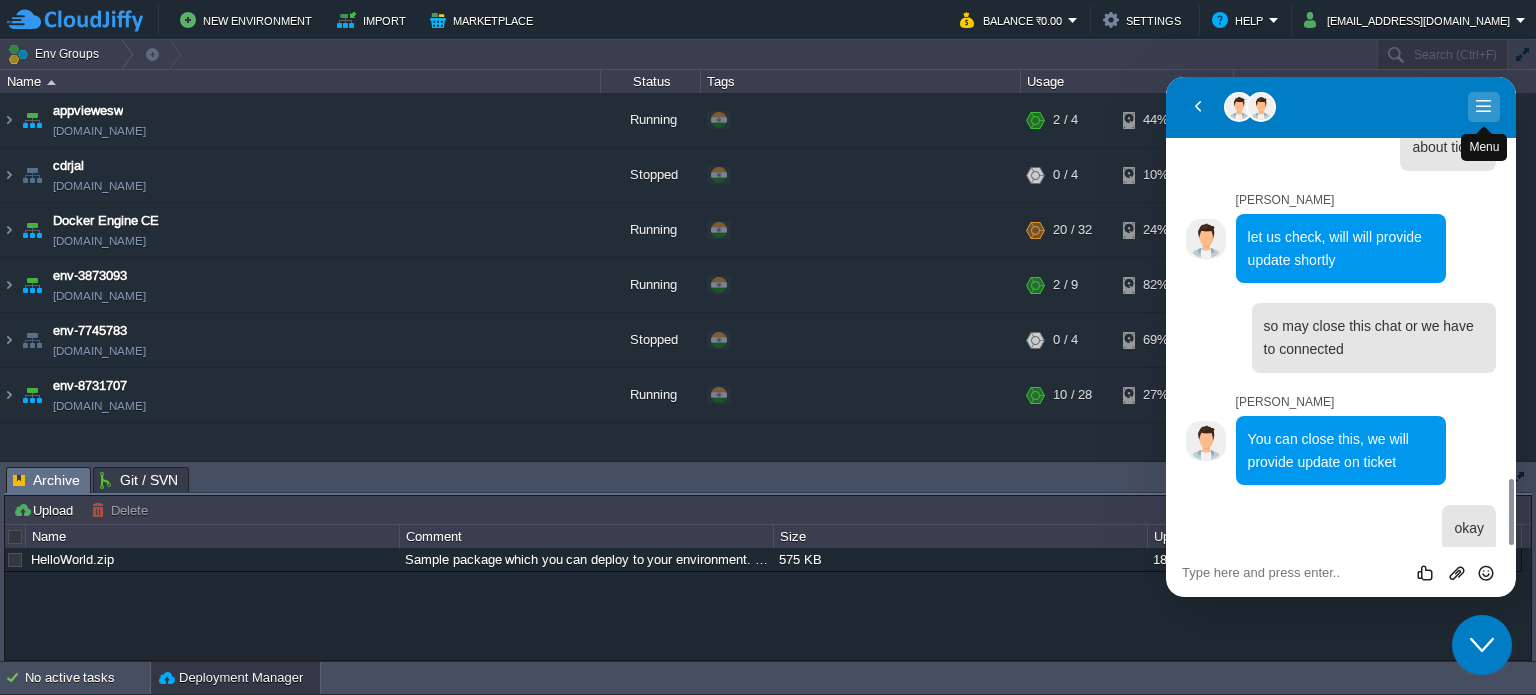 click on "Menu" at bounding box center [1484, 107] 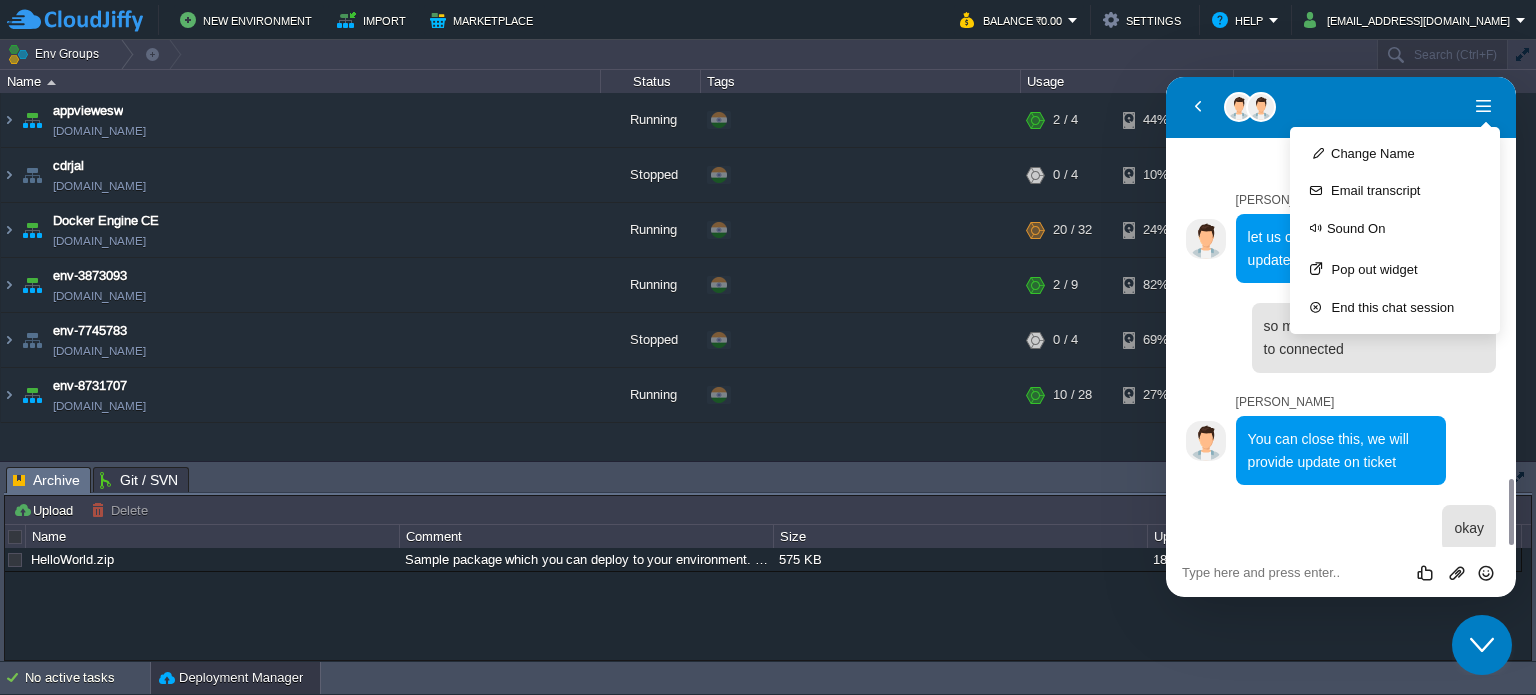click on "Rate this chat Upload File Insert emoji" at bounding box center (1166, 77) 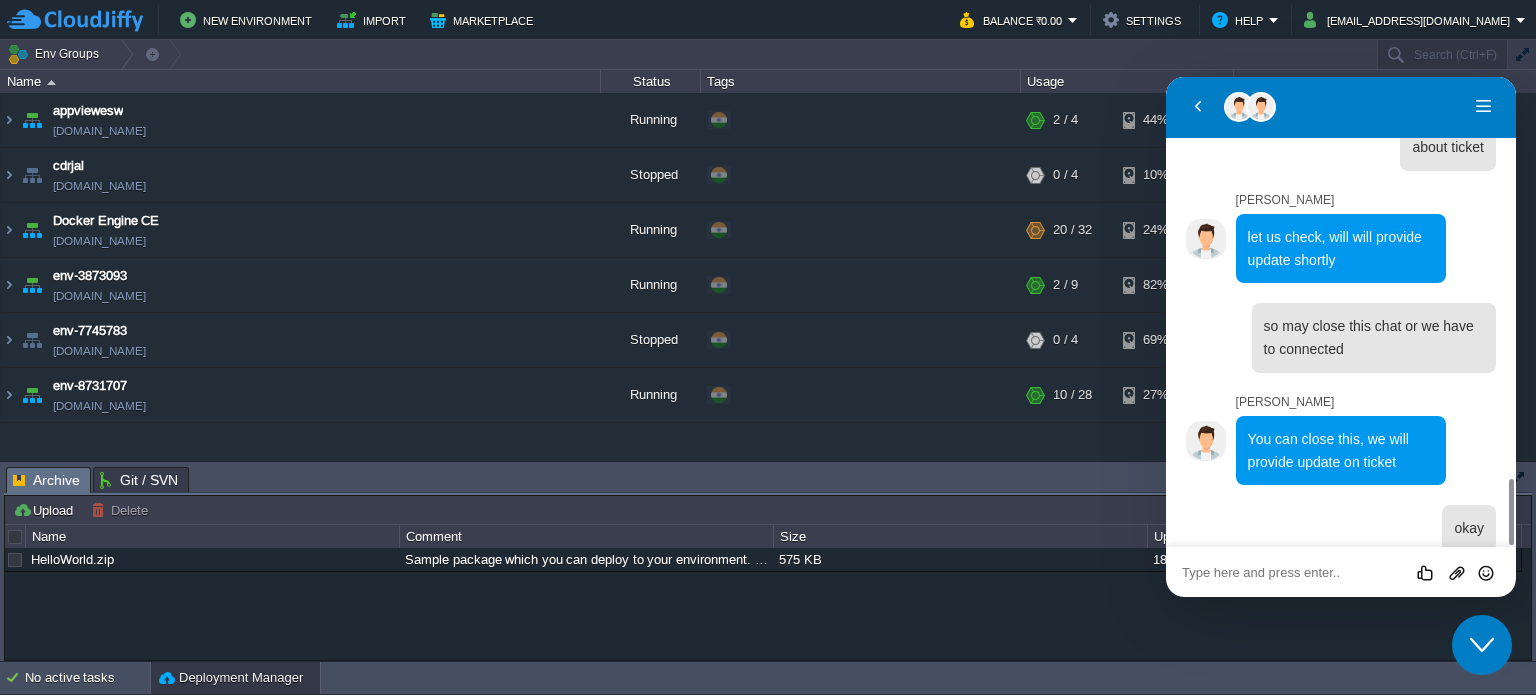 click at bounding box center [1166, 77] 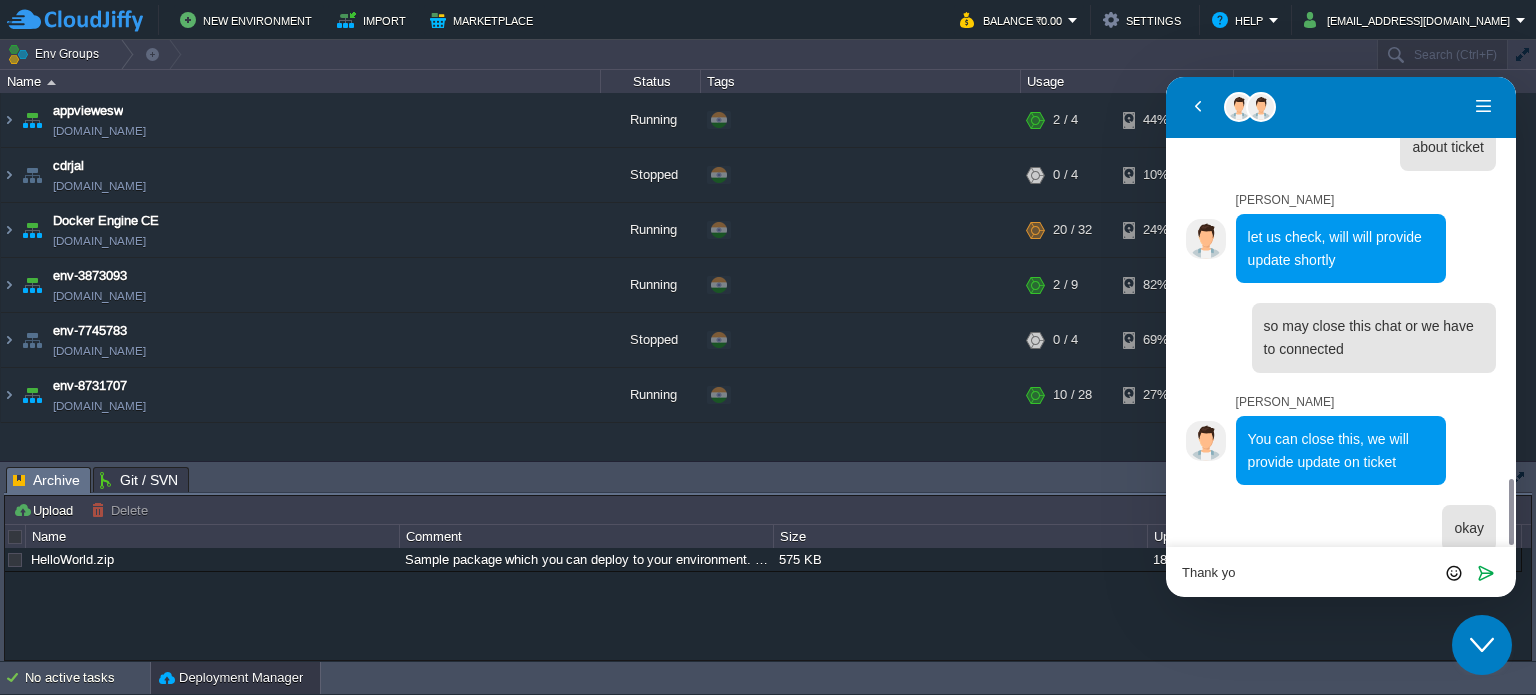type on "Thank you" 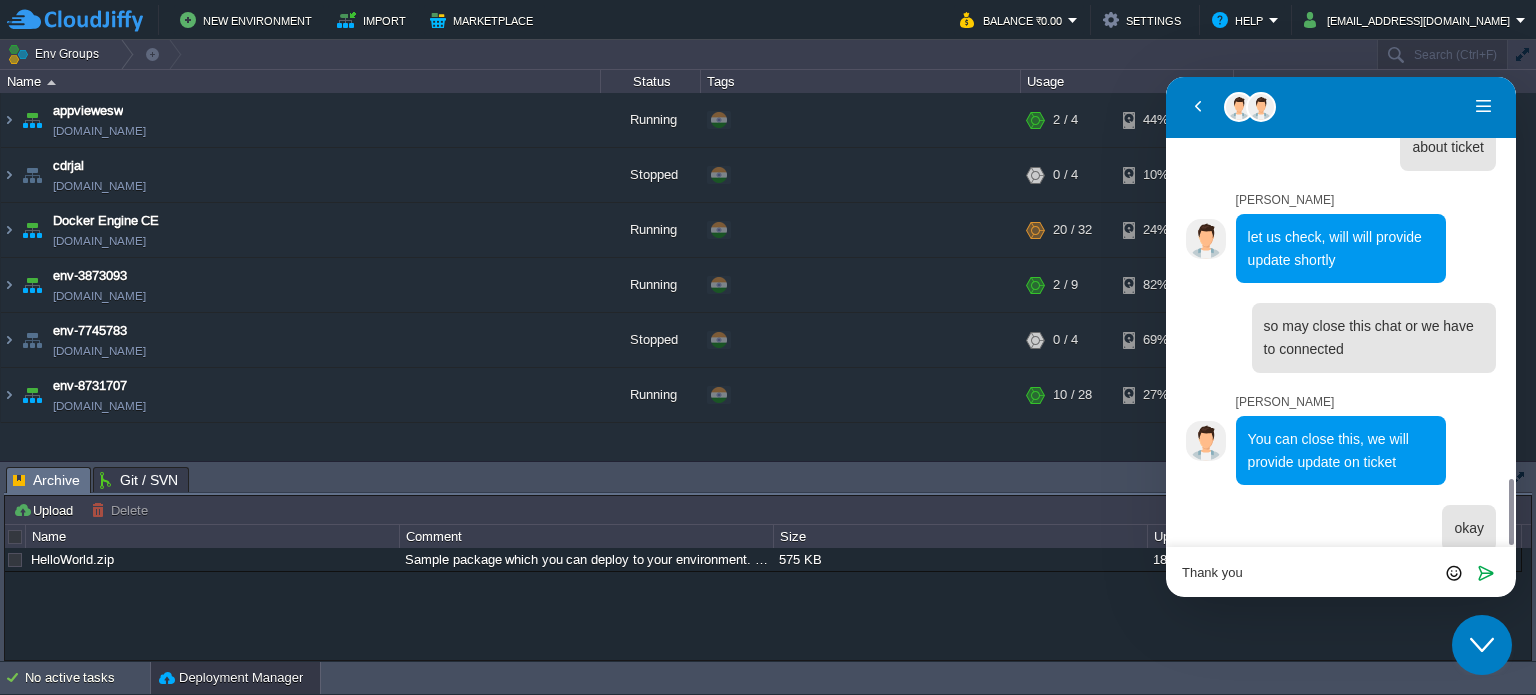 type 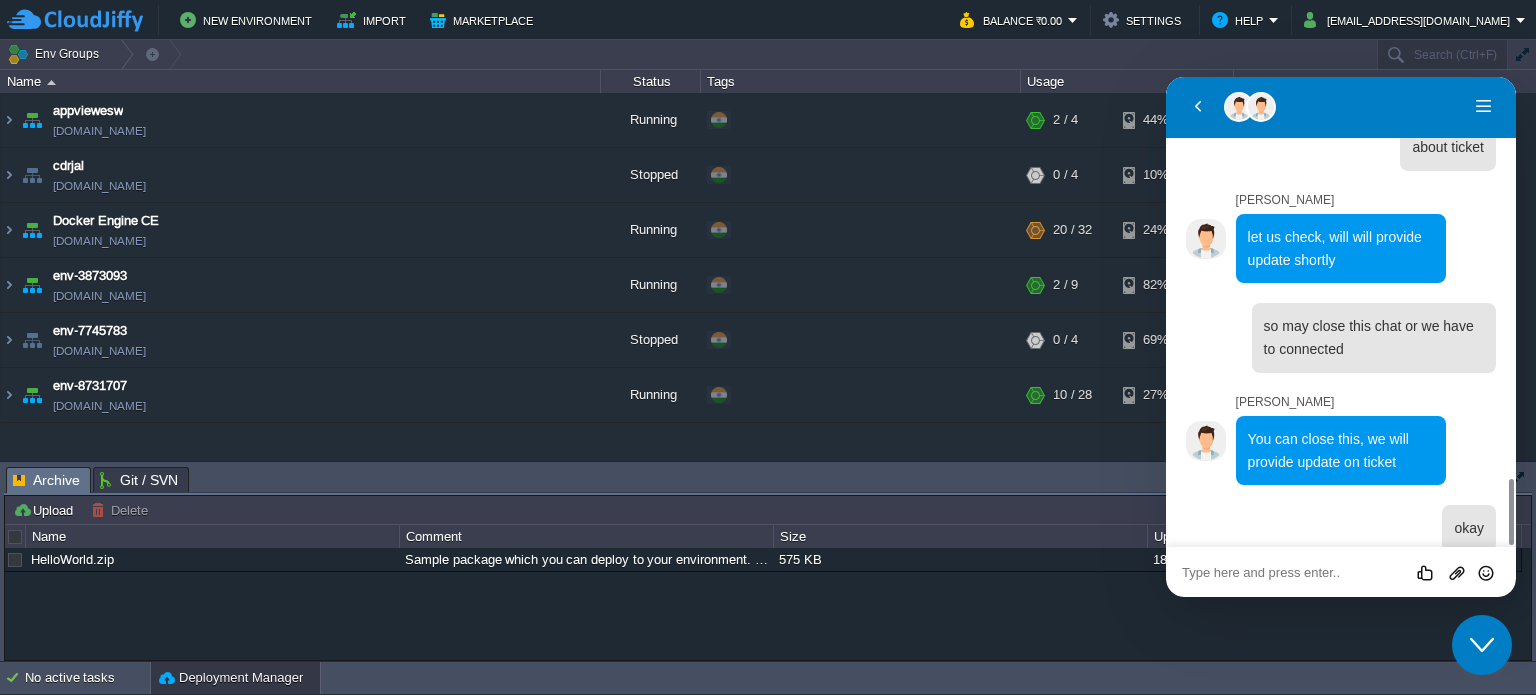scroll, scrollTop: 2879, scrollLeft: 0, axis: vertical 